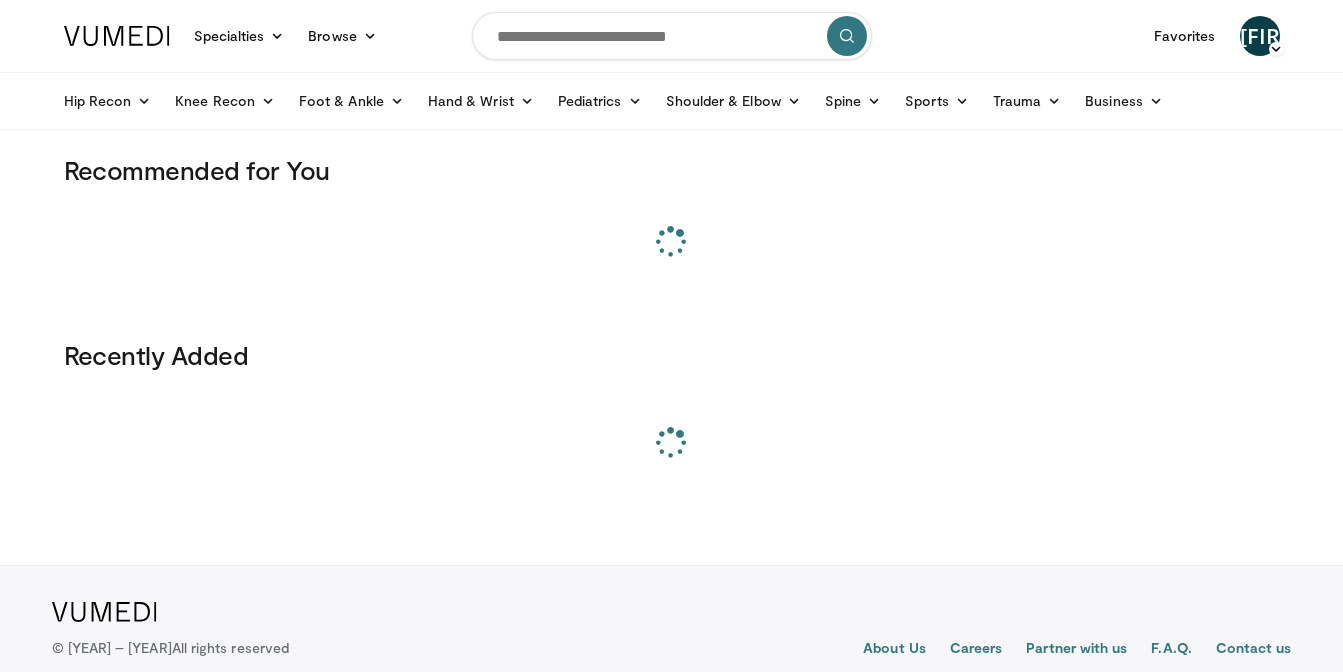 scroll, scrollTop: 0, scrollLeft: 0, axis: both 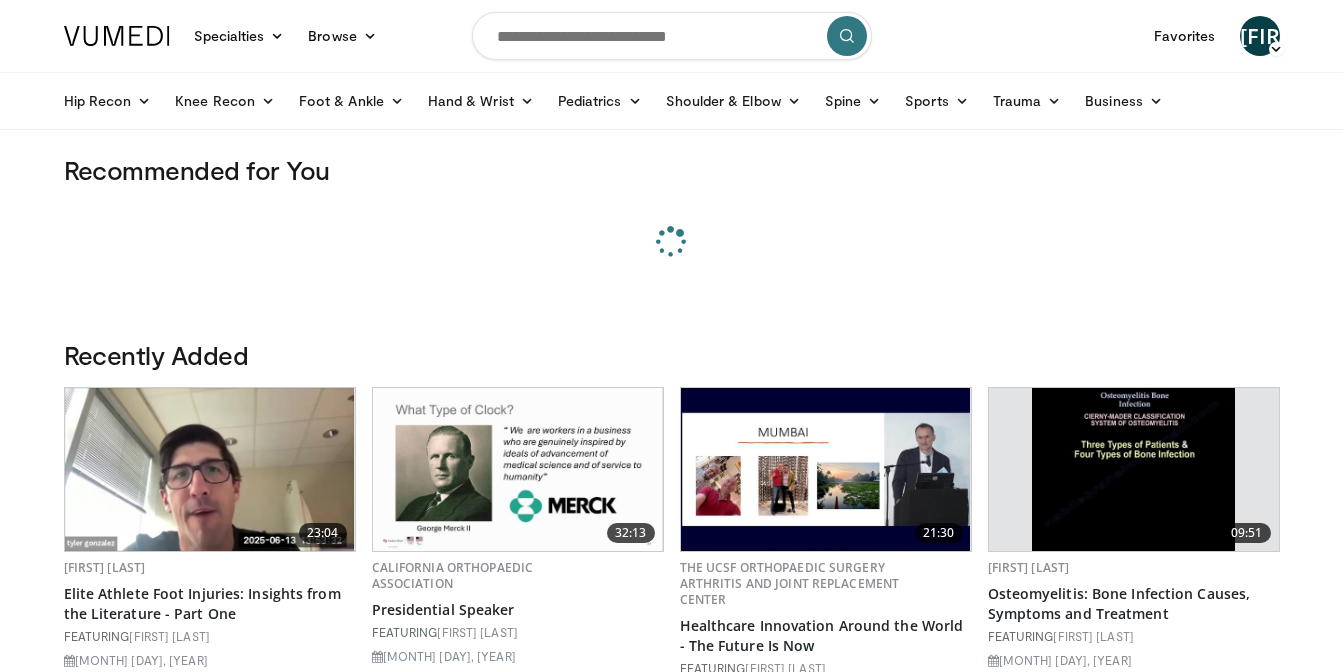 click at bounding box center [672, 36] 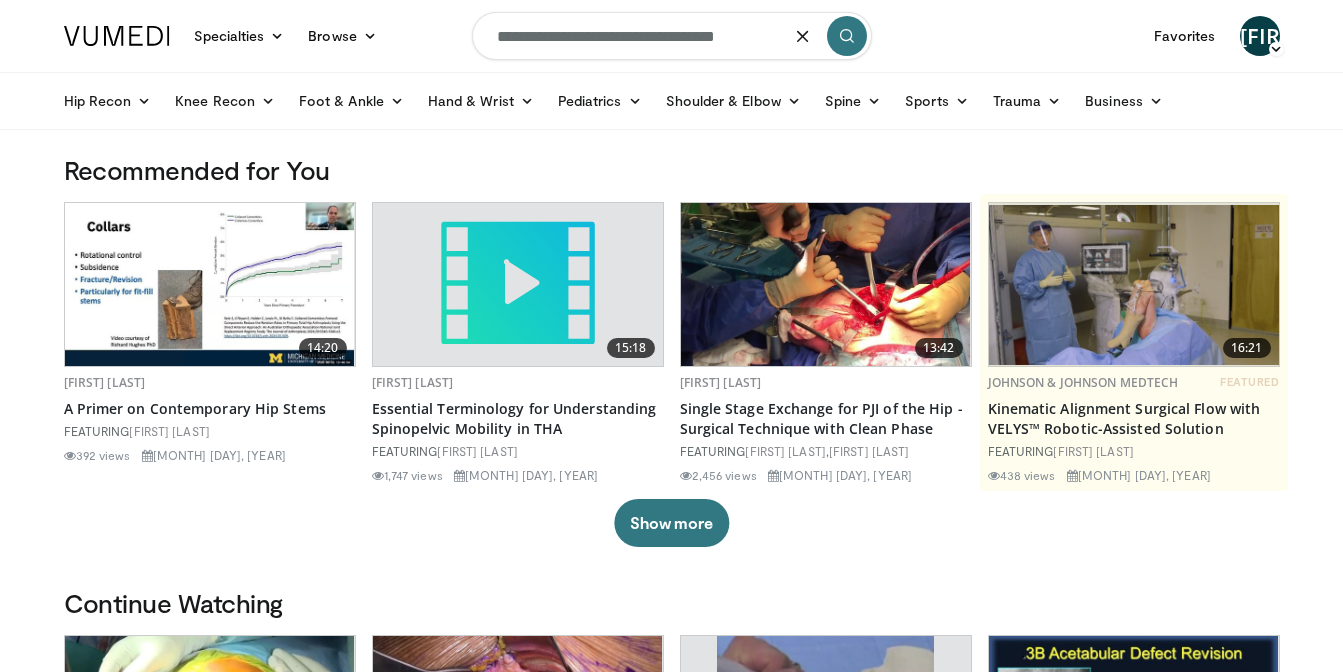type on "**********" 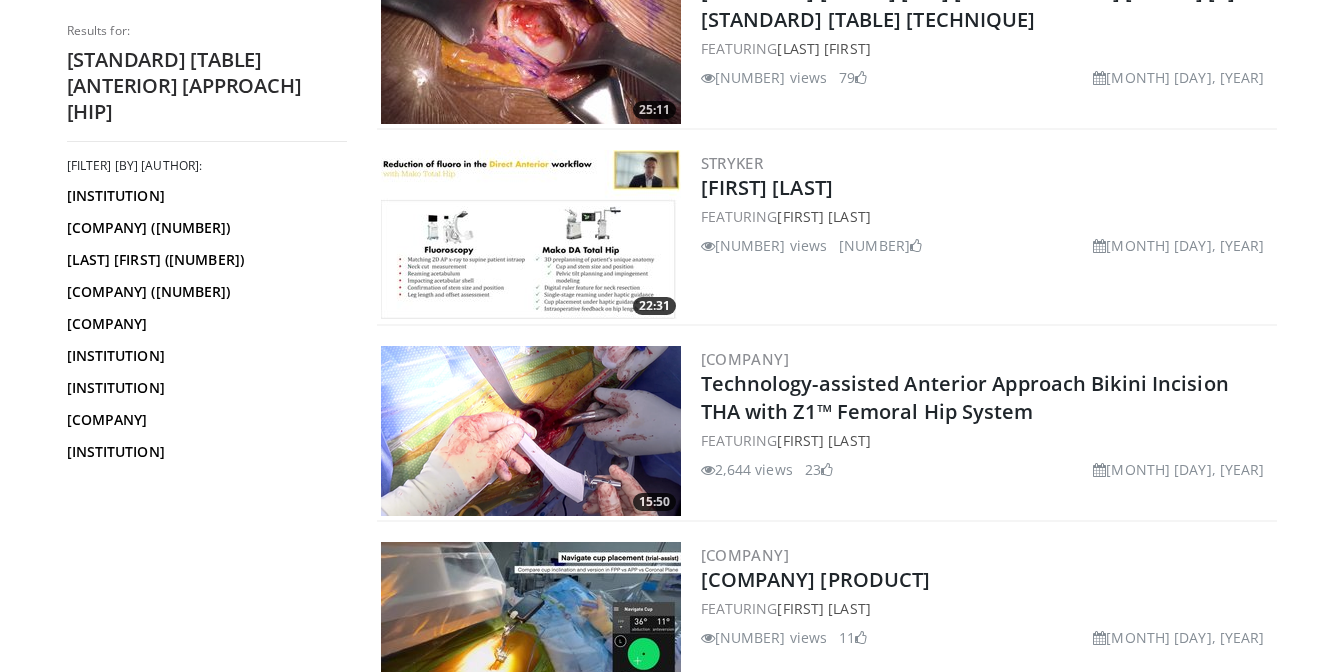 scroll, scrollTop: 1061, scrollLeft: 0, axis: vertical 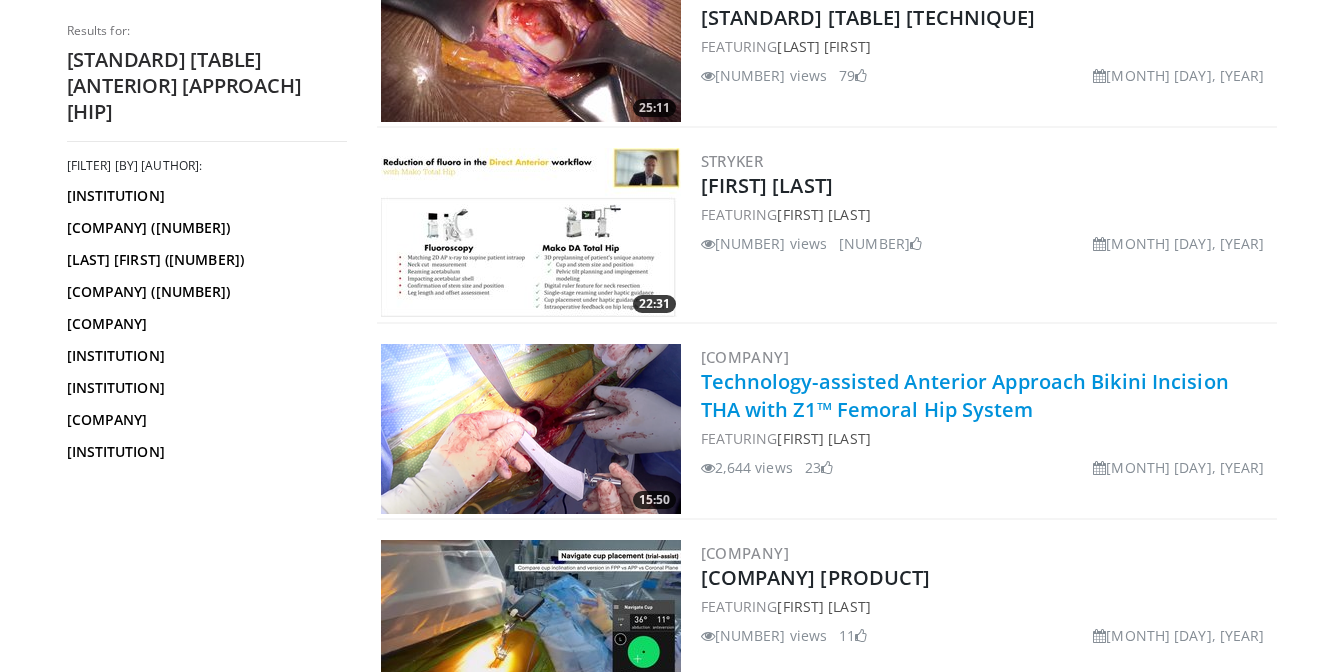 click on "Technology-assisted Anterior Approach Bikini Incision THA with Z1™ Femoral Hip System" at bounding box center (965, 395) 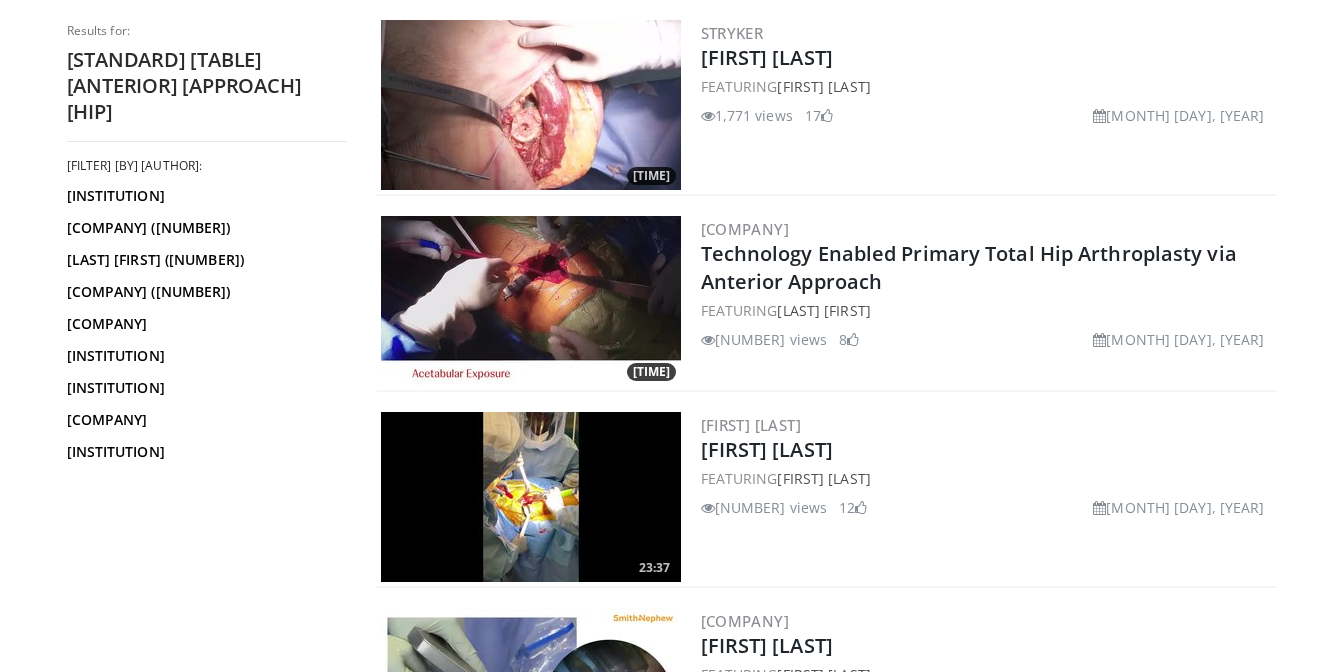 scroll, scrollTop: 1995, scrollLeft: 0, axis: vertical 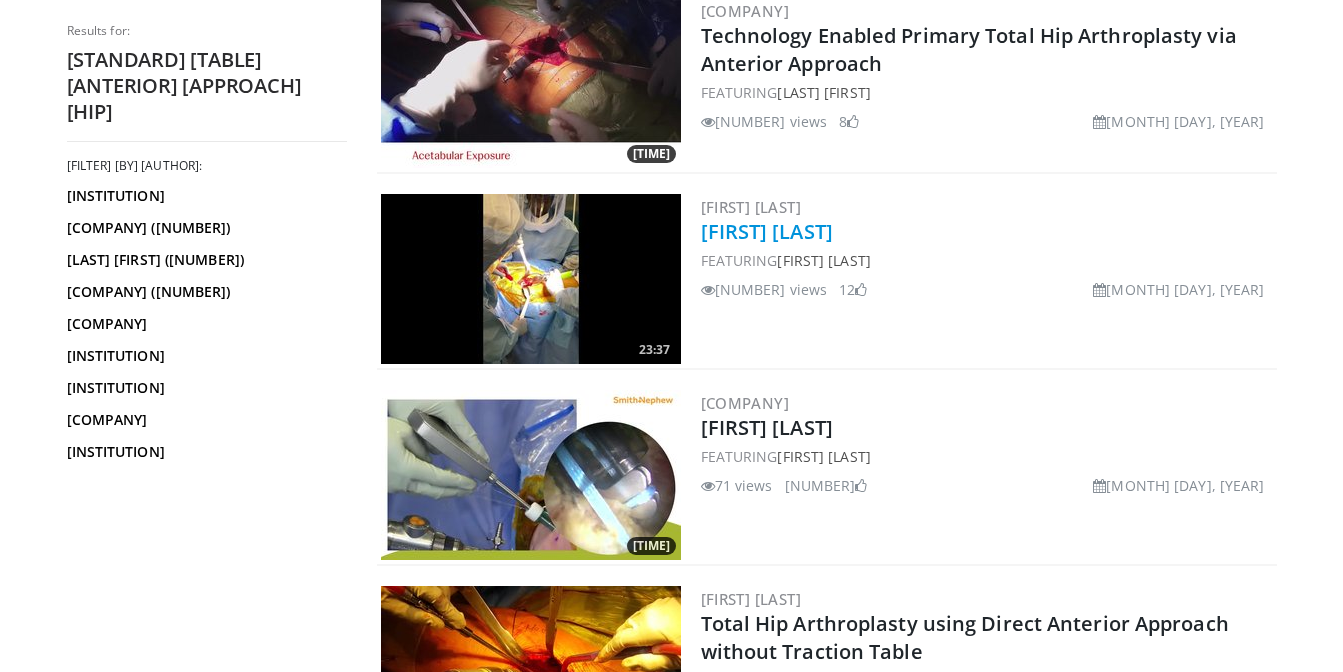 click on "[FIRST] [LAST]" at bounding box center (767, 231) 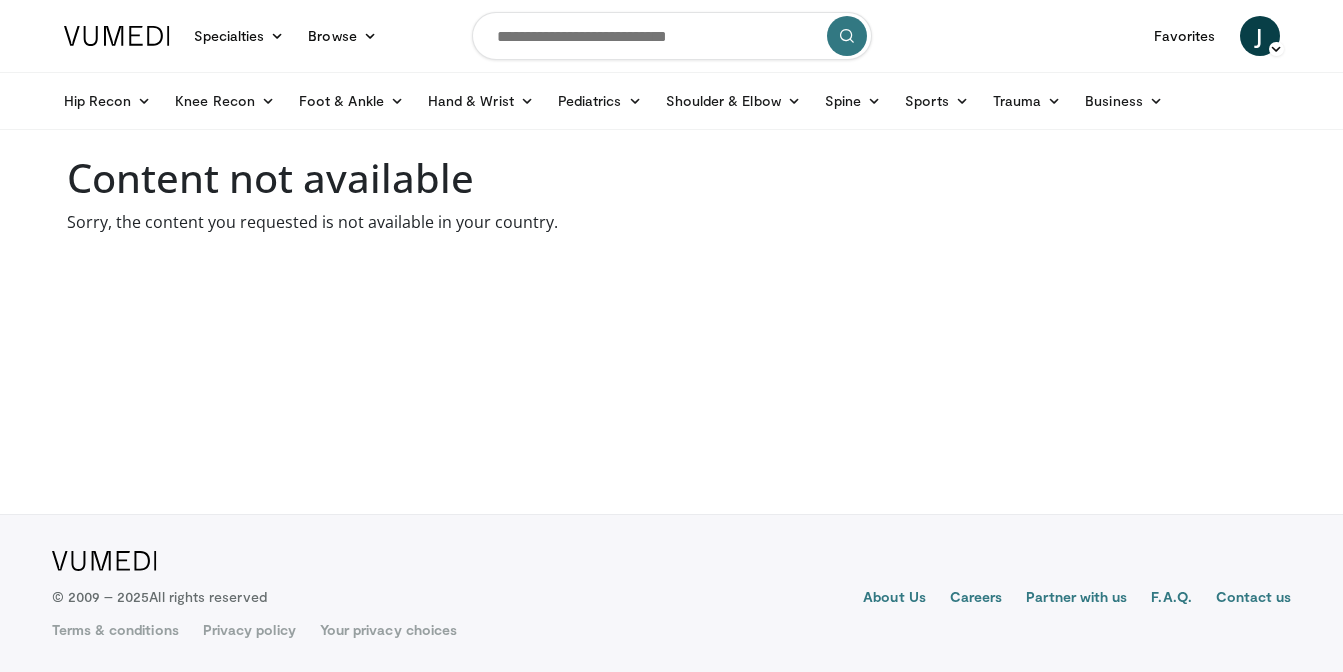 scroll, scrollTop: 0, scrollLeft: 0, axis: both 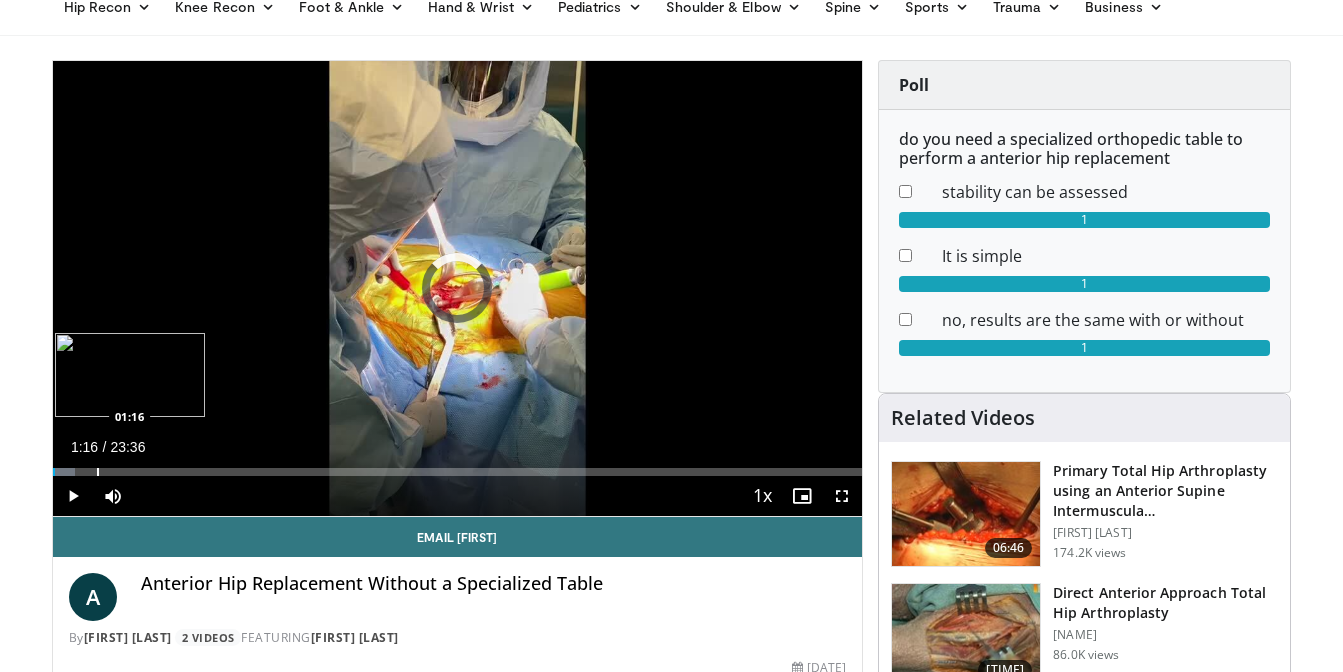click at bounding box center [98, 472] 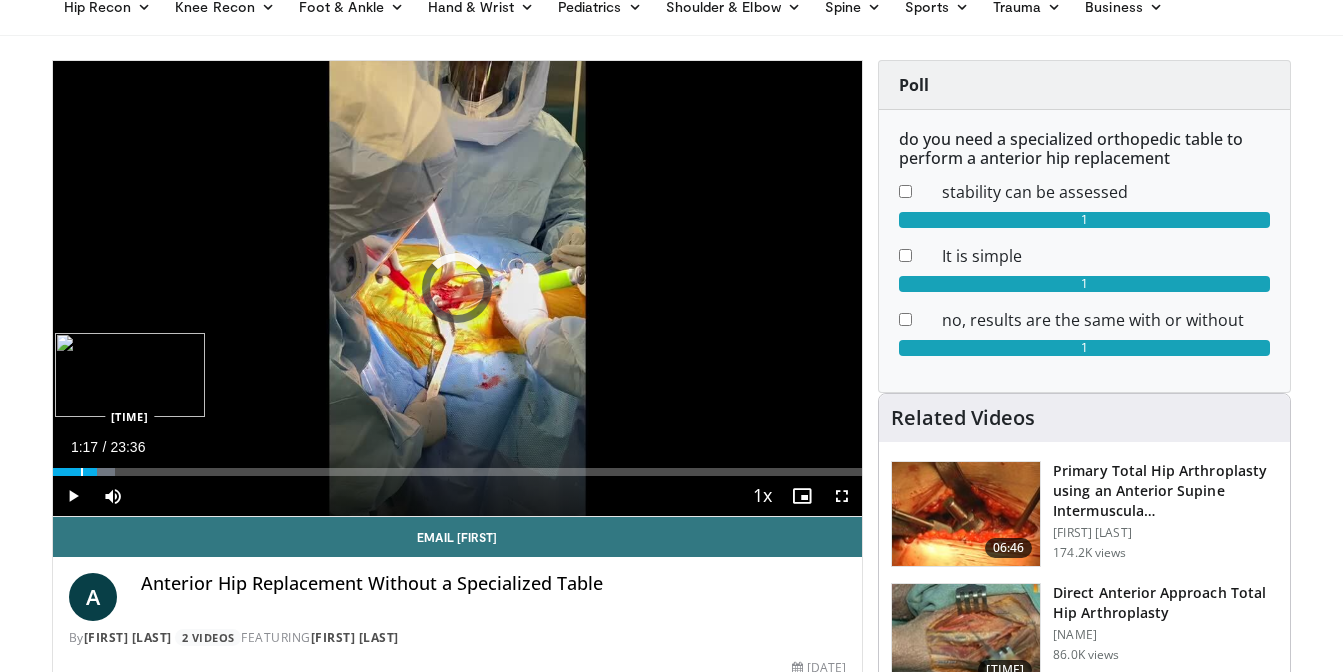click at bounding box center (82, 472) 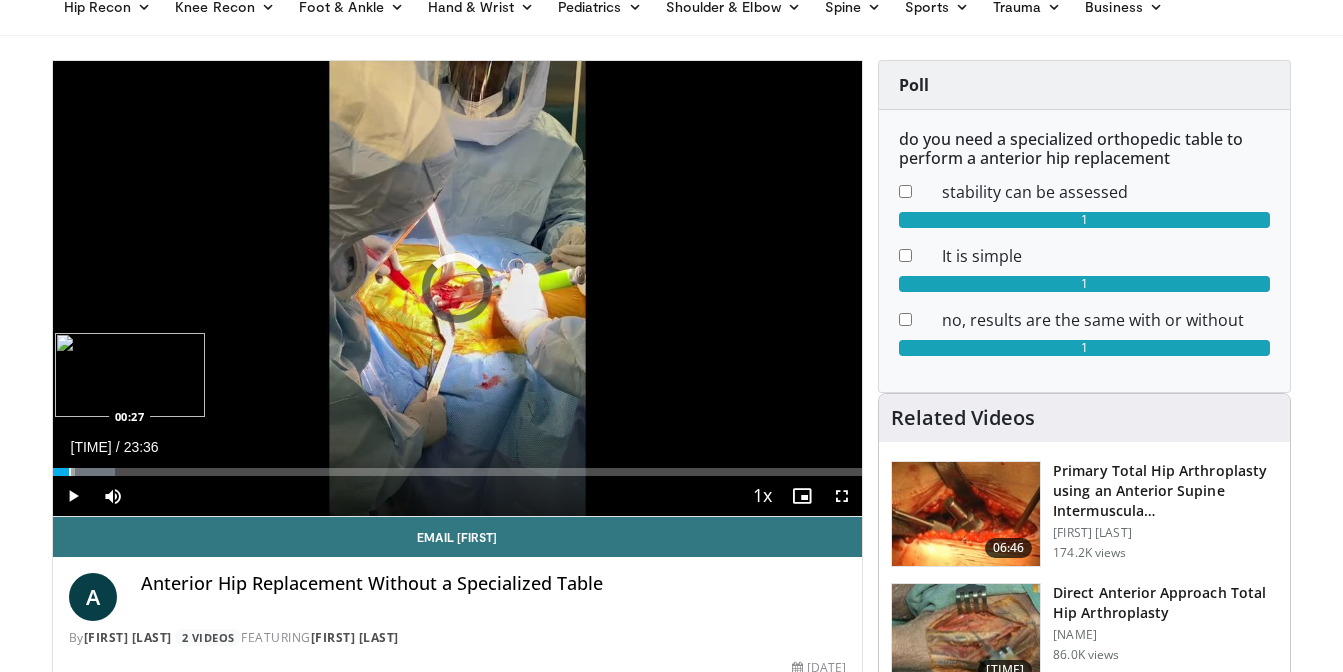 click at bounding box center (70, 472) 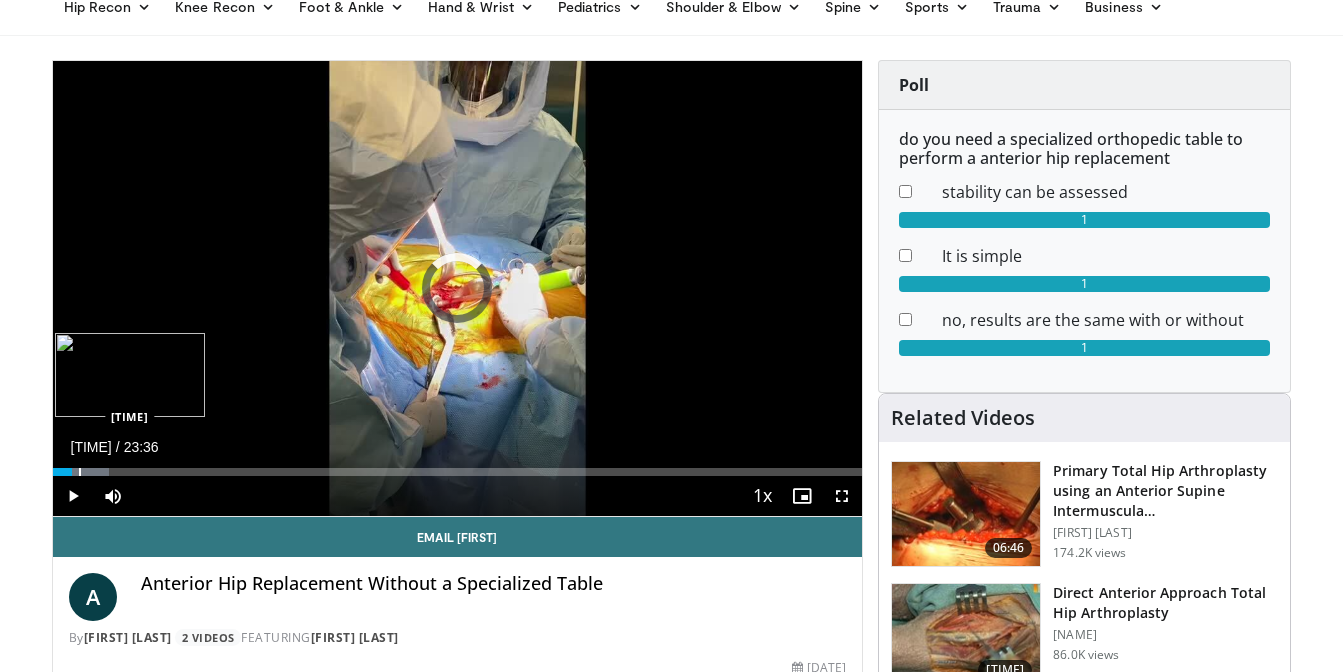 click at bounding box center (80, 472) 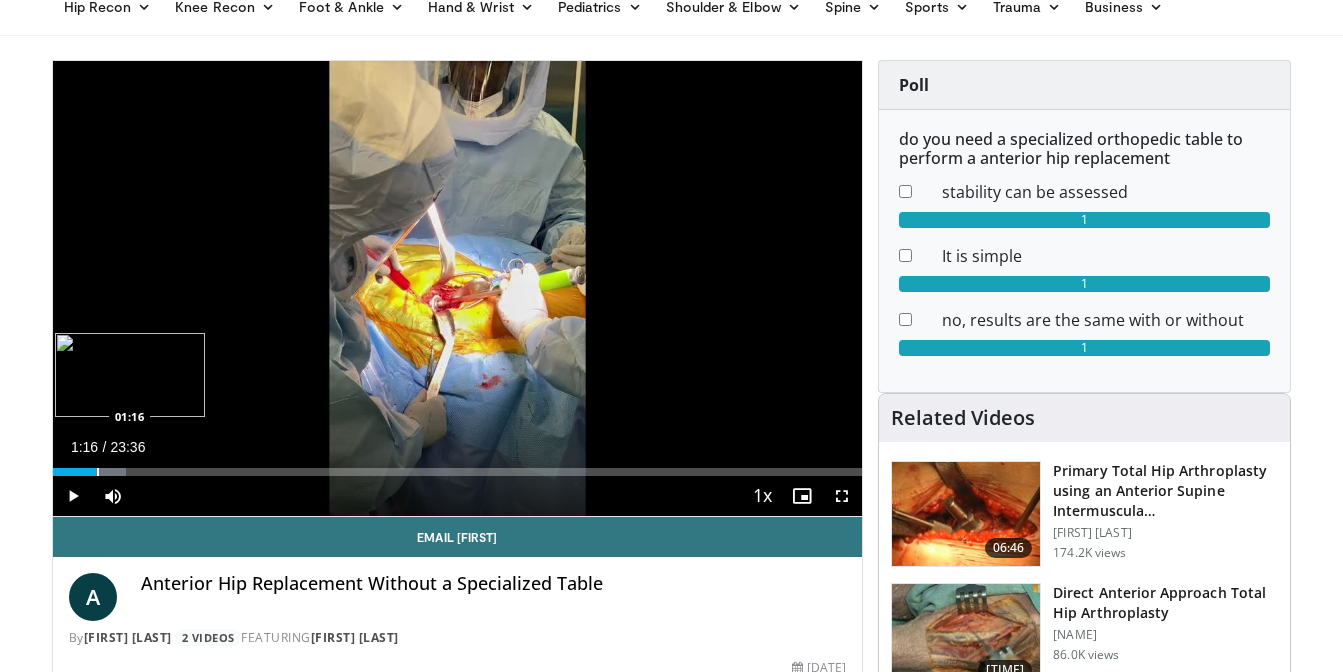 click at bounding box center [98, 472] 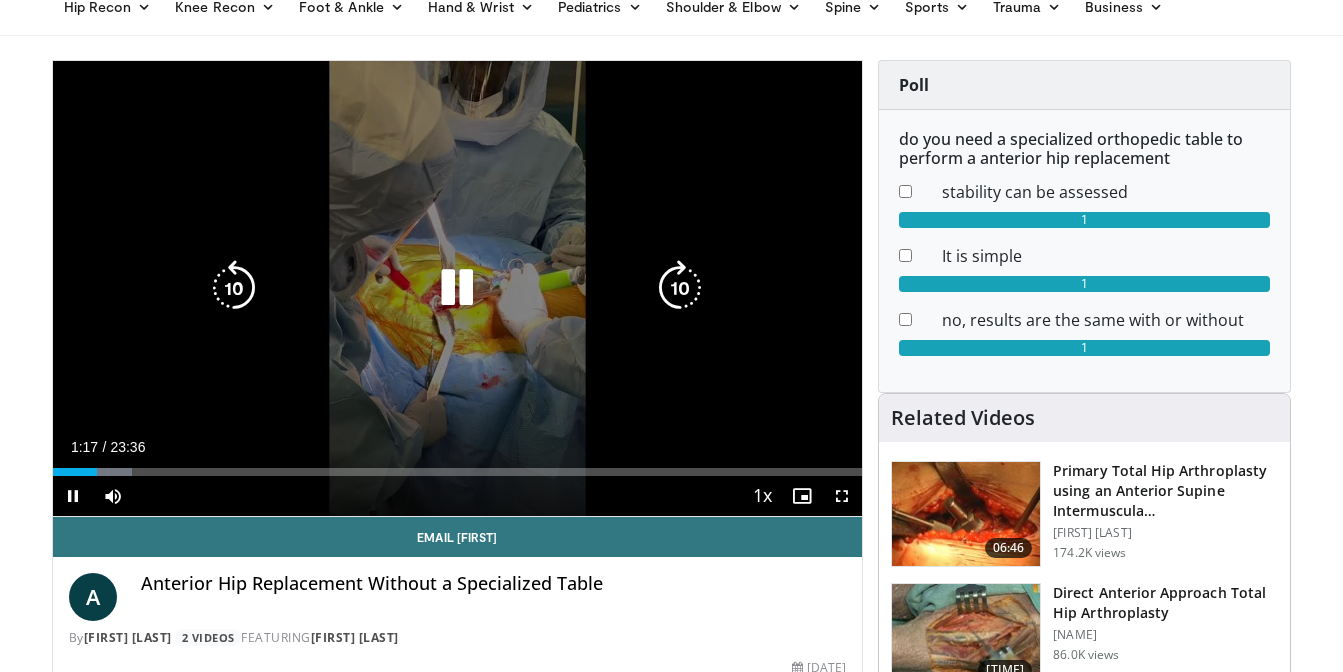 click on "Loaded :  9.80% 01:17 01:32" at bounding box center [458, 472] 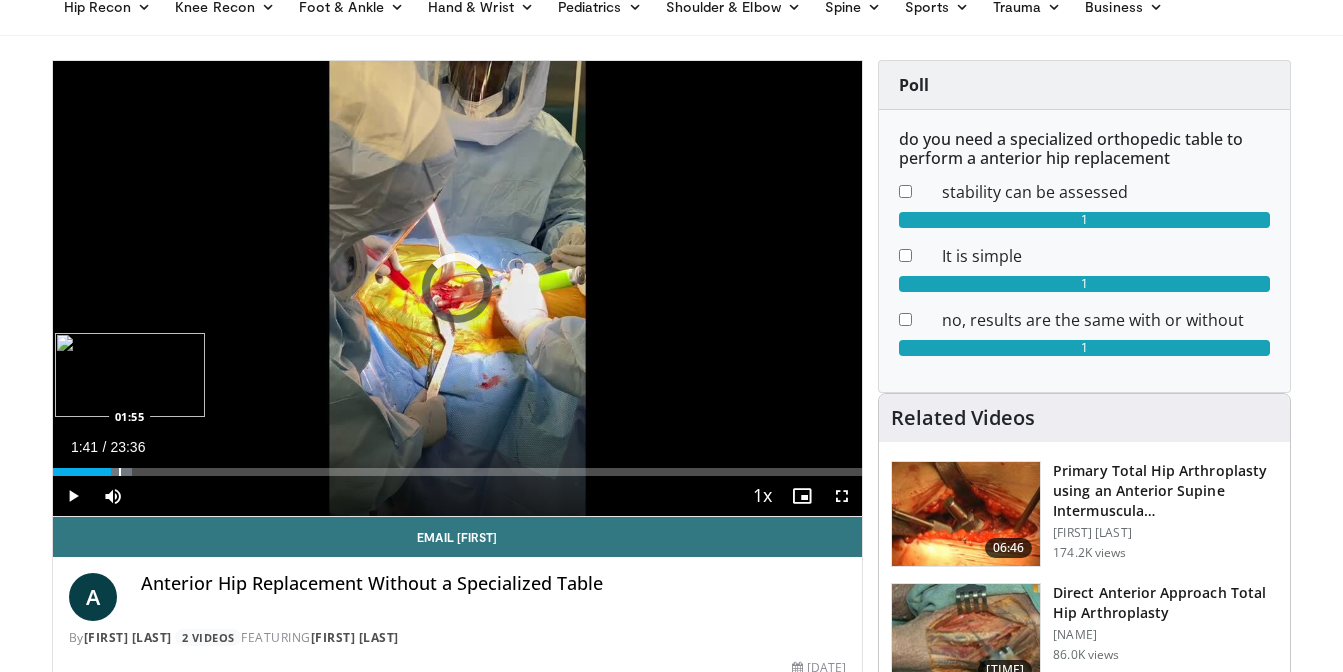 click at bounding box center (120, 472) 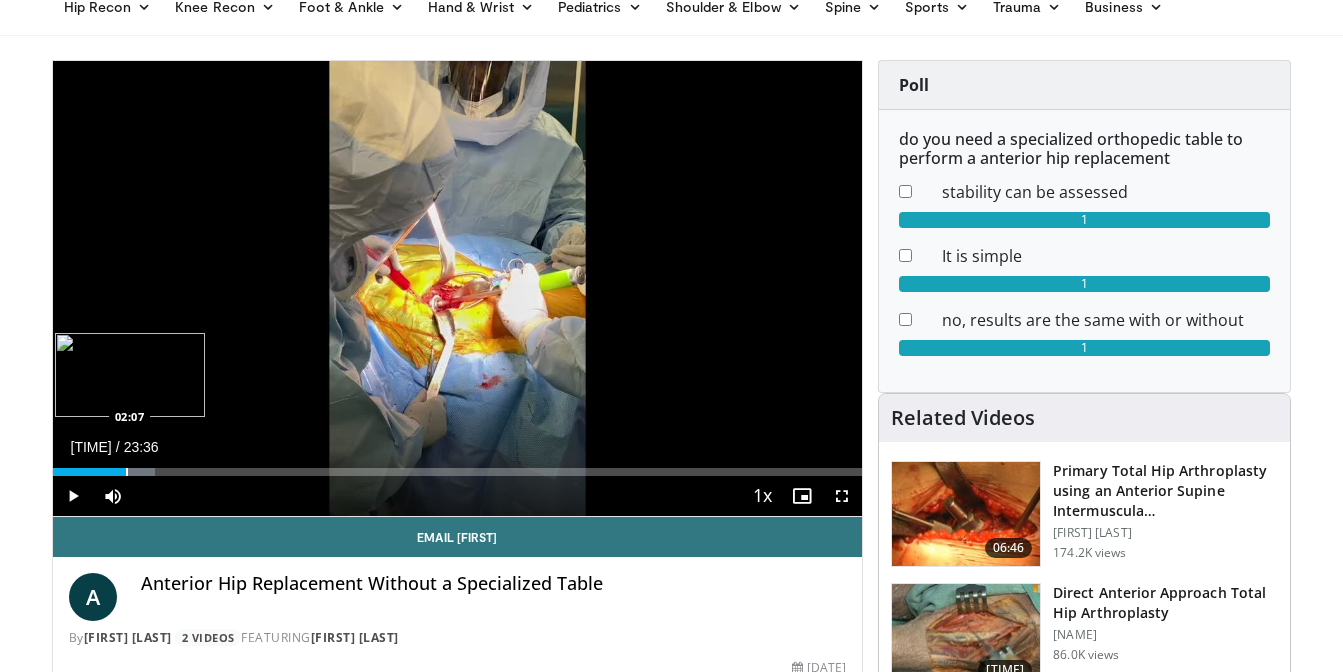 click at bounding box center [127, 472] 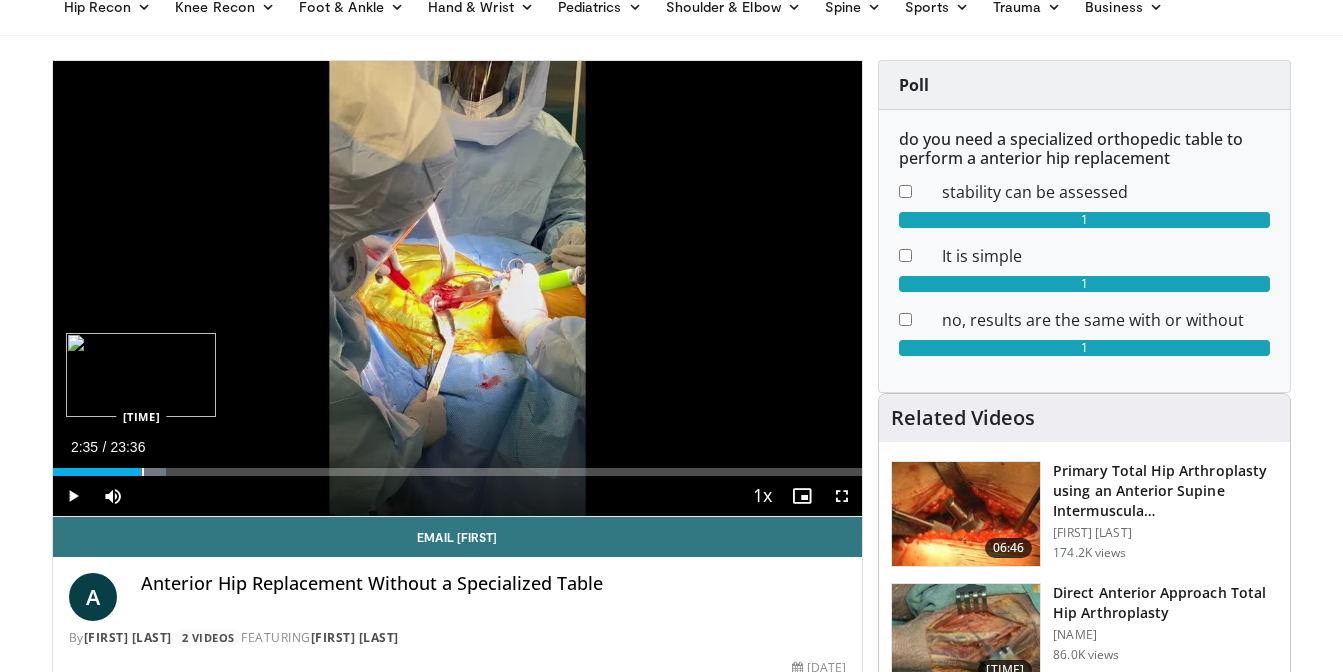 click at bounding box center (143, 472) 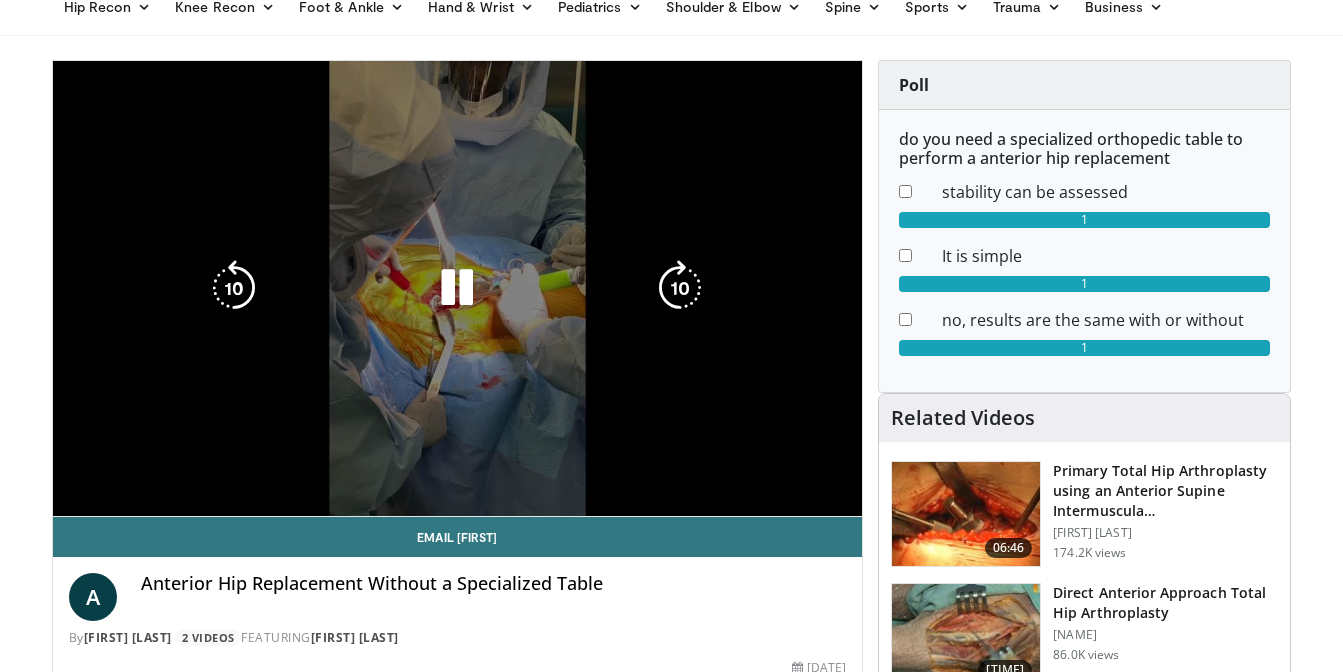 click on "10 seconds
Tap to unmute" at bounding box center (458, 288) 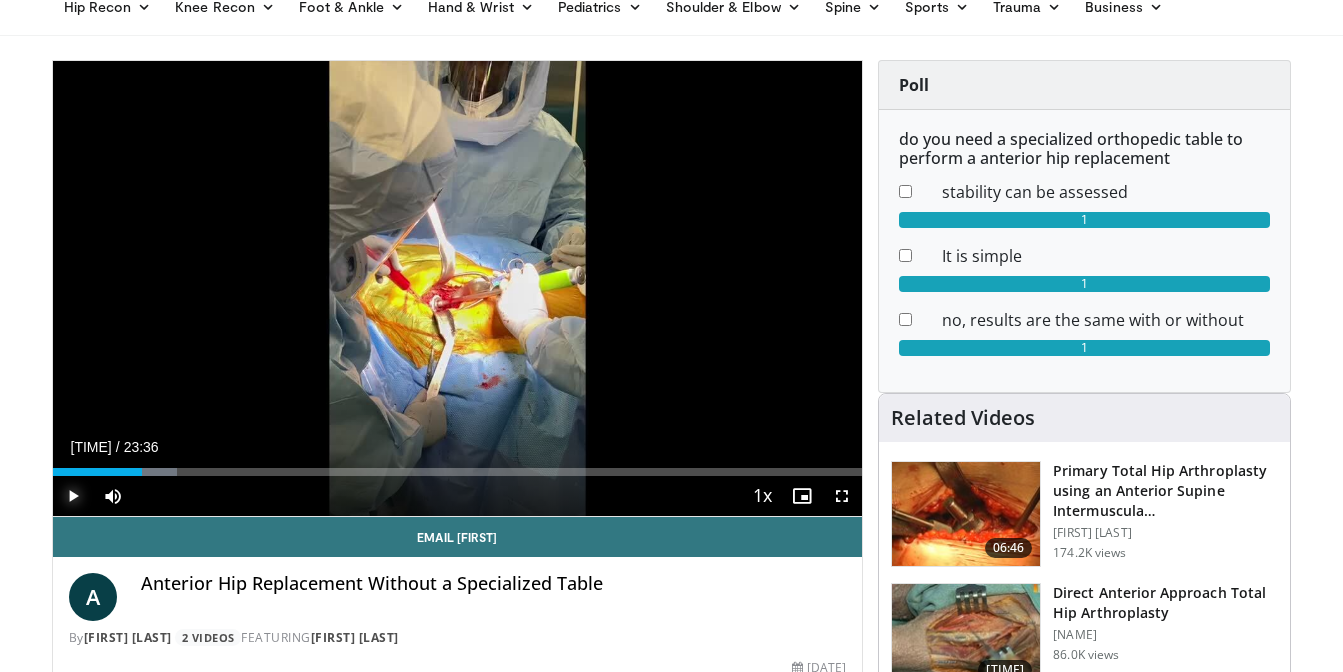 click at bounding box center (73, 496) 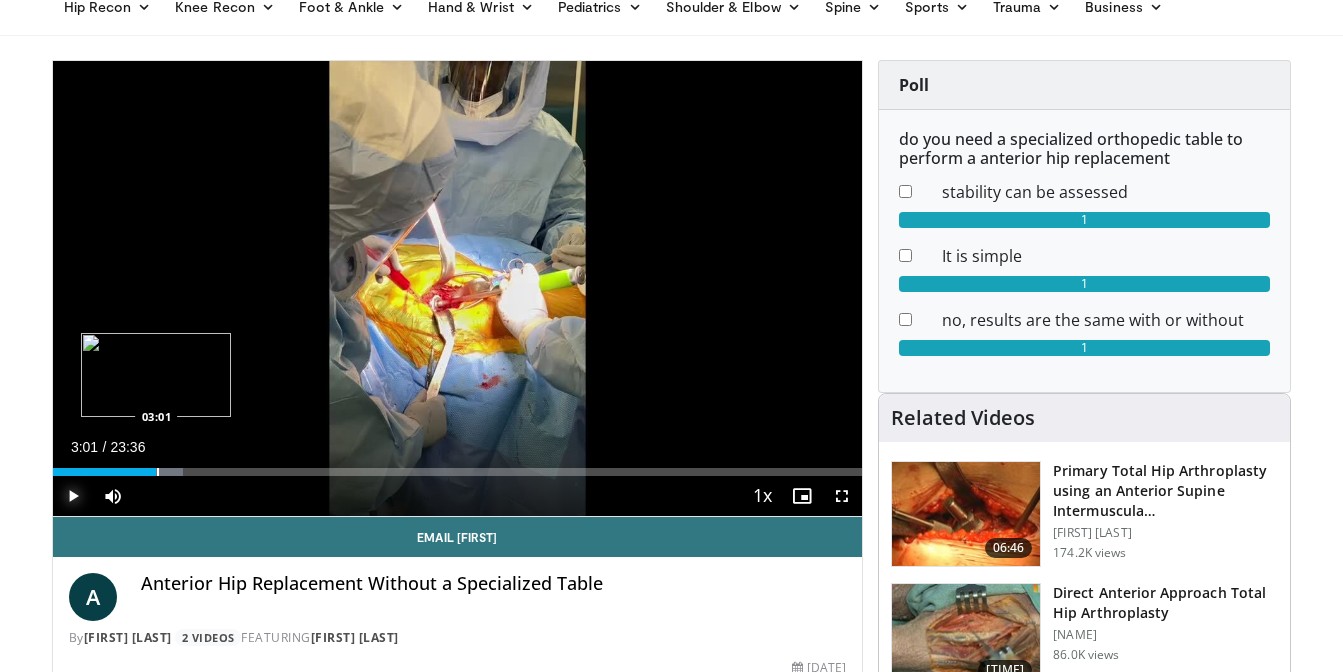click at bounding box center (158, 472) 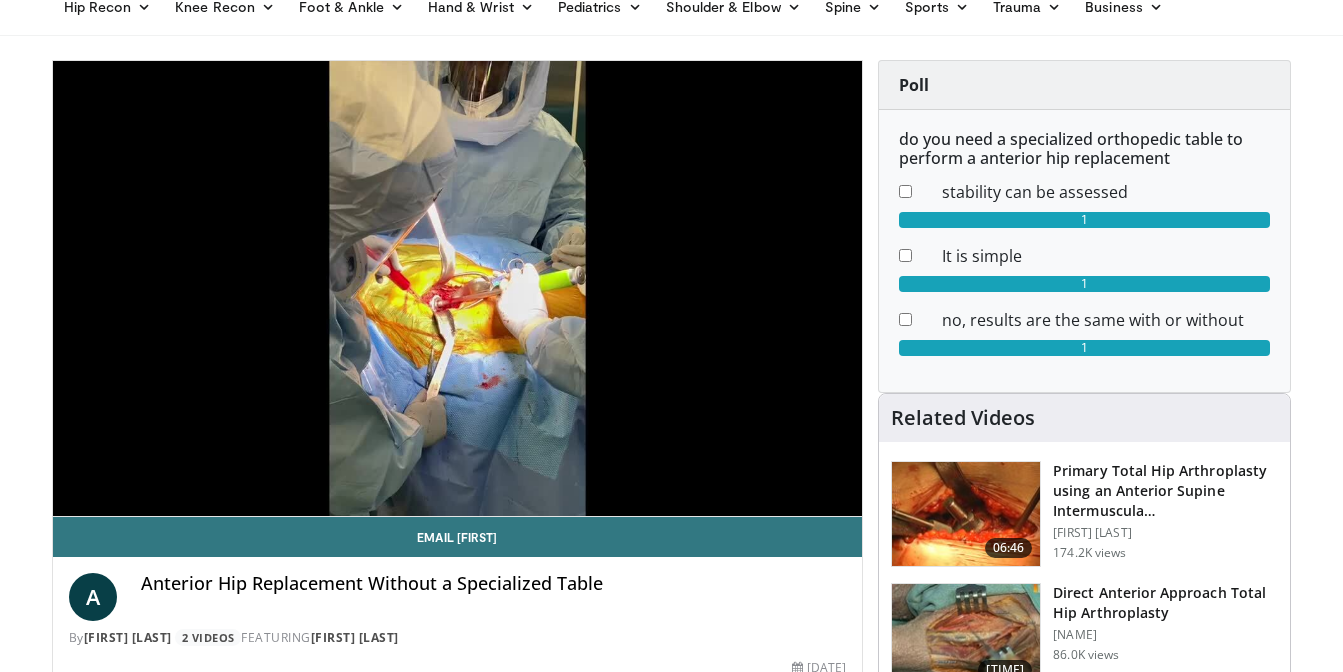 click on "Loaded :  17.50% 03:03 03:10" at bounding box center [458, 472] 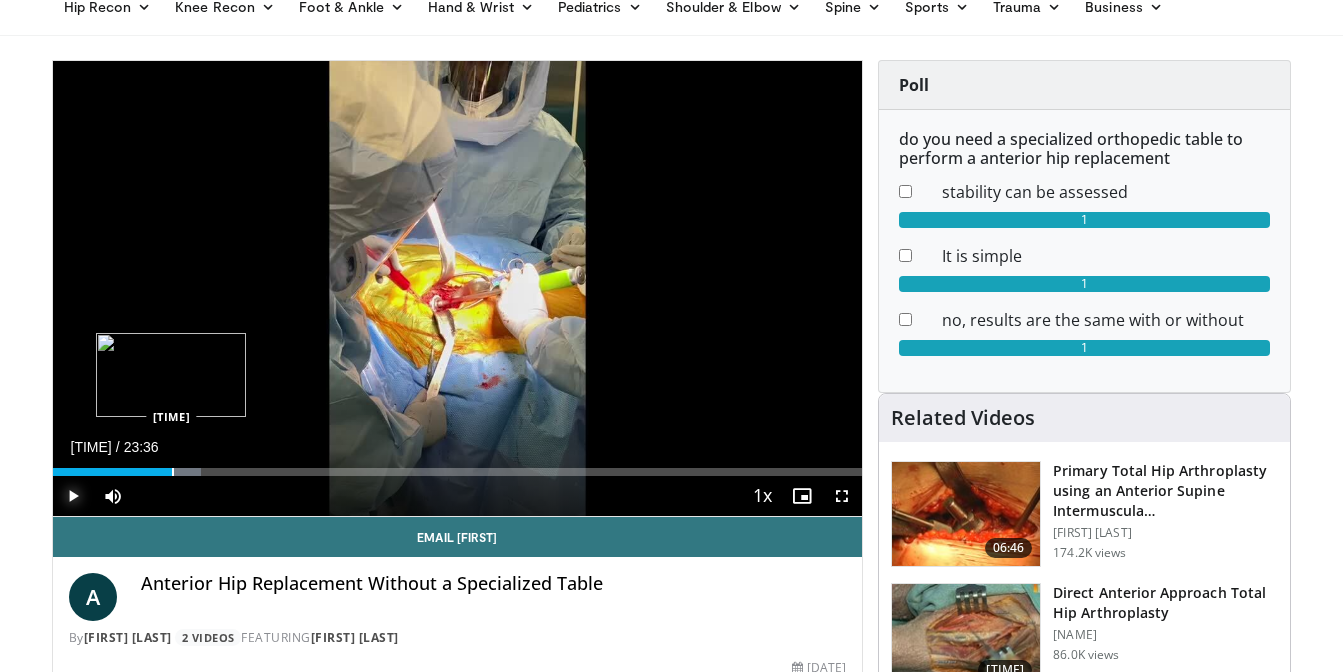 click at bounding box center [173, 472] 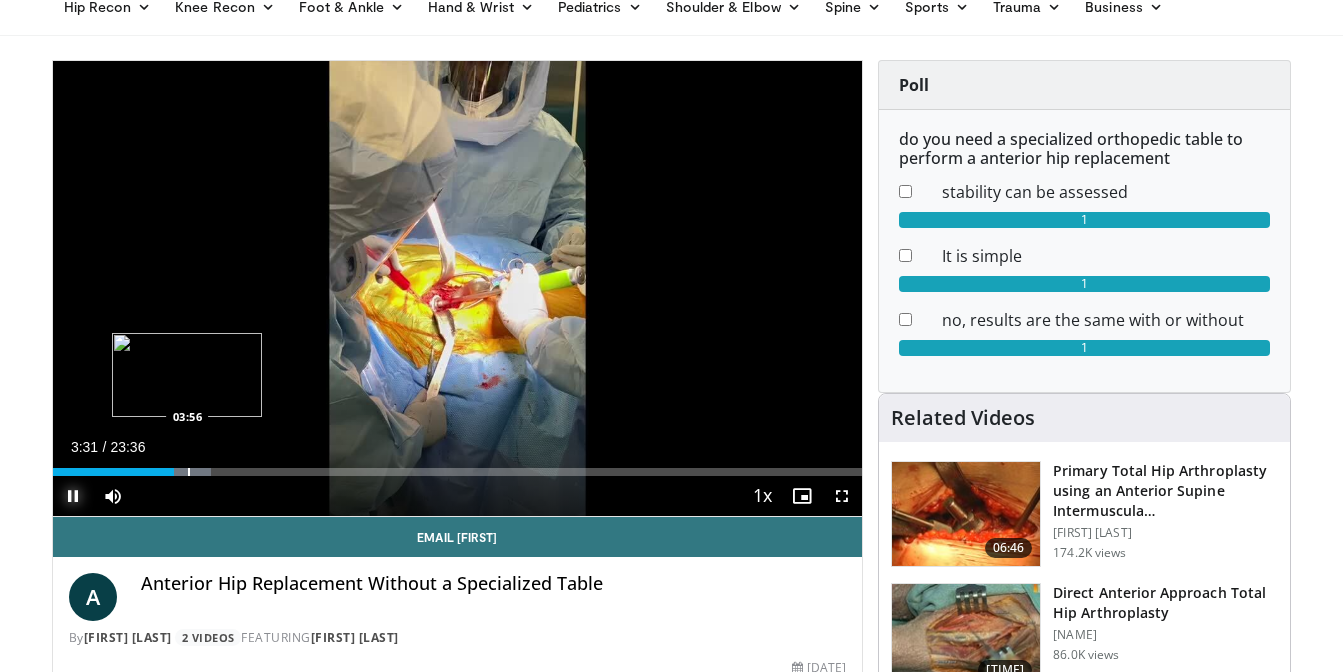 click at bounding box center [189, 472] 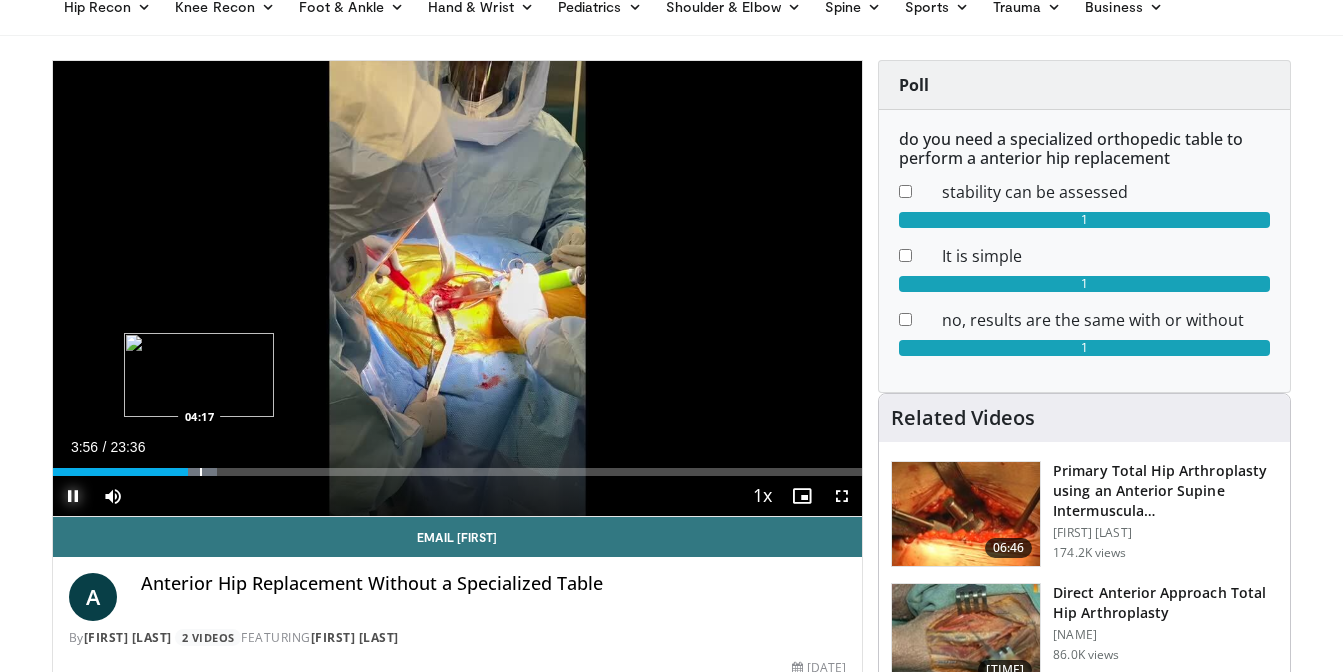 click at bounding box center (201, 472) 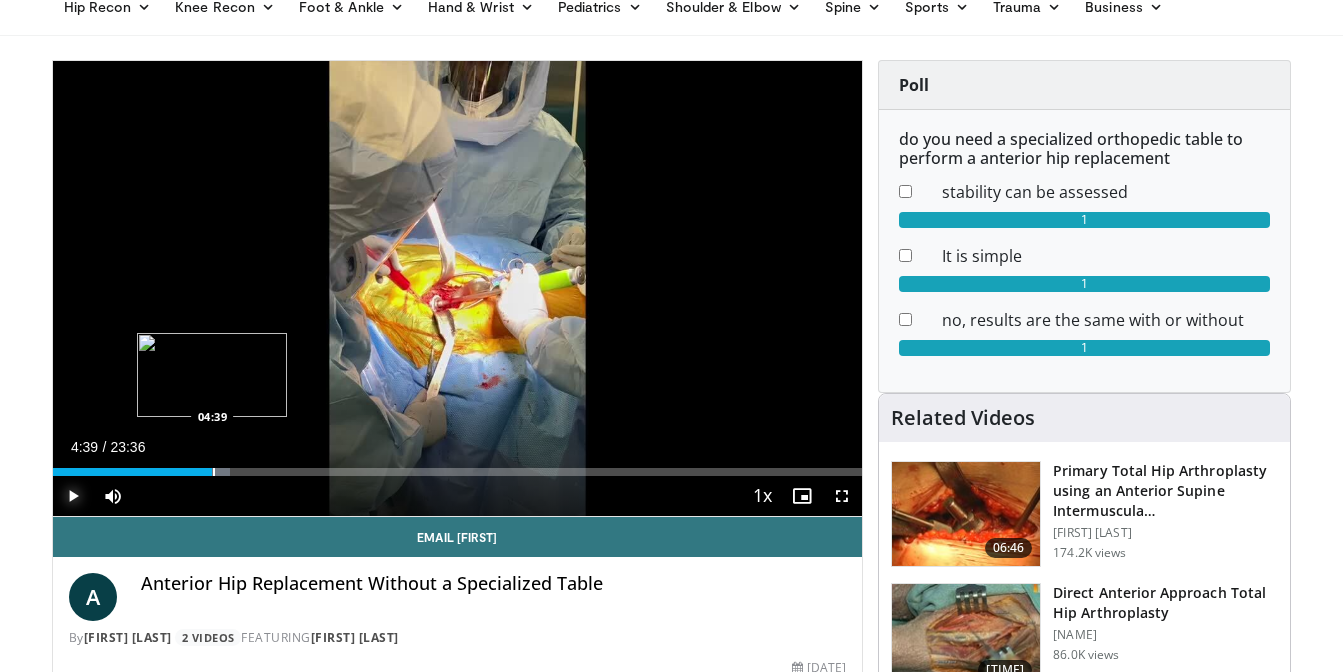 click at bounding box center [214, 472] 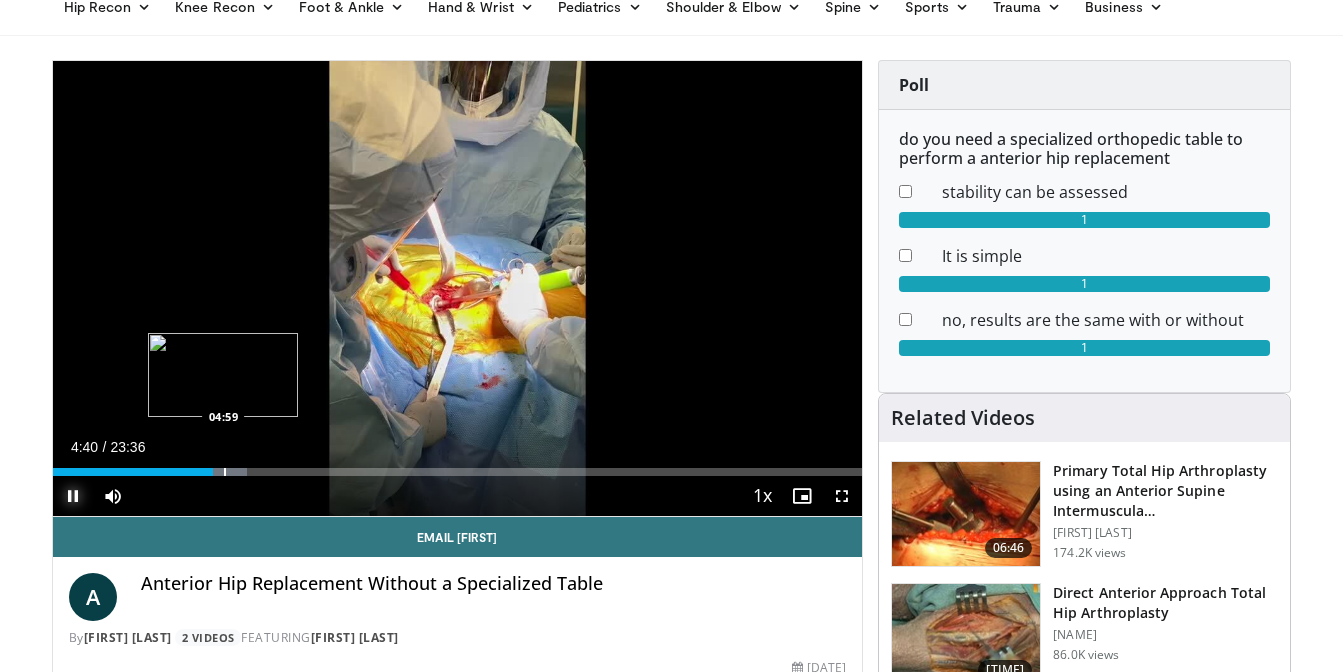 click at bounding box center (225, 472) 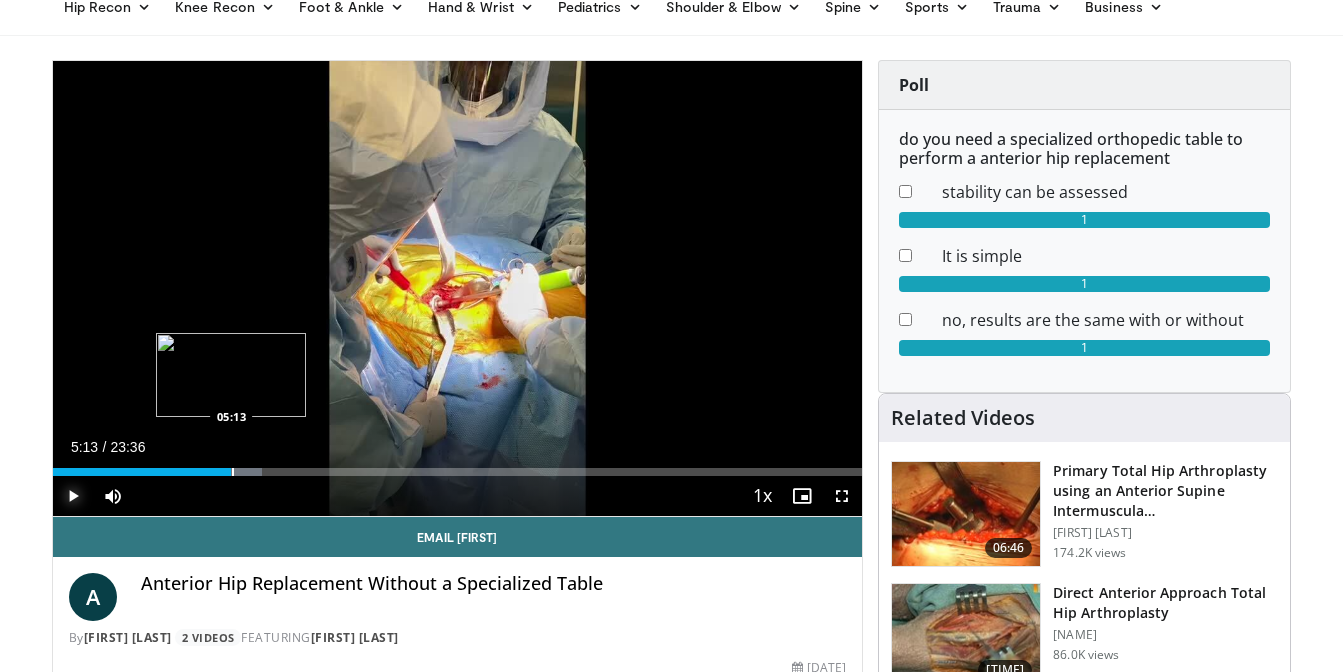 click at bounding box center (233, 472) 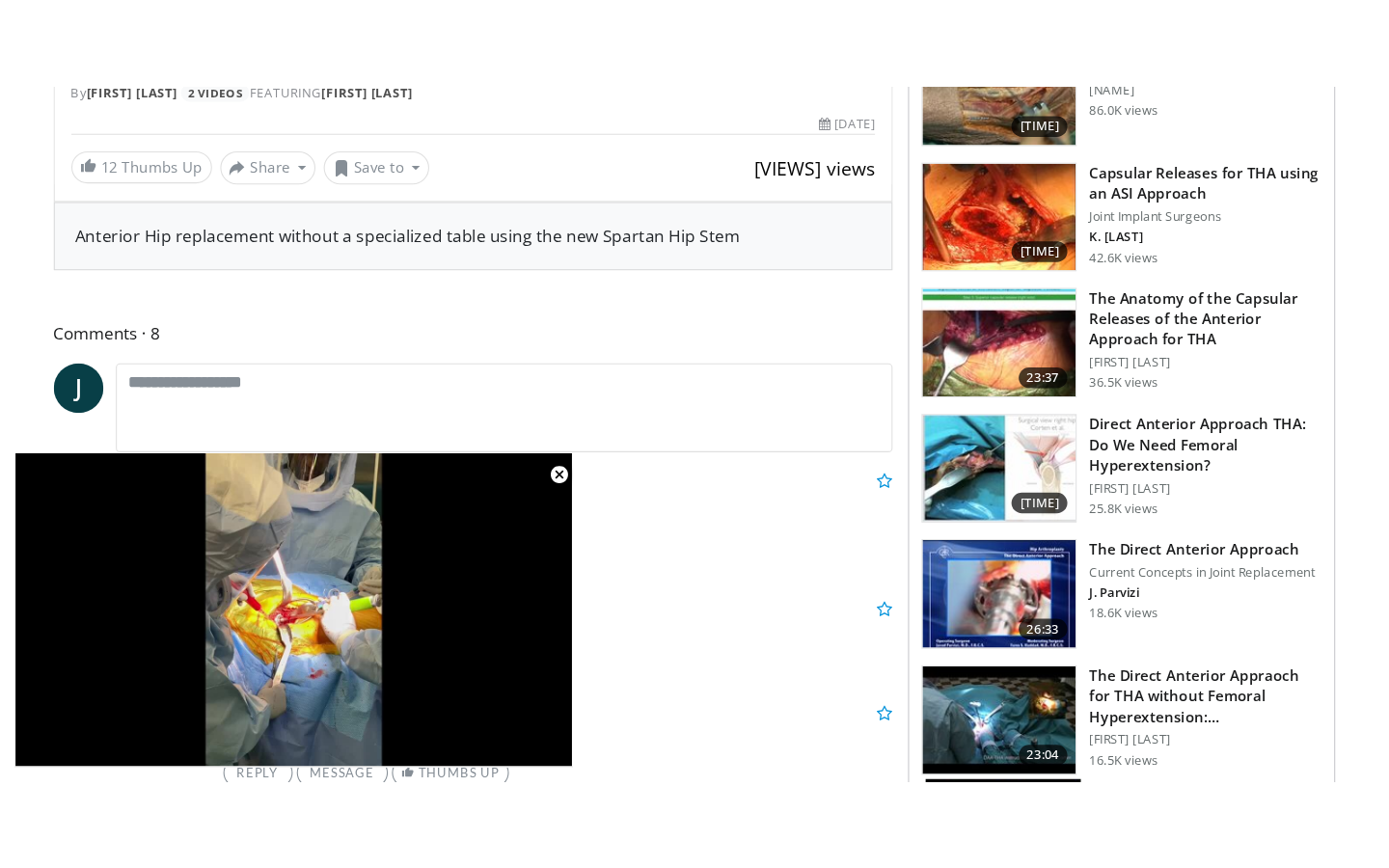 scroll, scrollTop: 0, scrollLeft: 0, axis: both 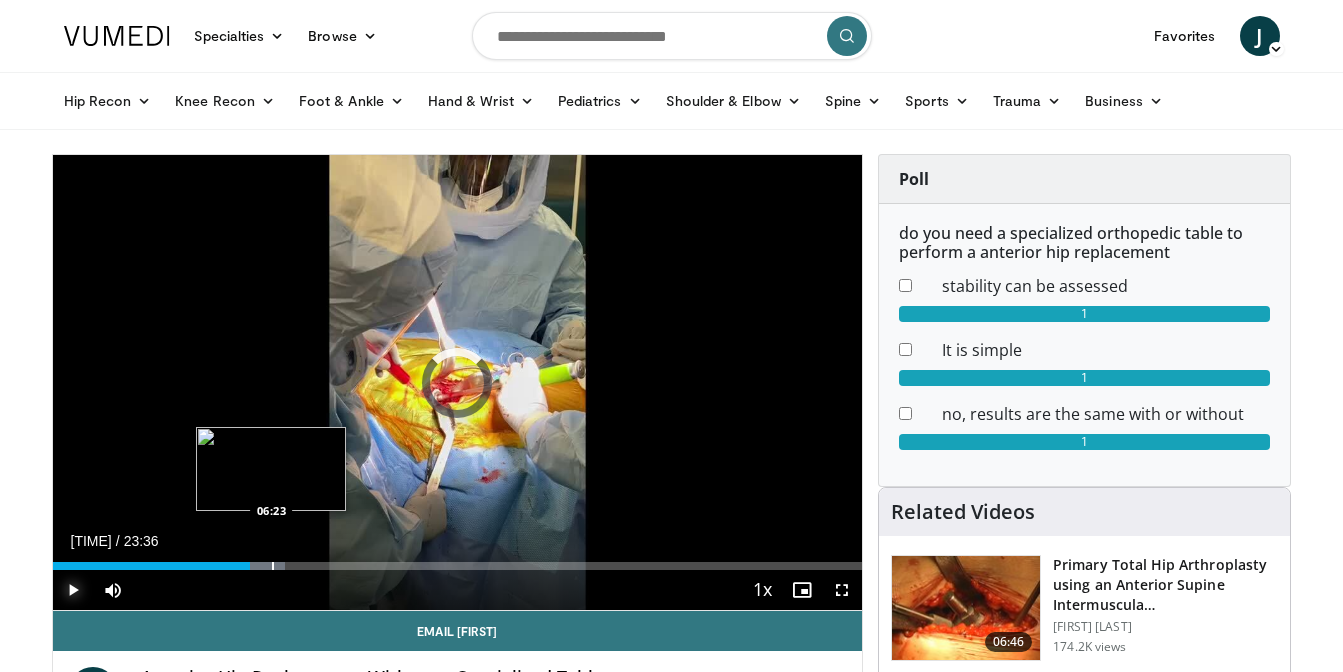 click at bounding box center (273, 566) 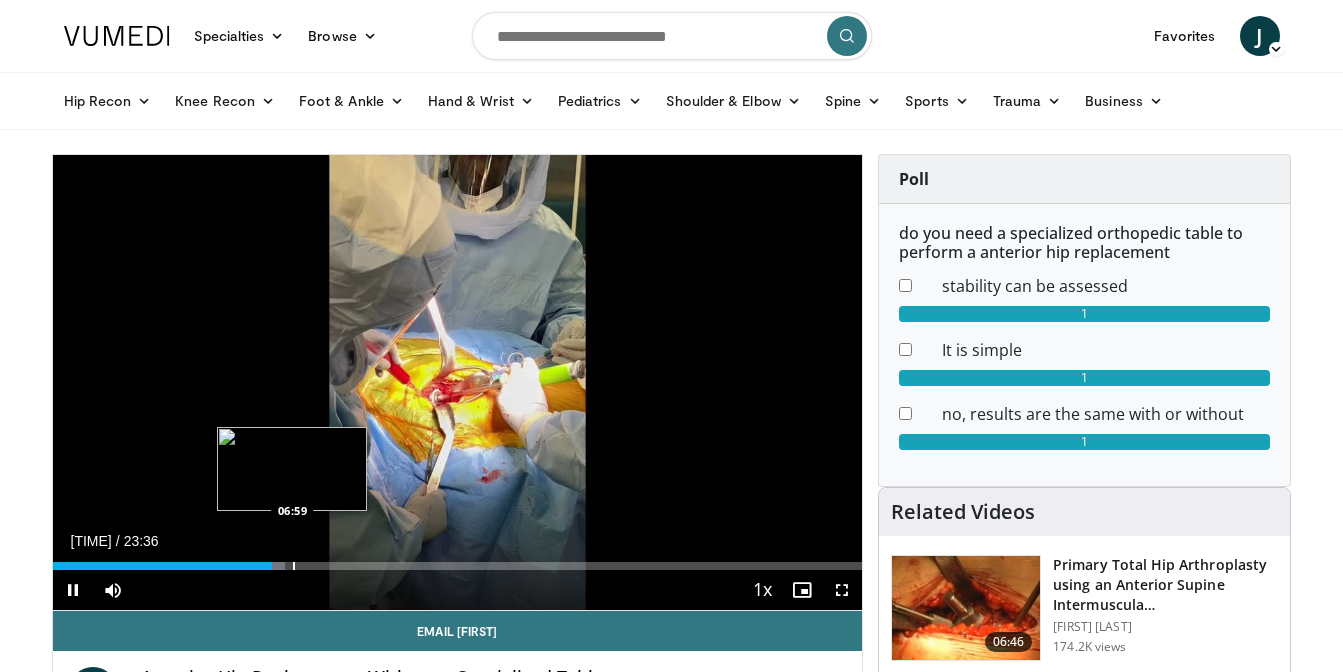 click on "10 seconds
Tap to unmute" at bounding box center (458, 382) 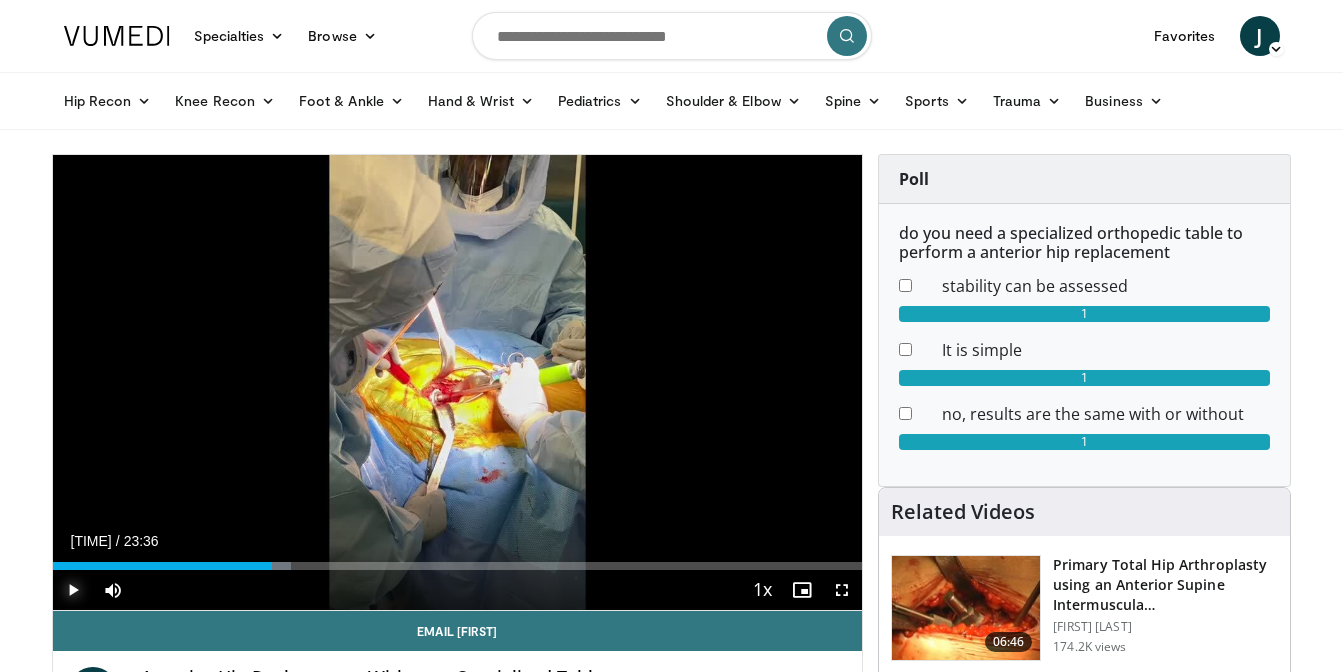 click at bounding box center [73, 590] 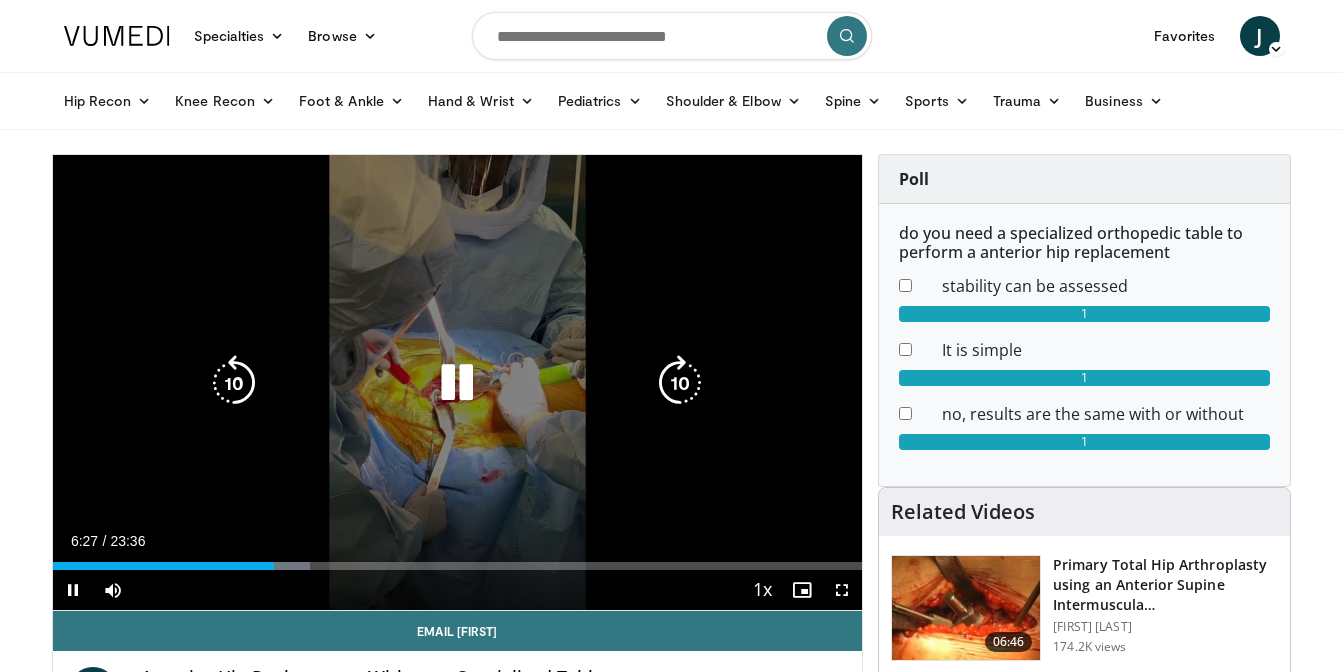 click at bounding box center (457, 383) 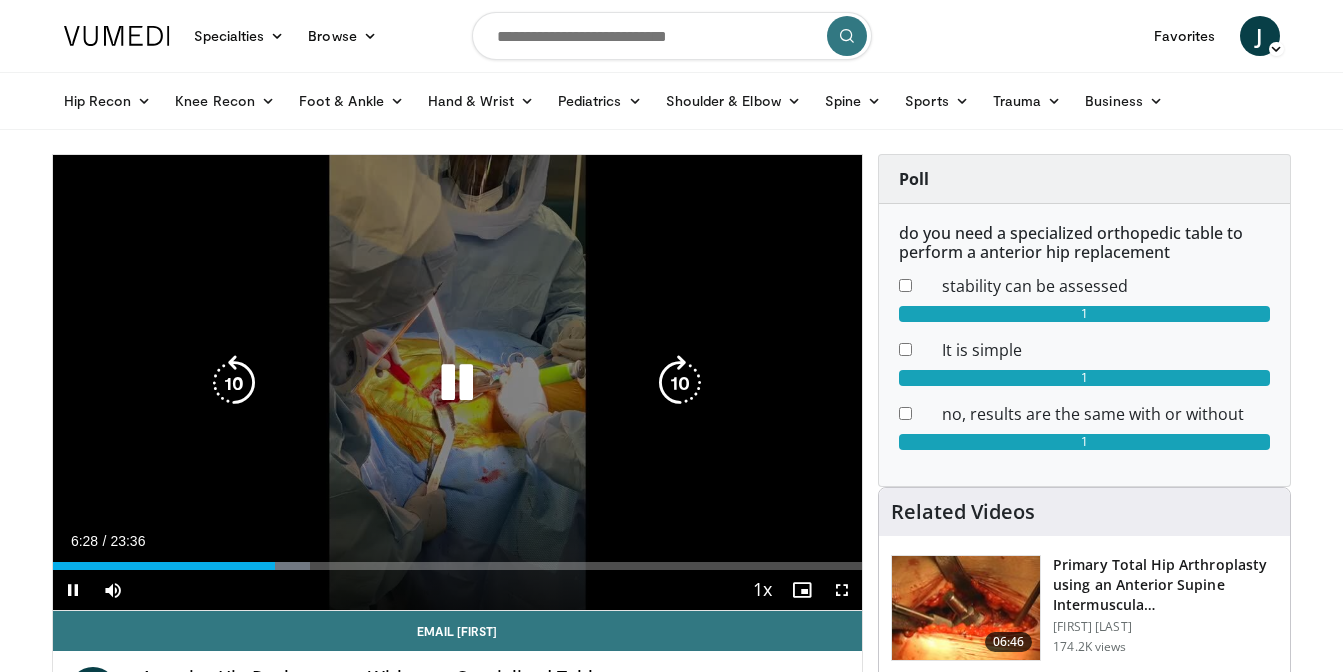 click at bounding box center [457, 383] 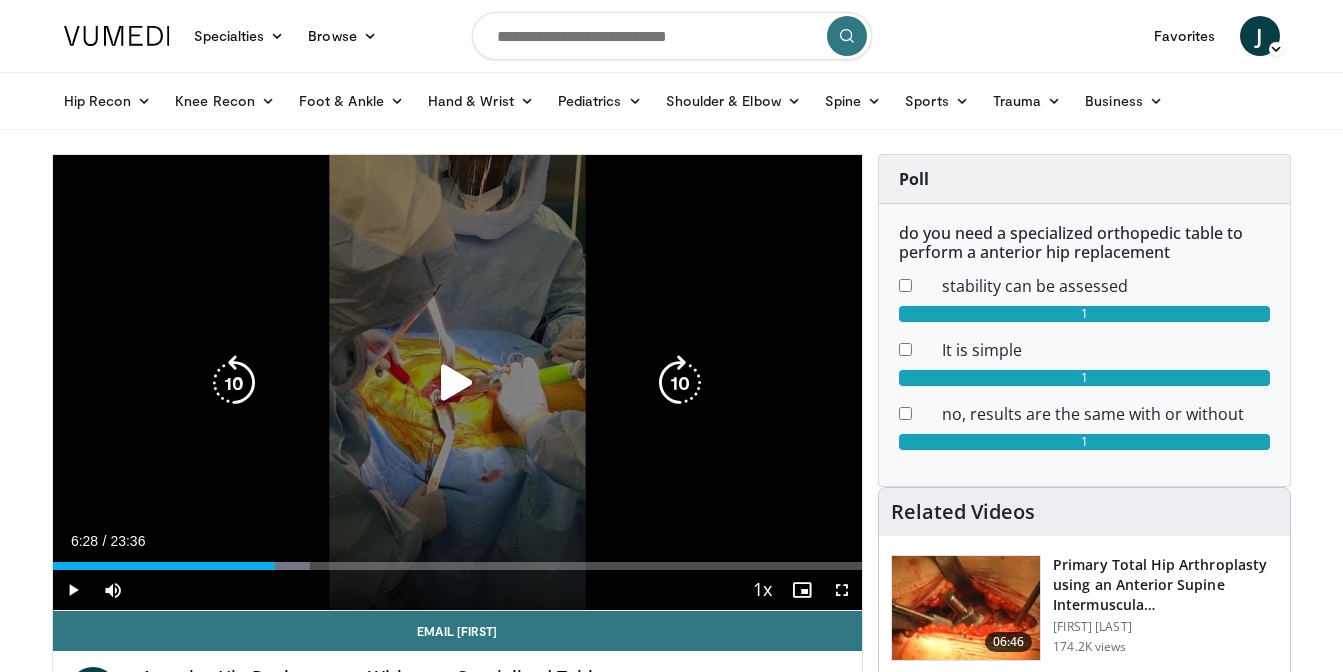 click on "10 seconds
Tap to unmute" at bounding box center [458, 382] 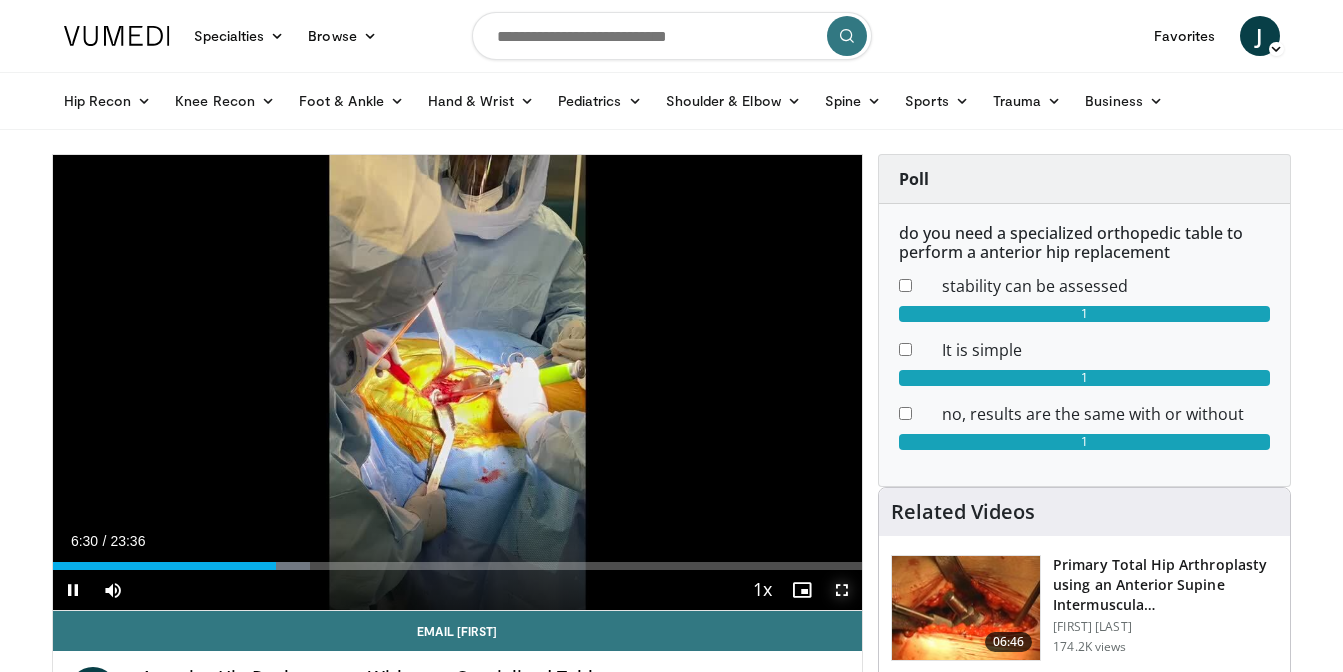 click at bounding box center (842, 590) 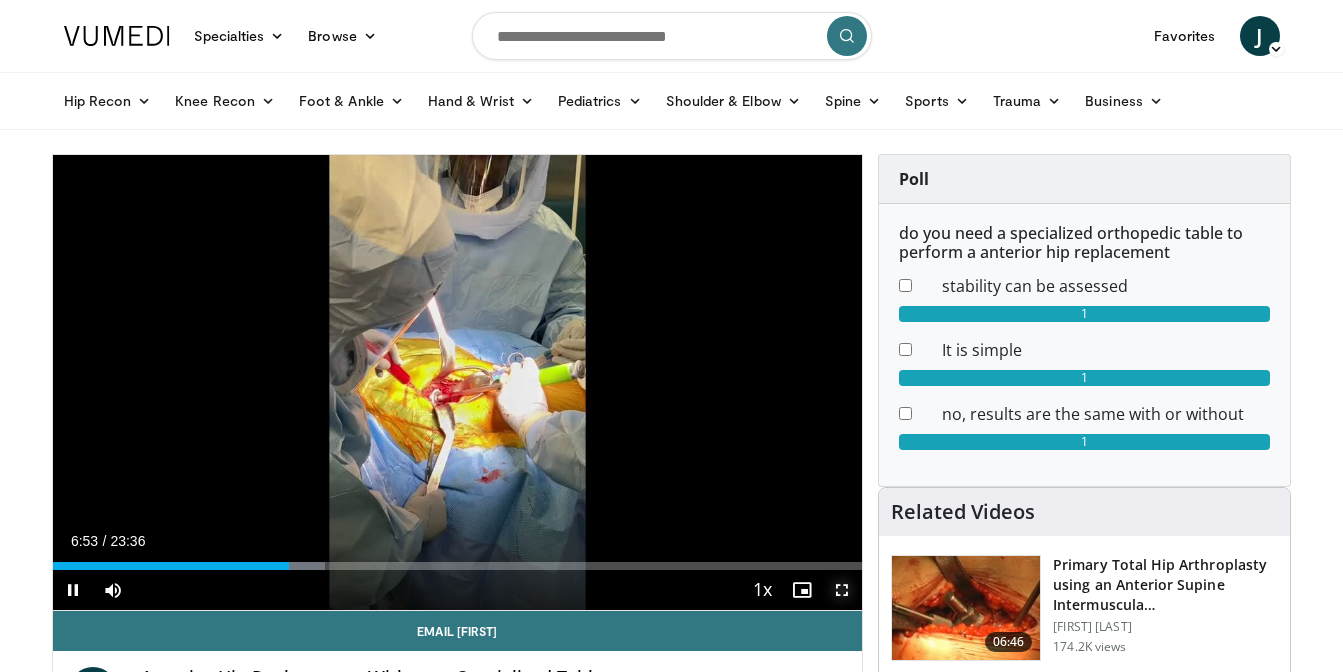 click at bounding box center [842, 590] 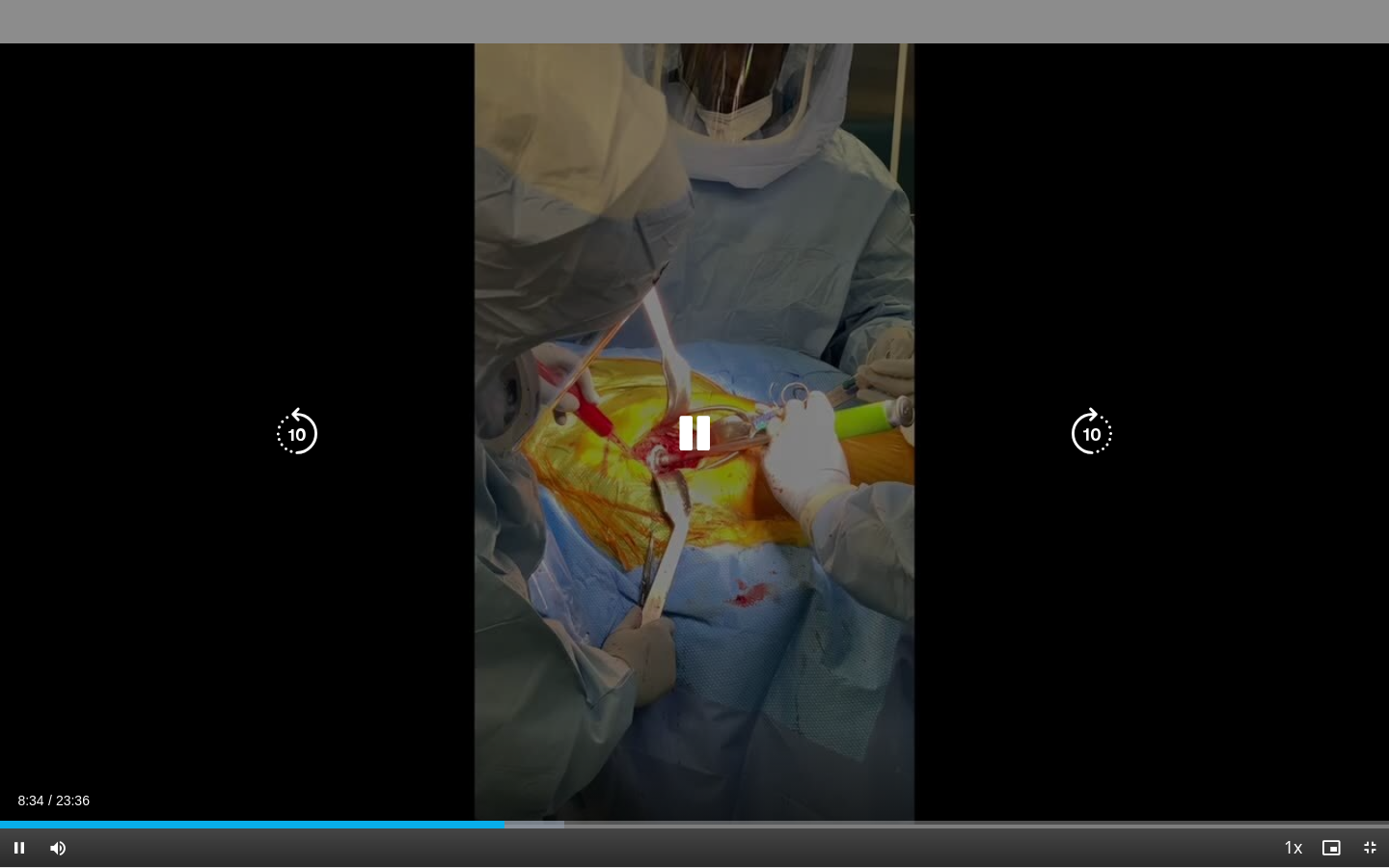 click at bounding box center (297, 434) 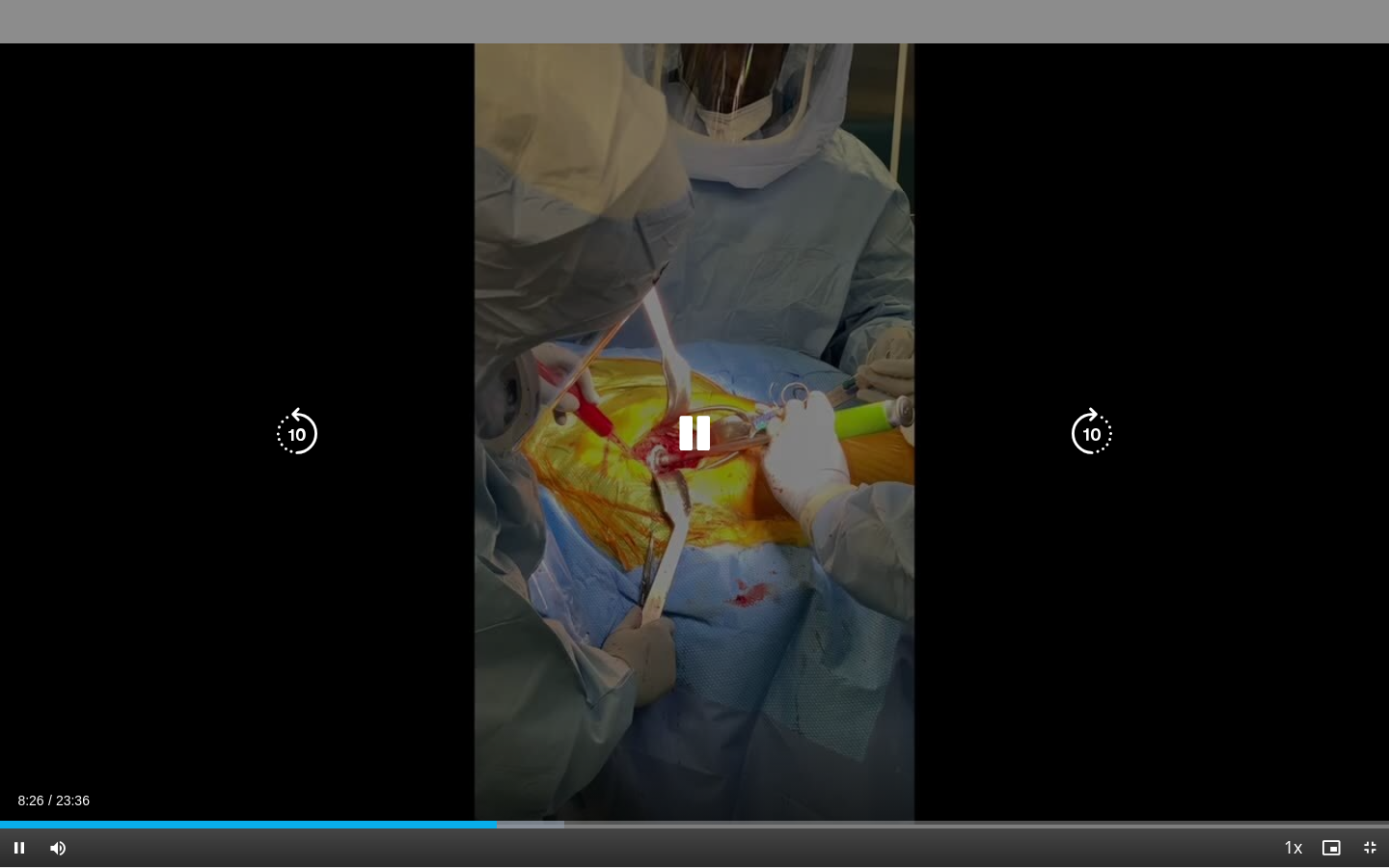 click at bounding box center (297, 434) 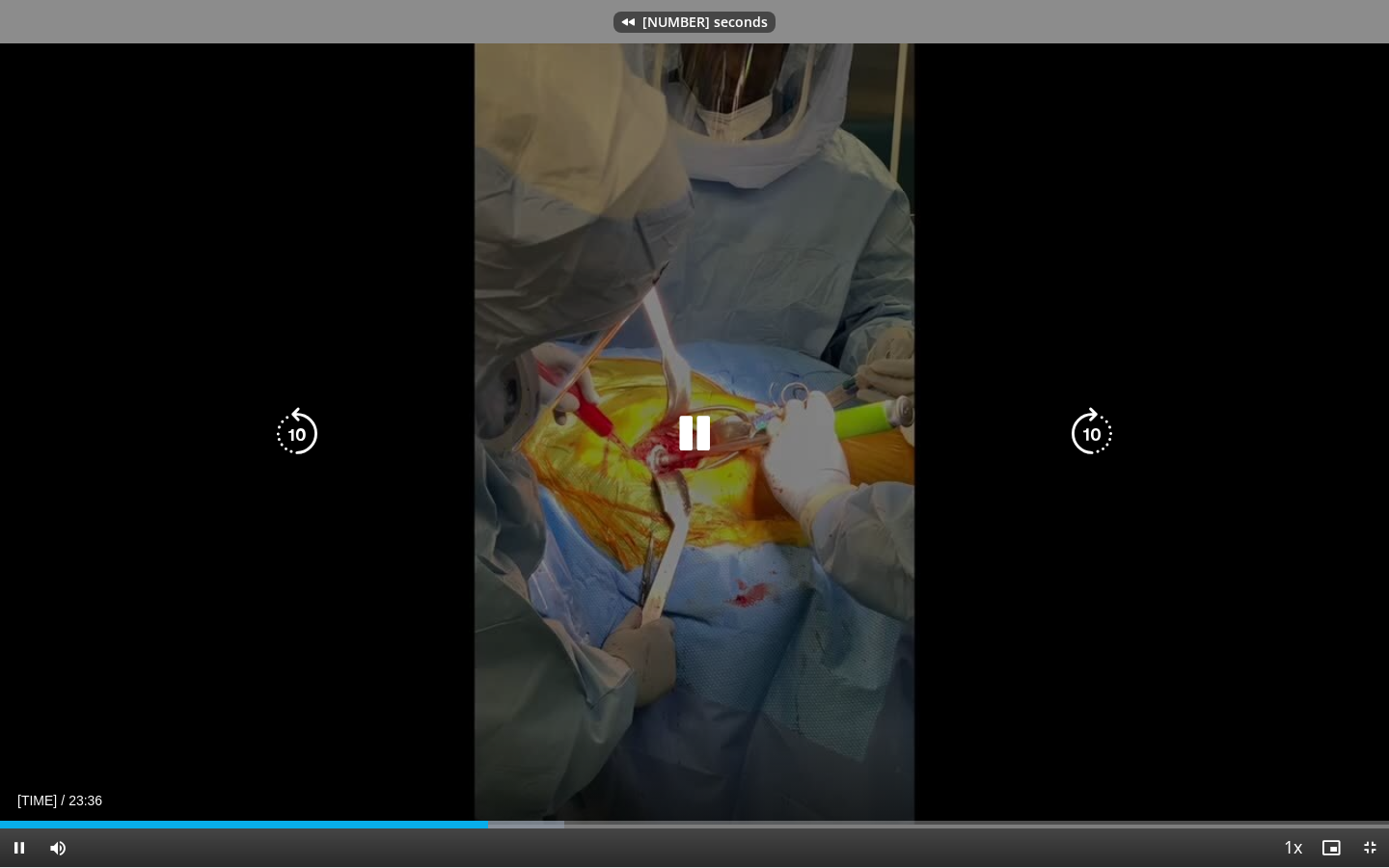 click at bounding box center (297, 434) 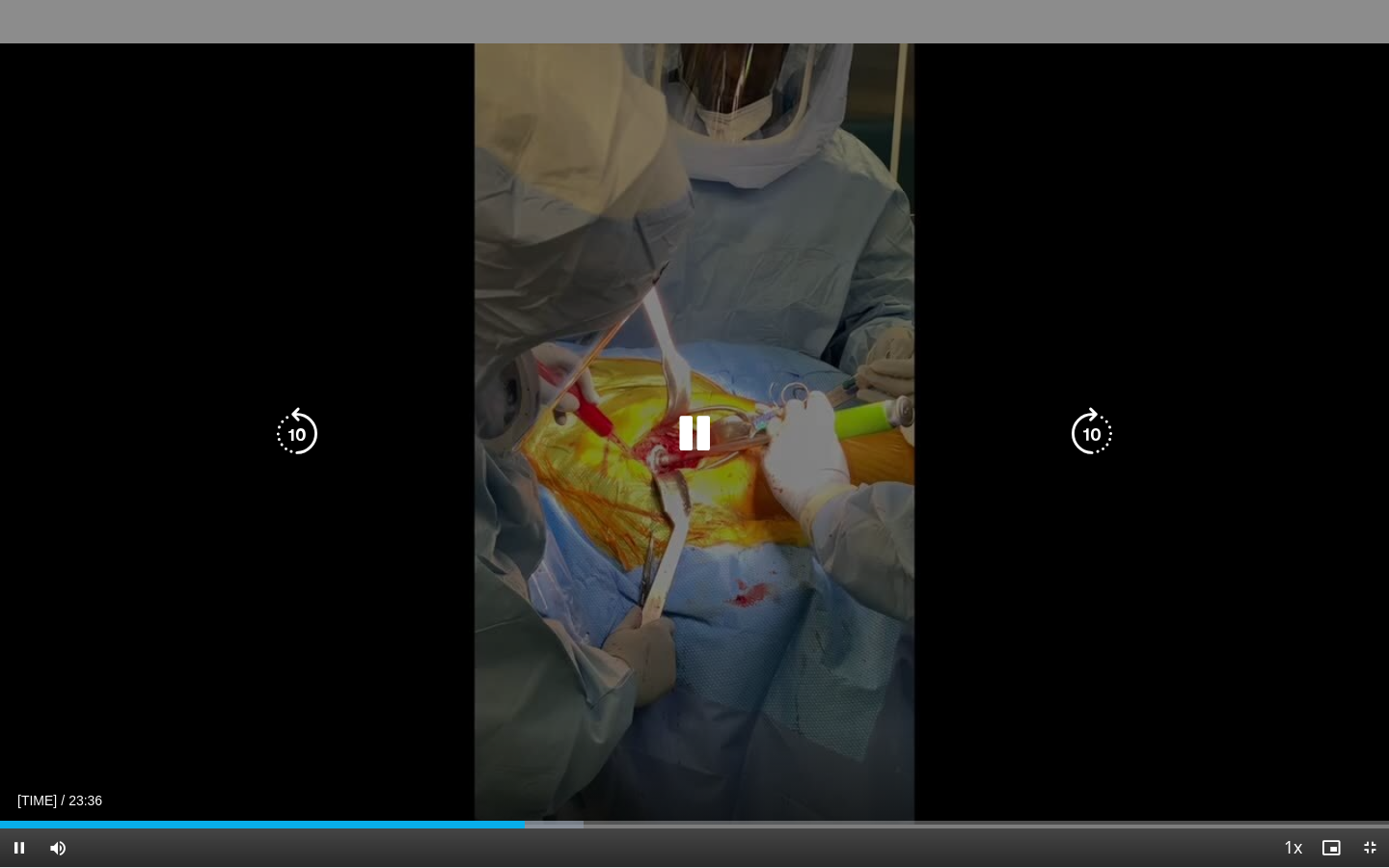 click at bounding box center [297, 434] 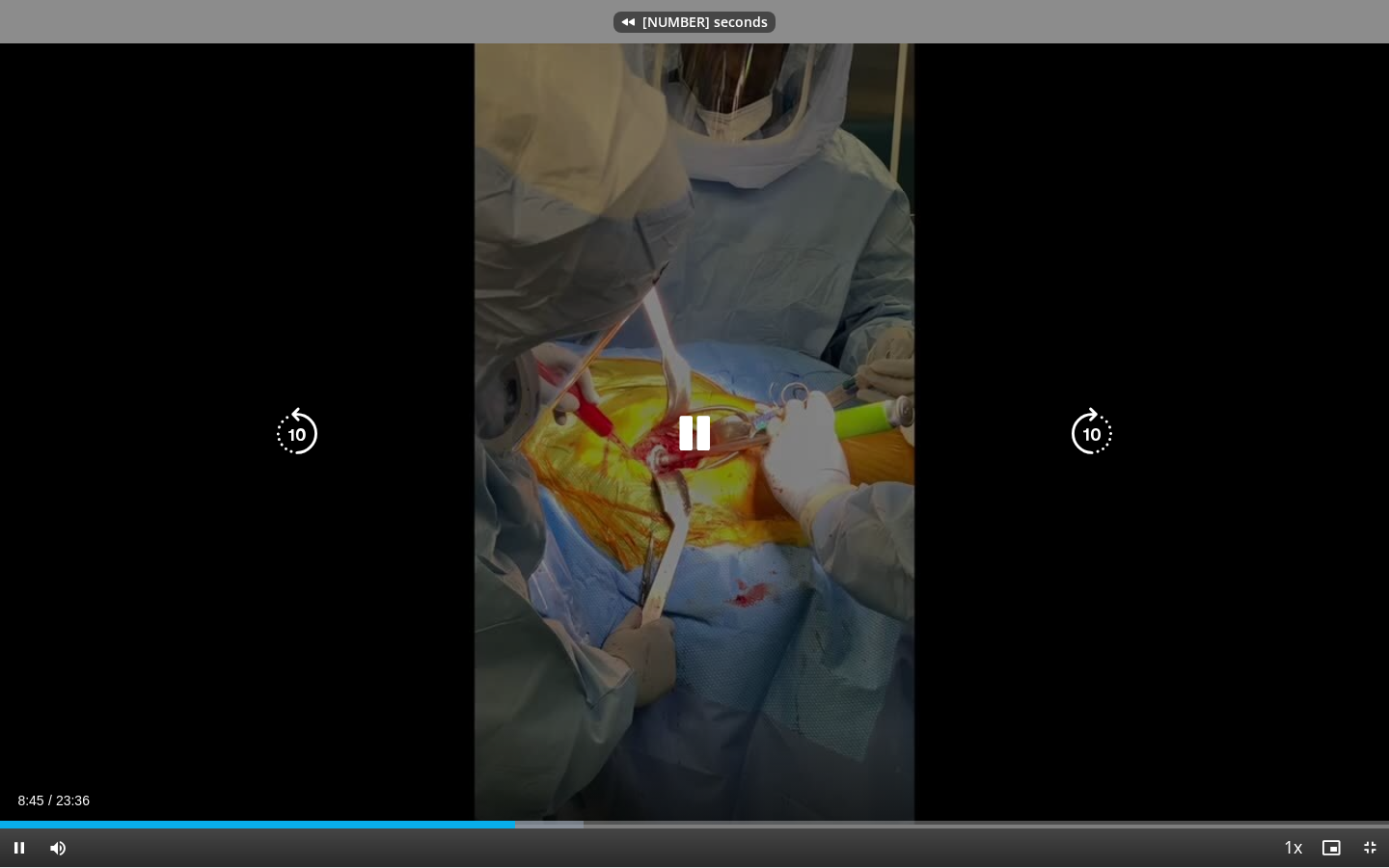 click at bounding box center (297, 434) 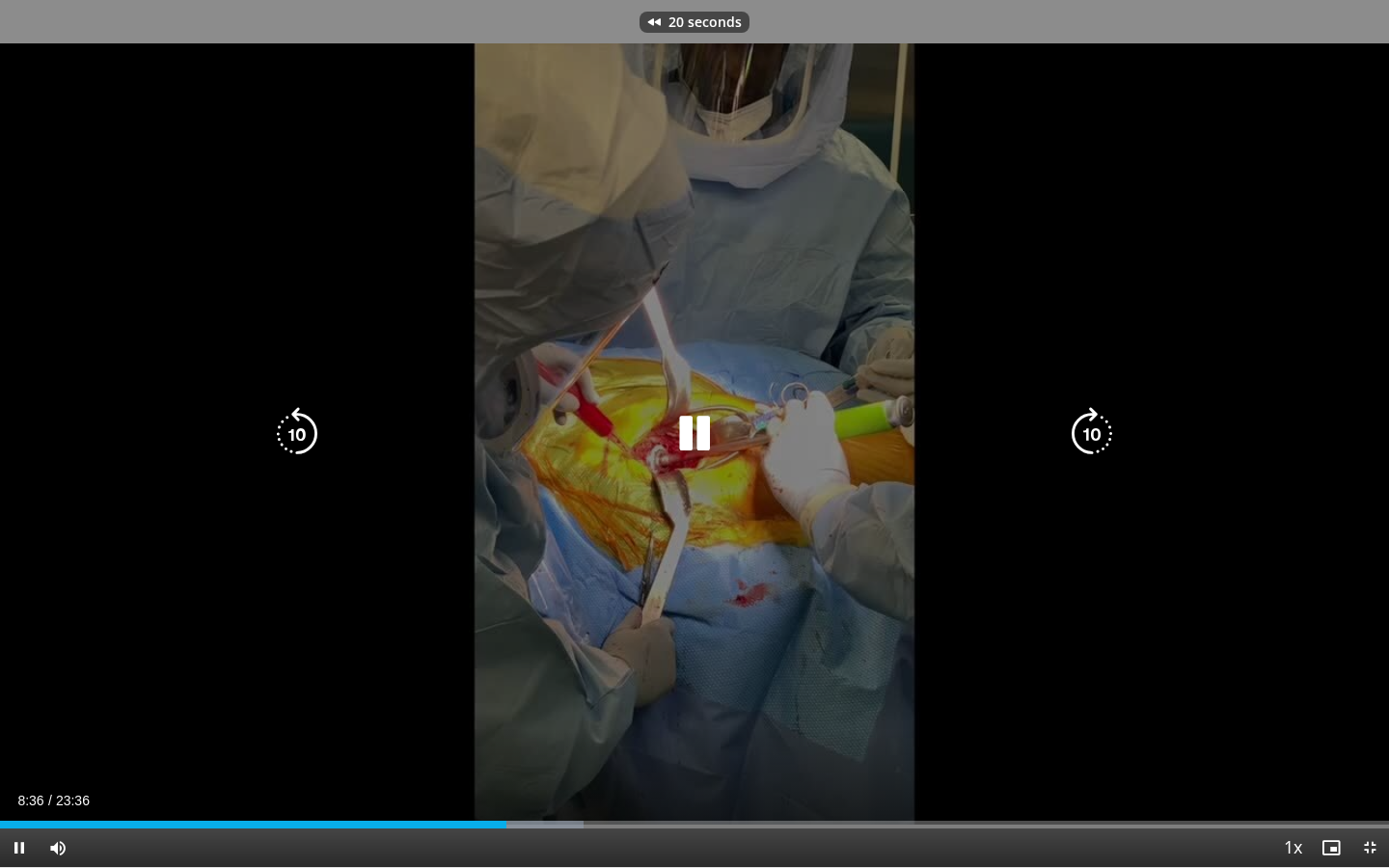 click at bounding box center (297, 434) 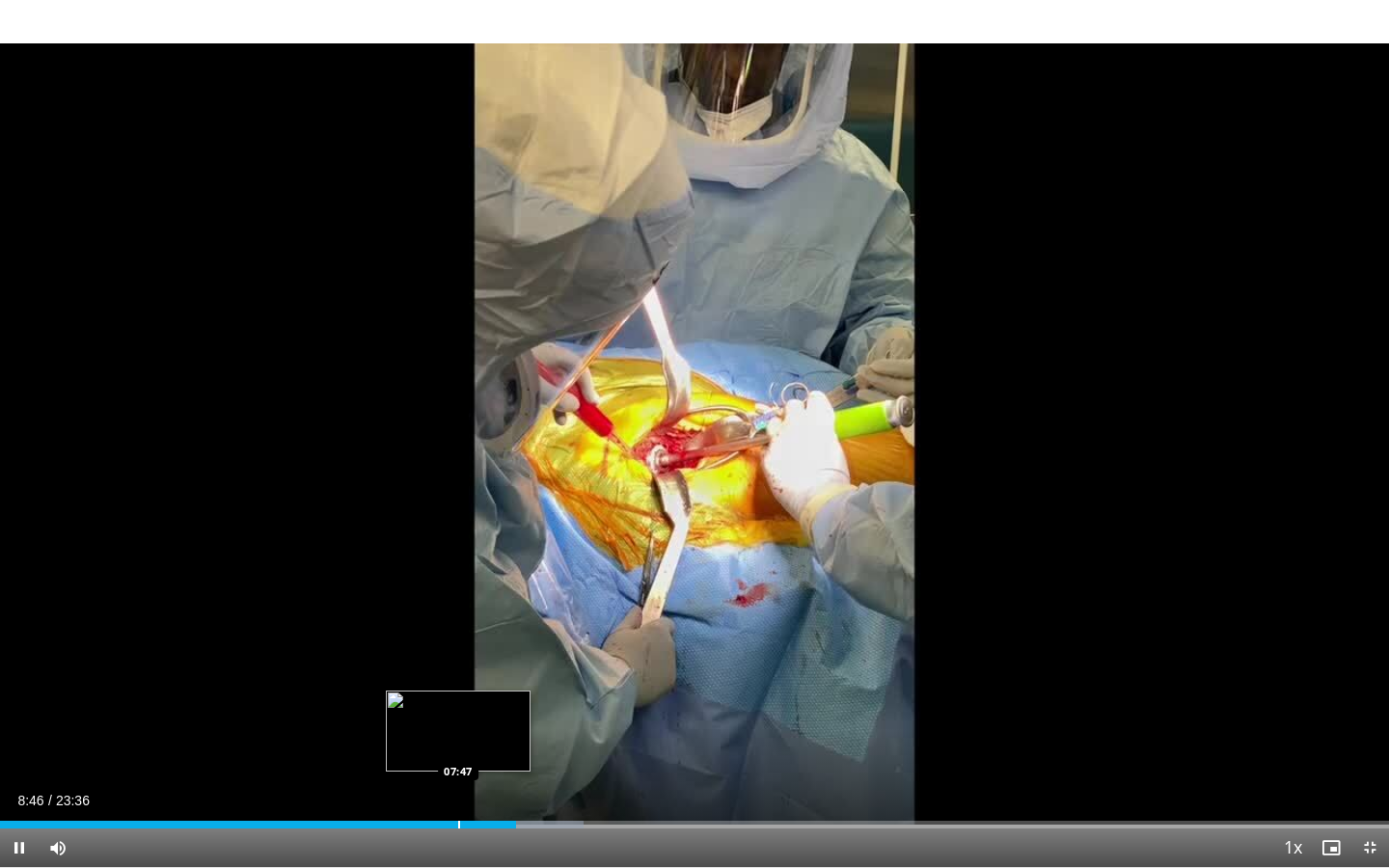 click at bounding box center [459, 825] 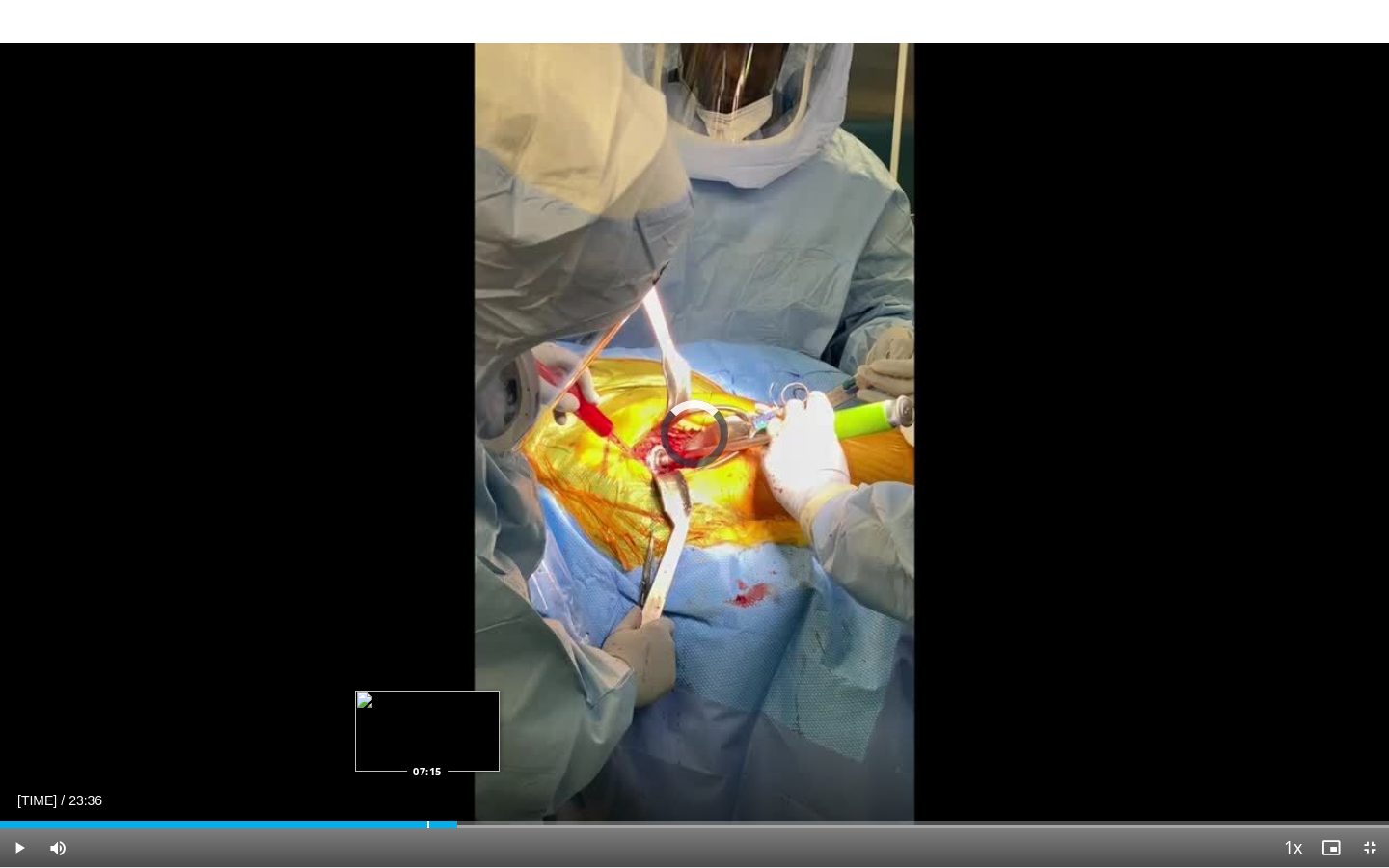 click at bounding box center (428, 825) 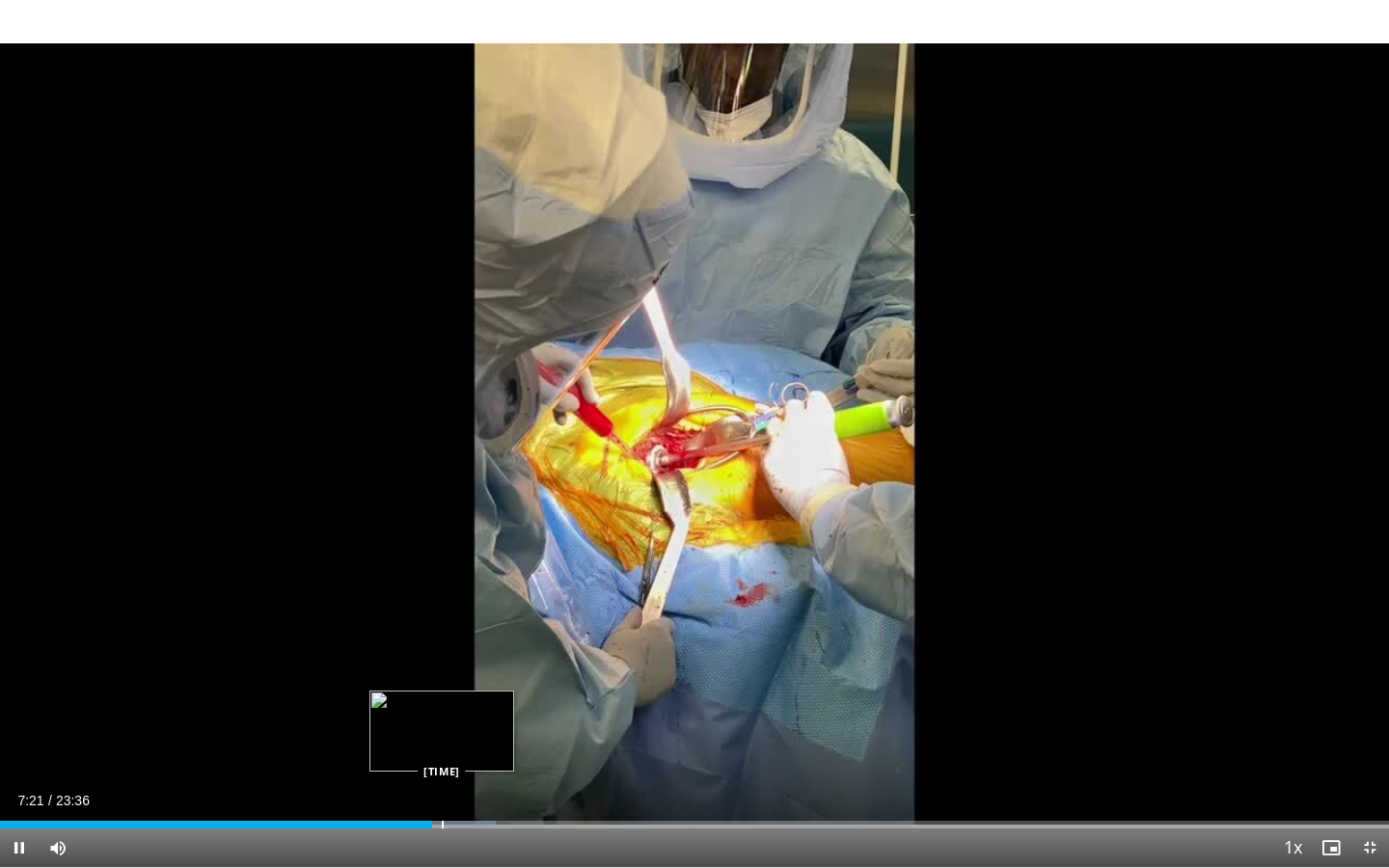 click at bounding box center (443, 825) 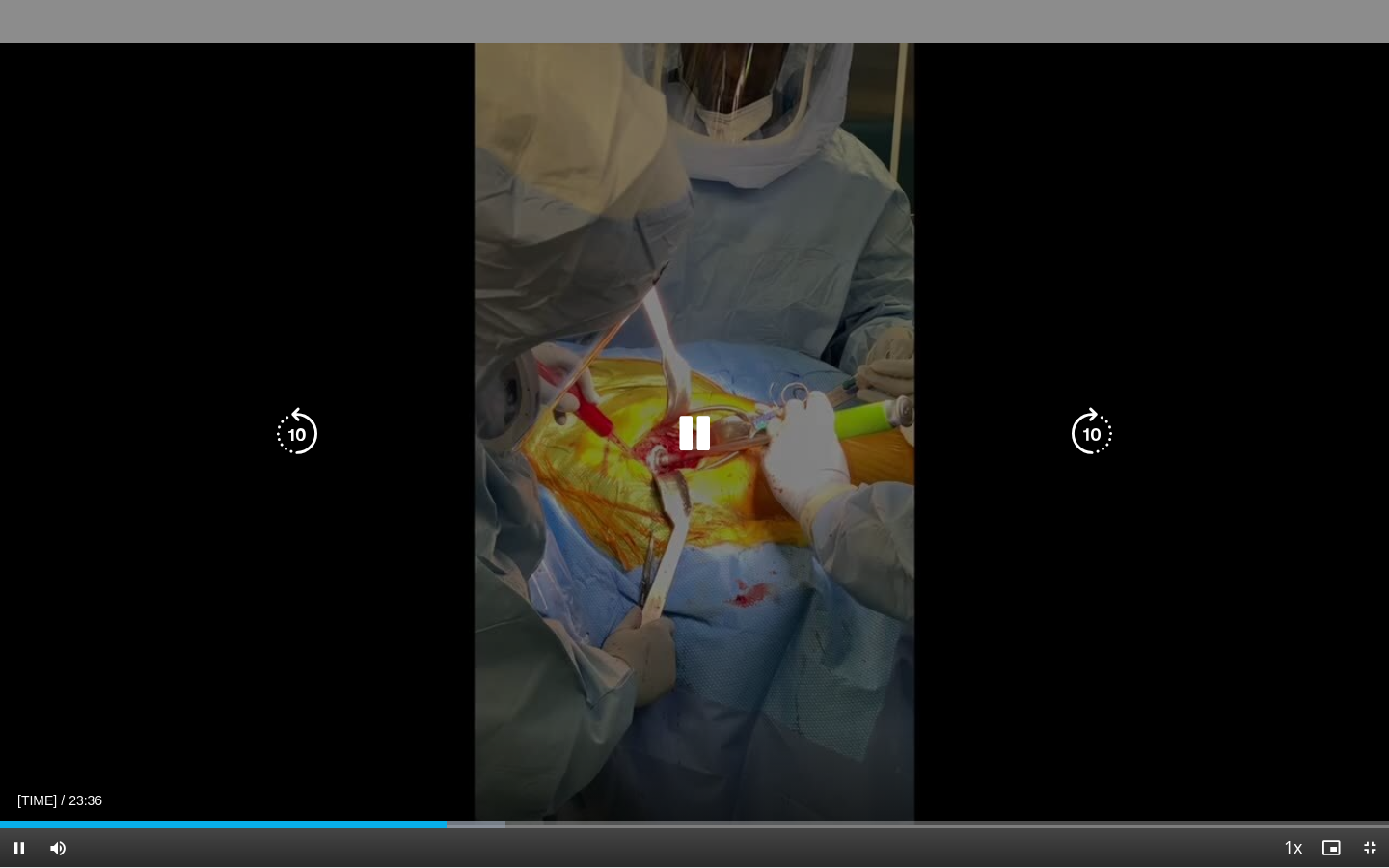 click at bounding box center (694, 434) 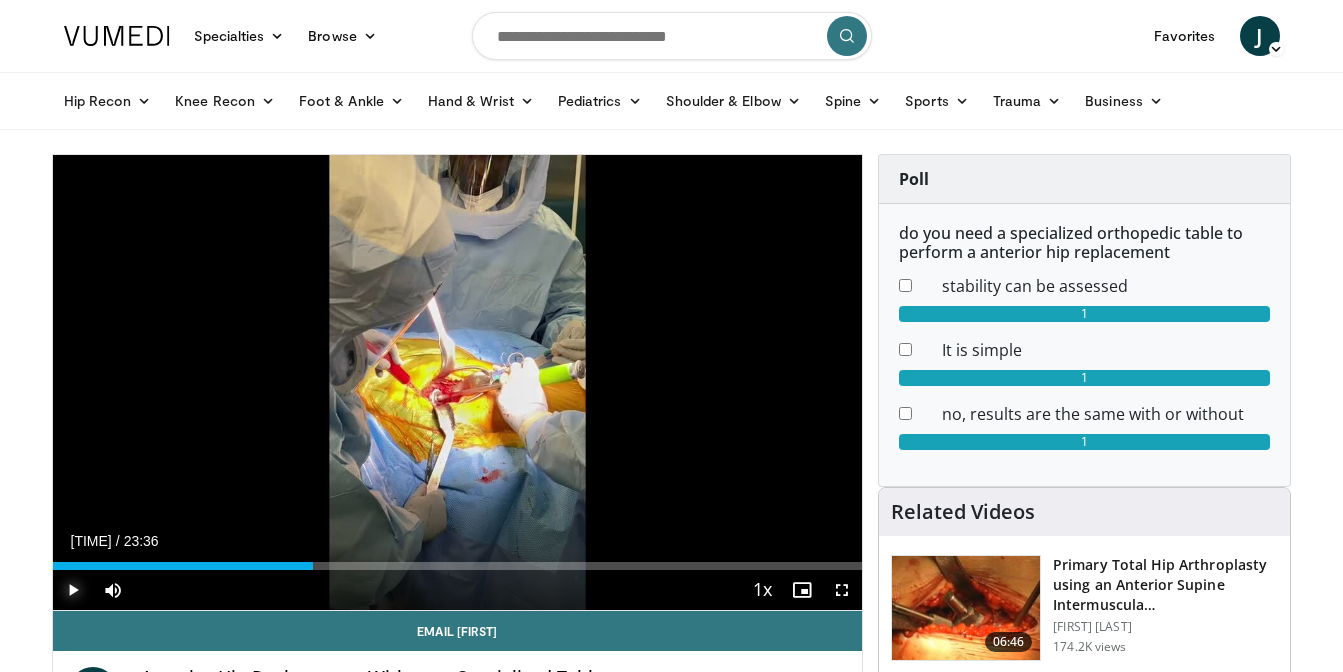 click at bounding box center [73, 590] 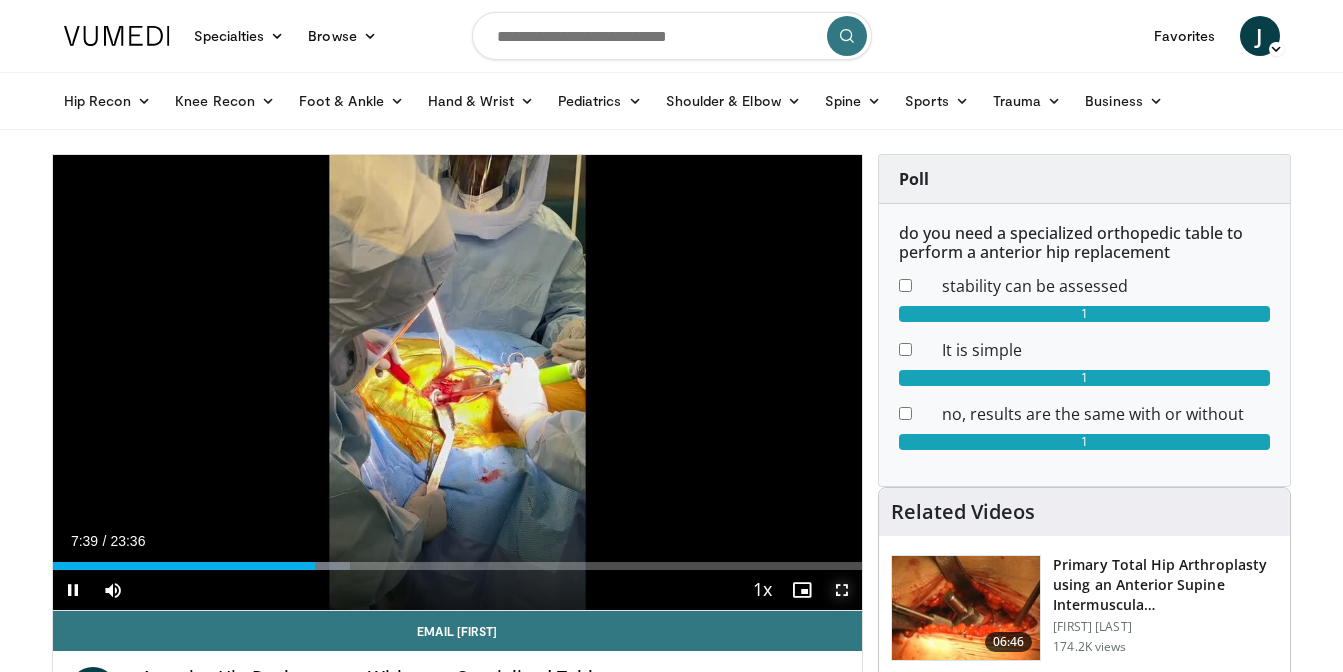 click at bounding box center [842, 590] 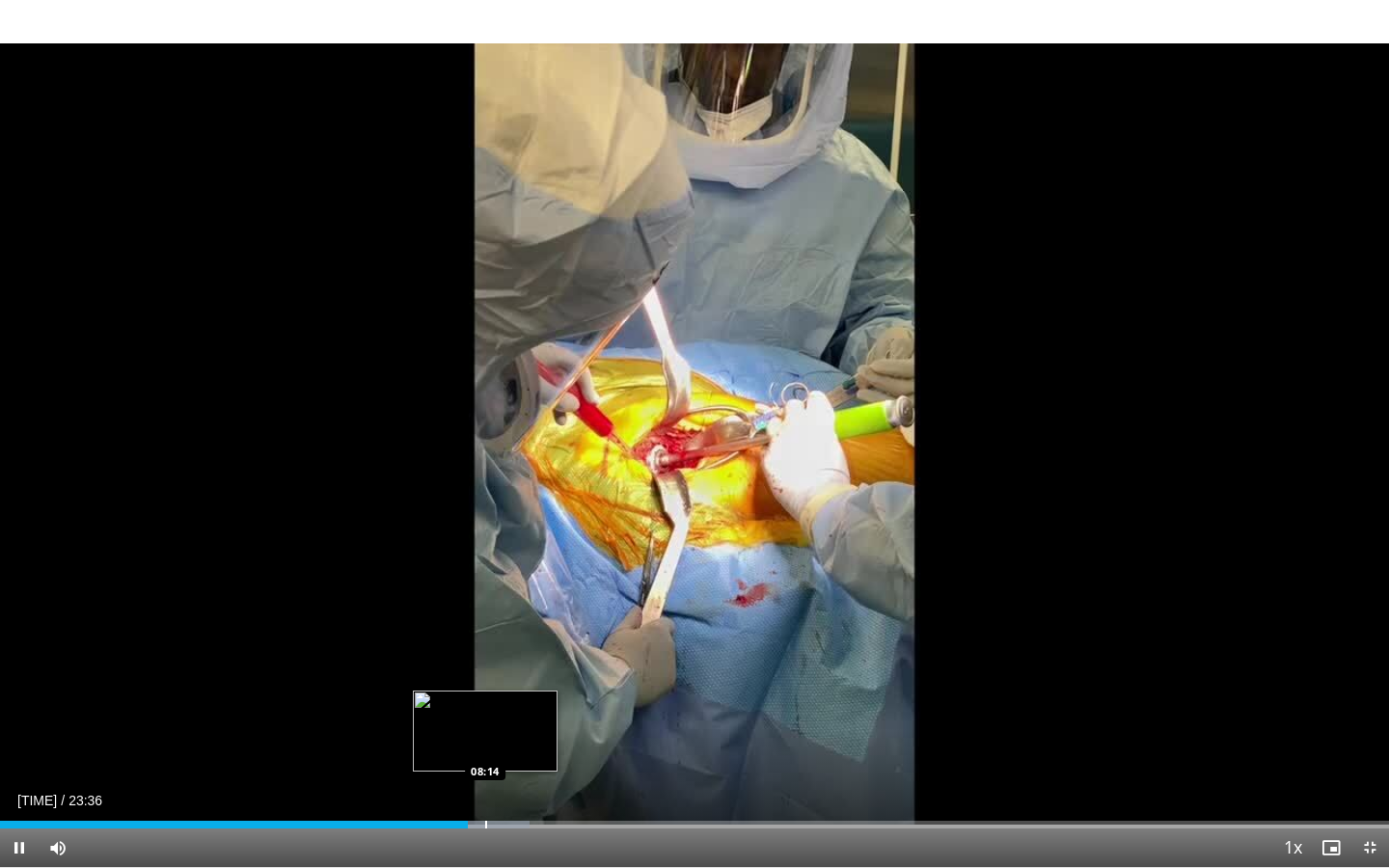 click on "Loaded :  38.15% 07:57 08:14" at bounding box center (694, 819) 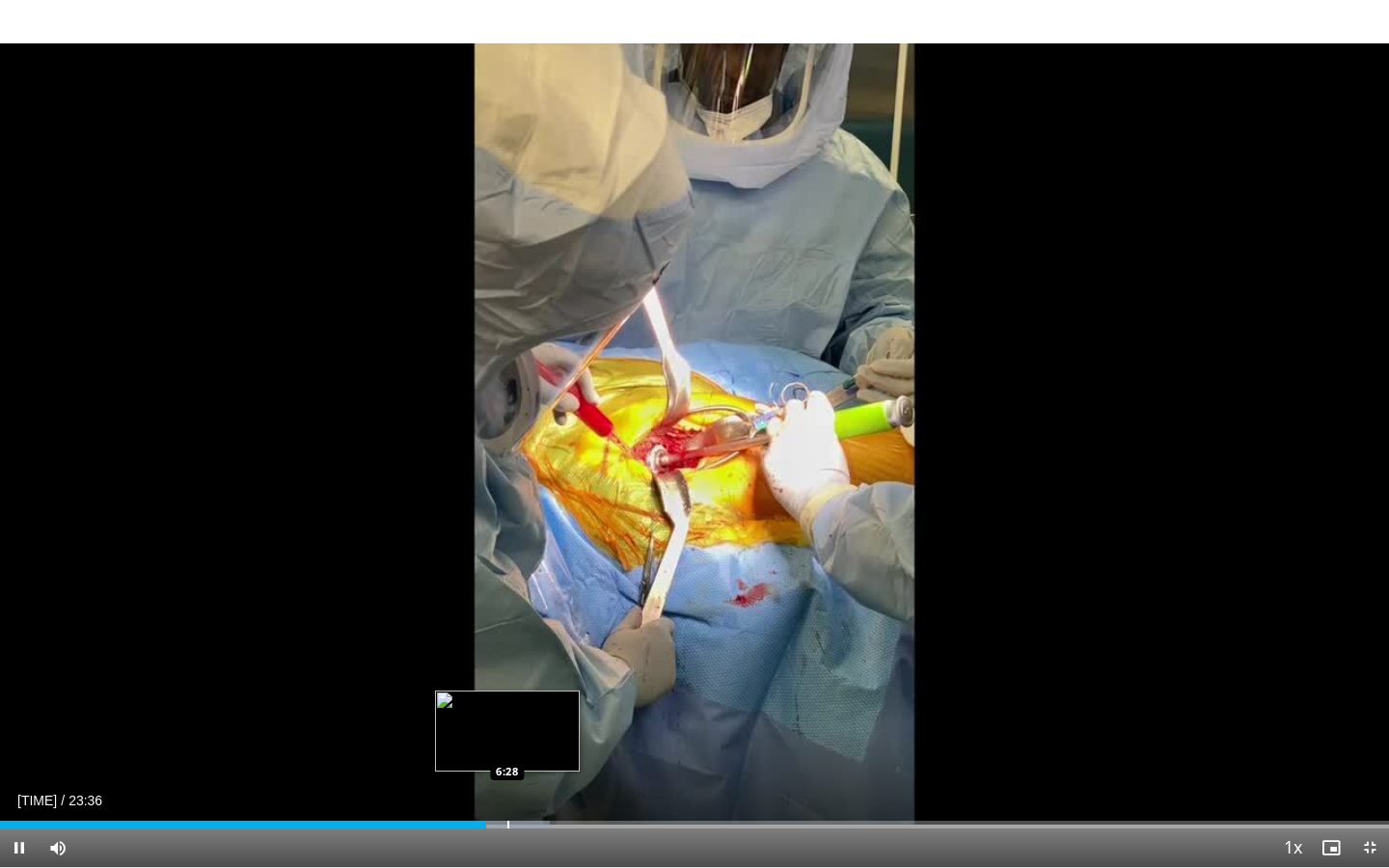 click at bounding box center [508, 825] 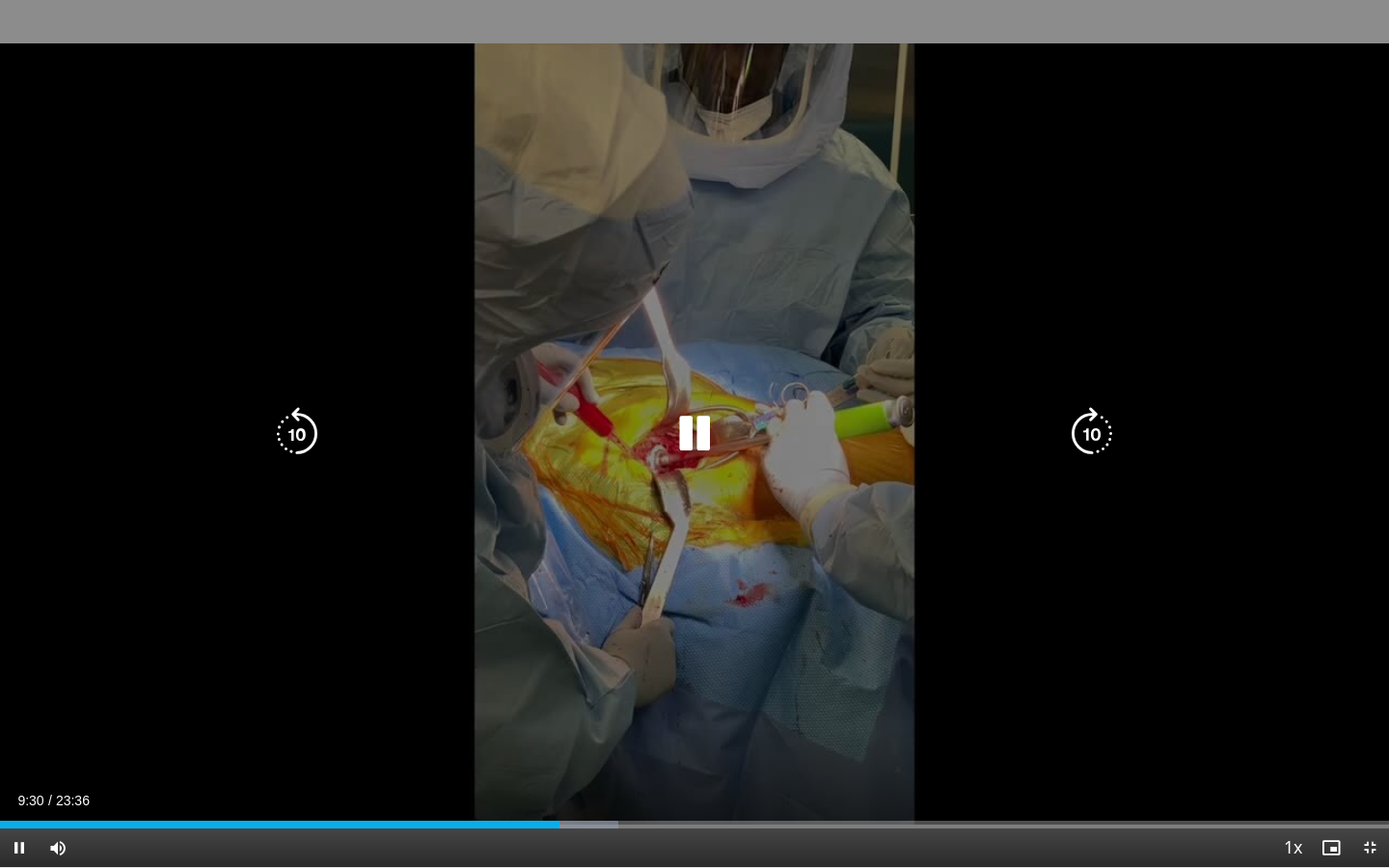 click at bounding box center [1092, 434] 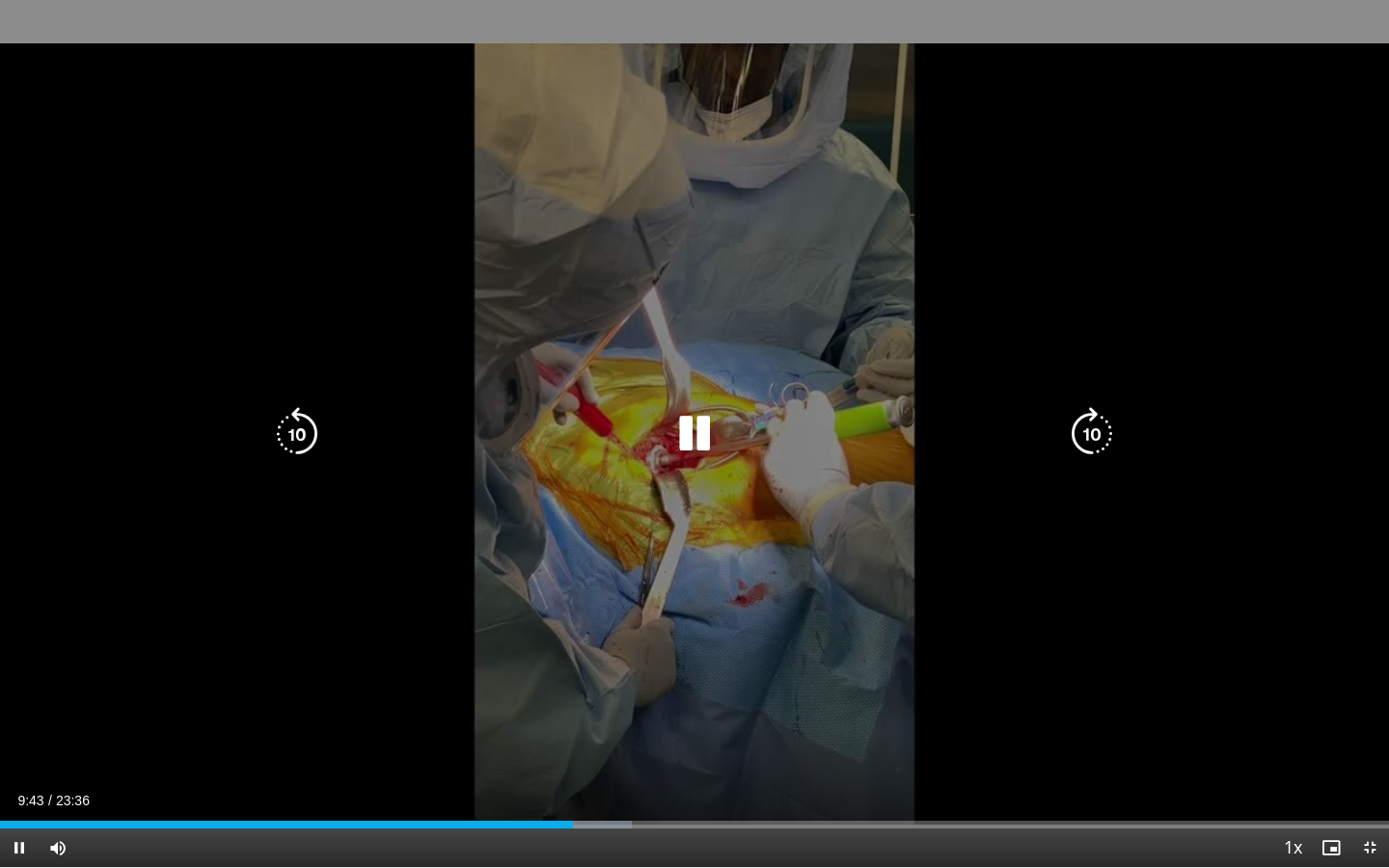 click at bounding box center [1092, 434] 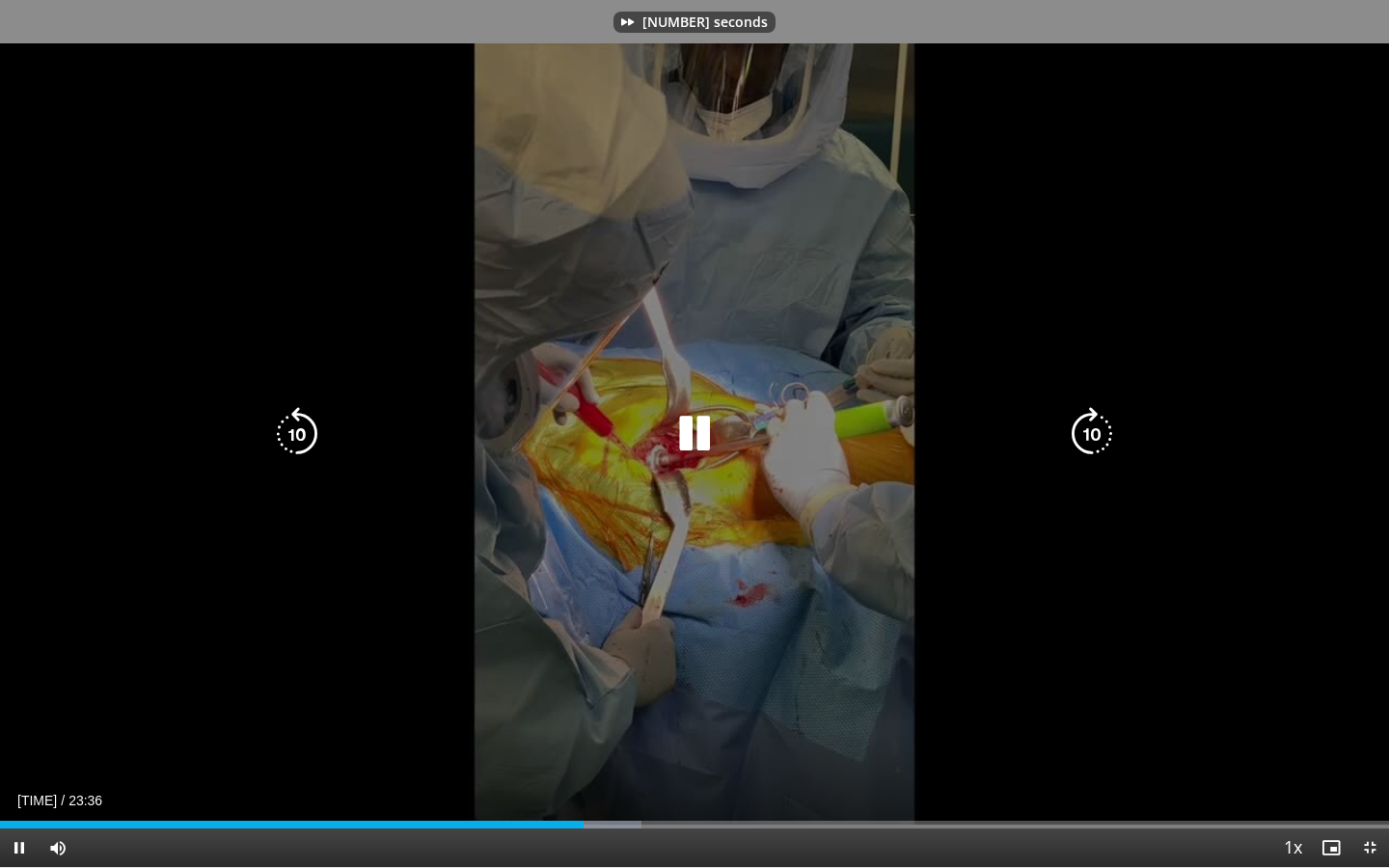 click at bounding box center (1092, 434) 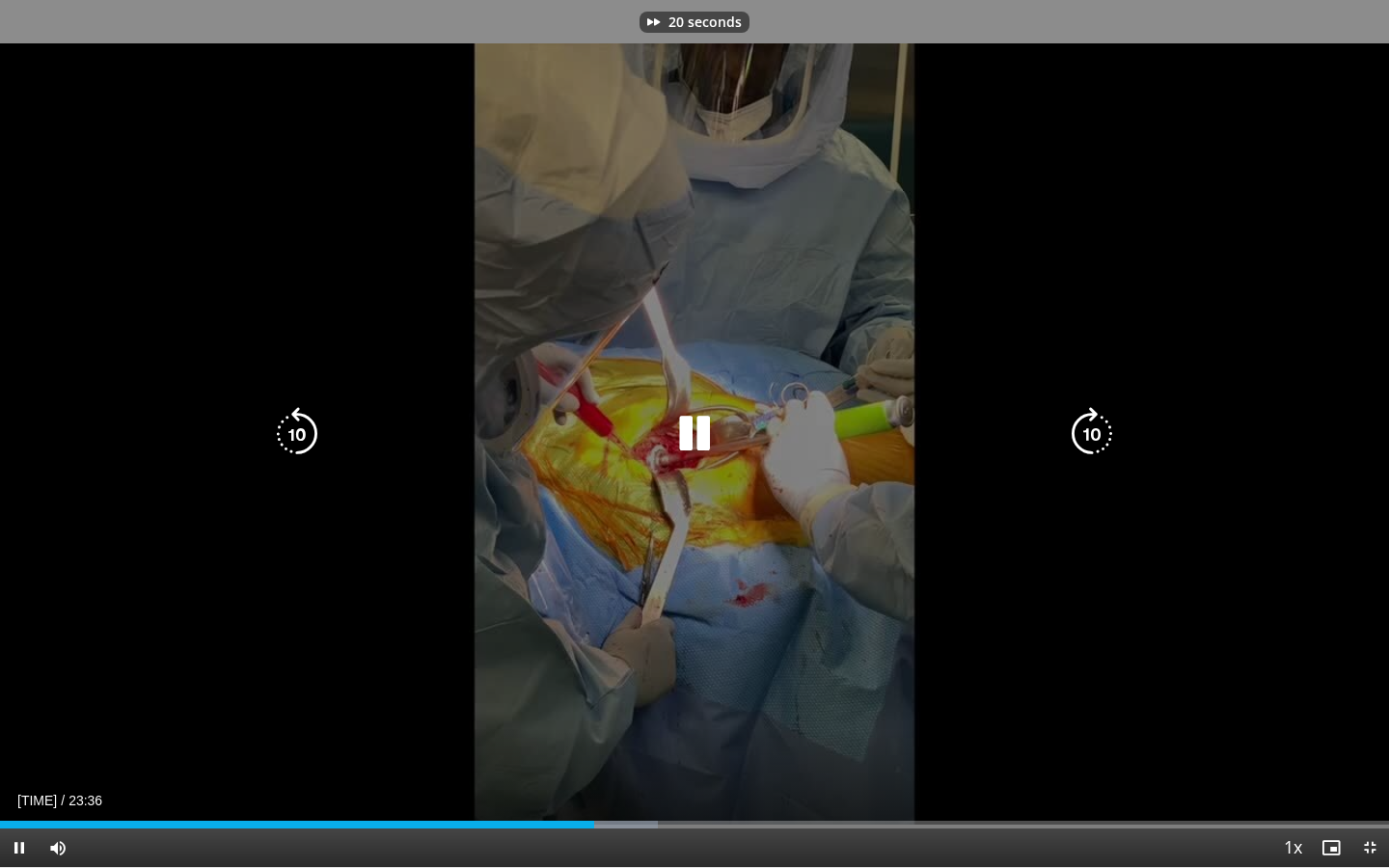 click at bounding box center [1092, 434] 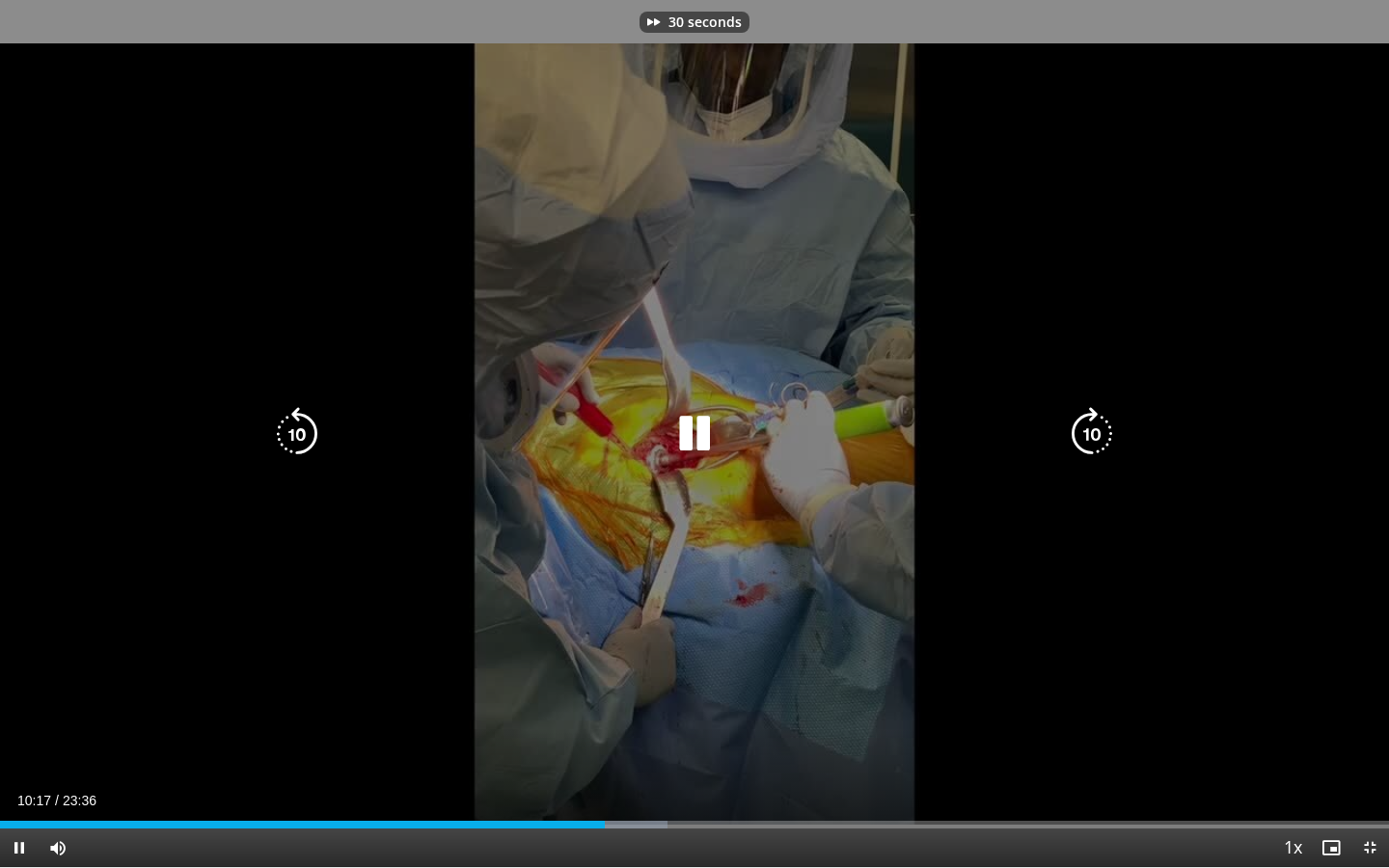 click at bounding box center (1092, 434) 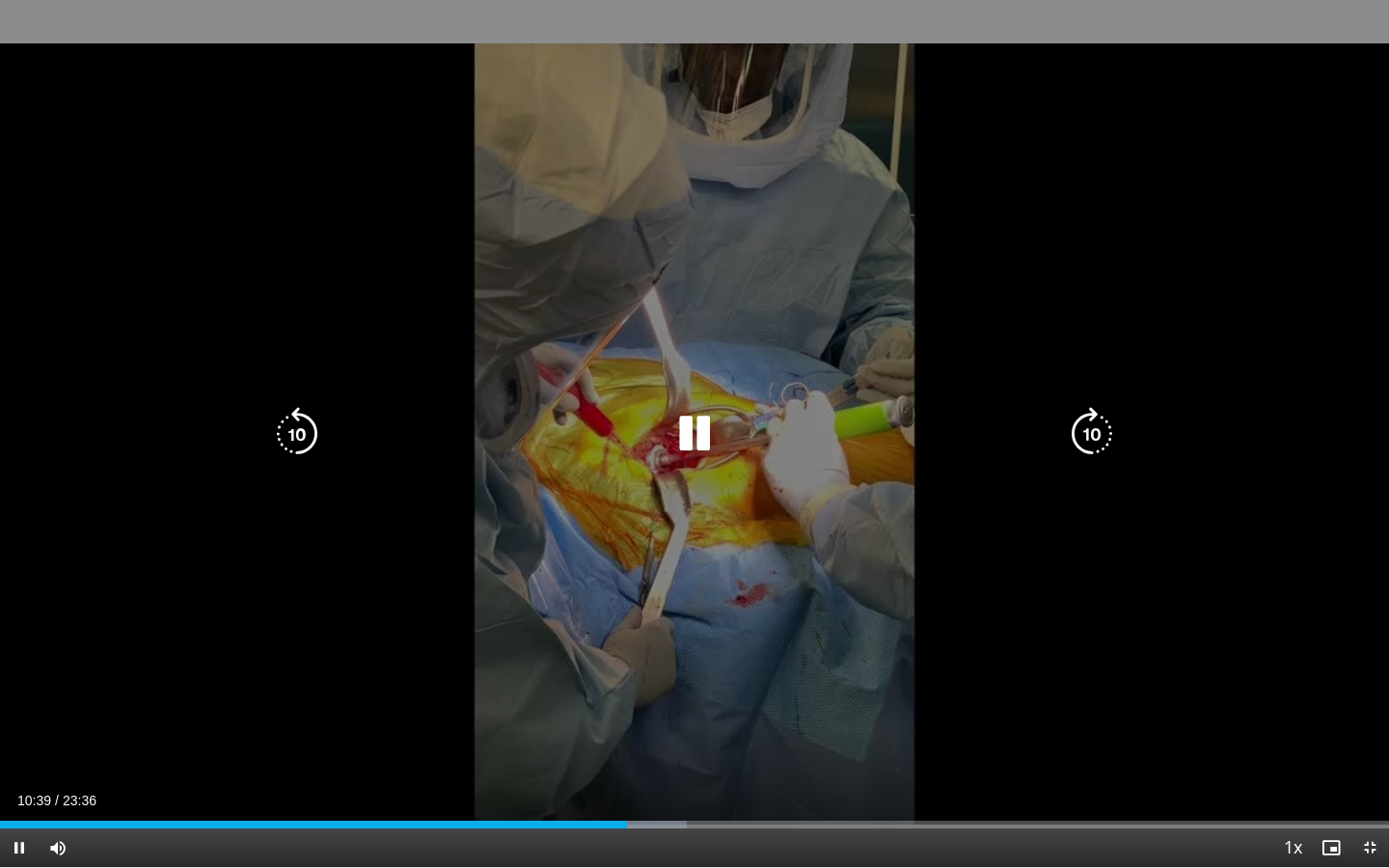 click at bounding box center (1092, 434) 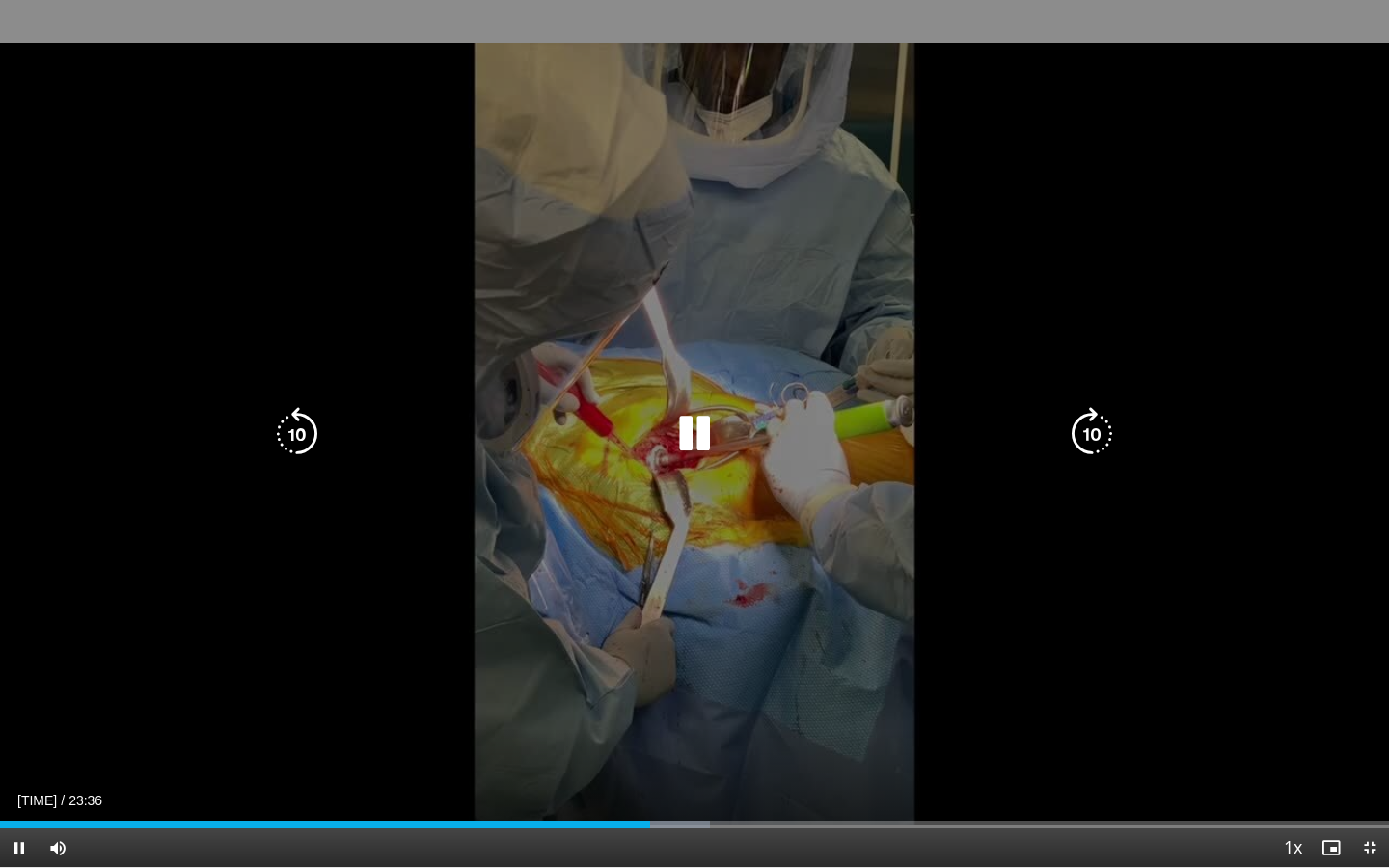 click at bounding box center [1092, 434] 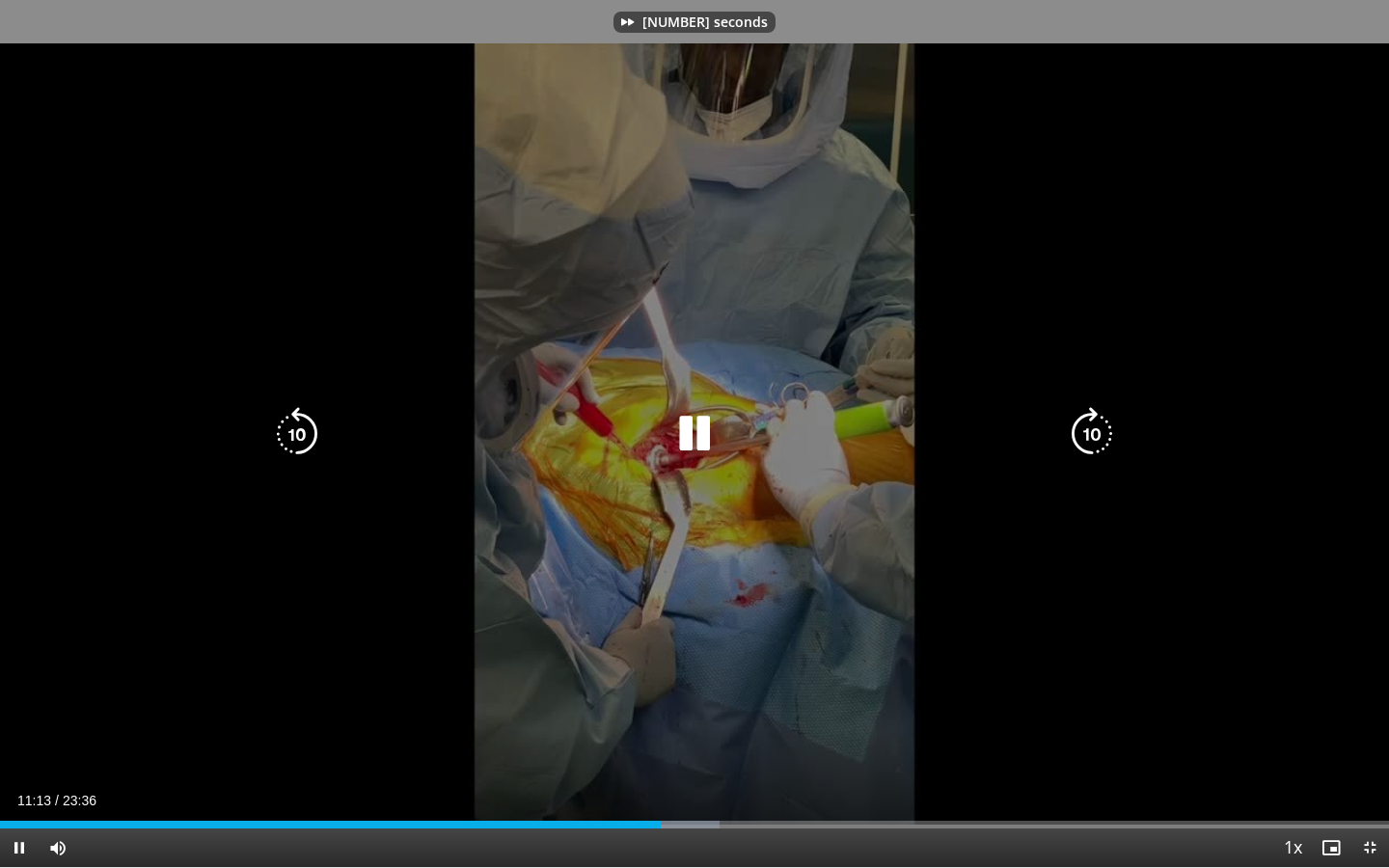 click at bounding box center [1092, 434] 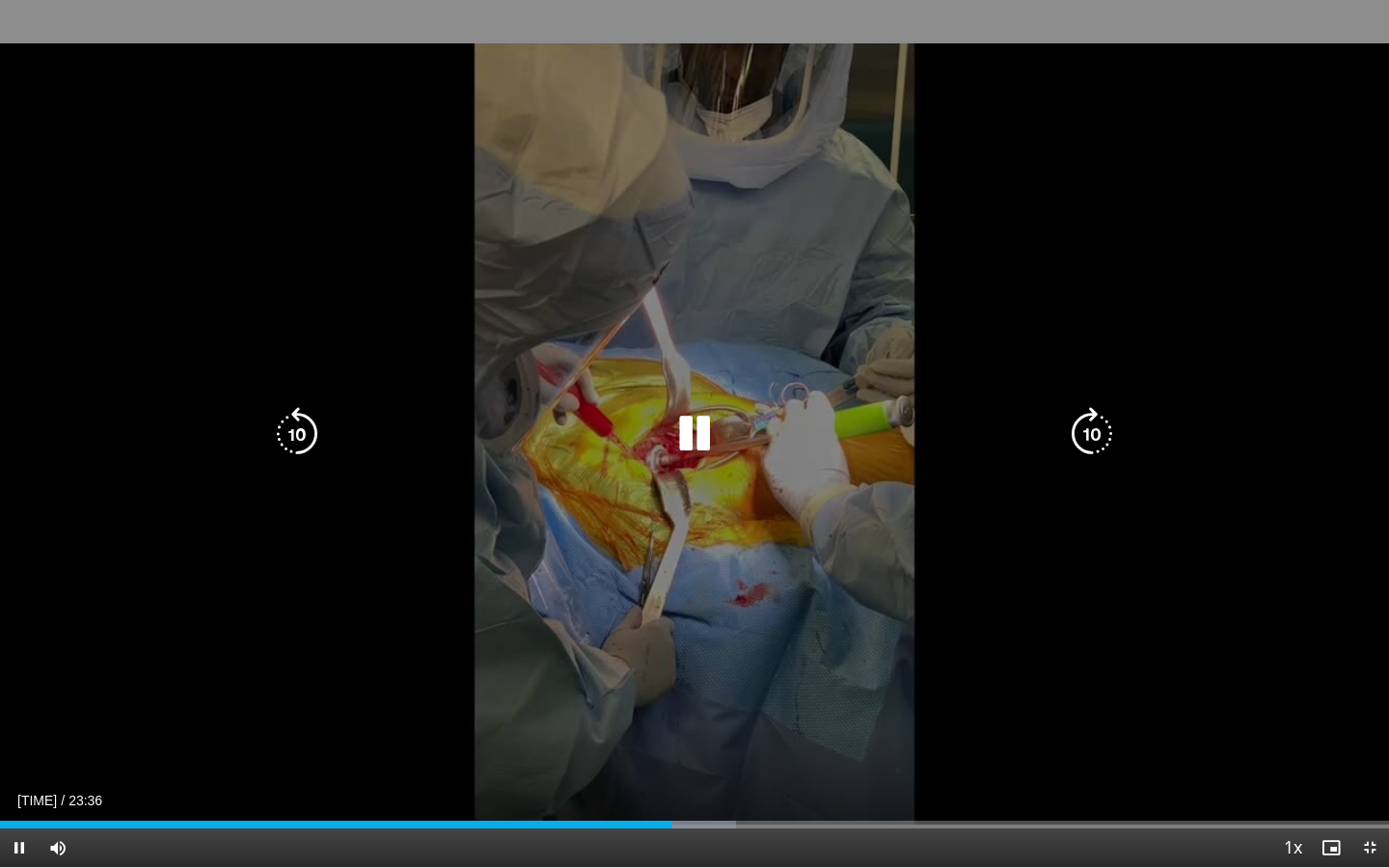 click at bounding box center (1092, 434) 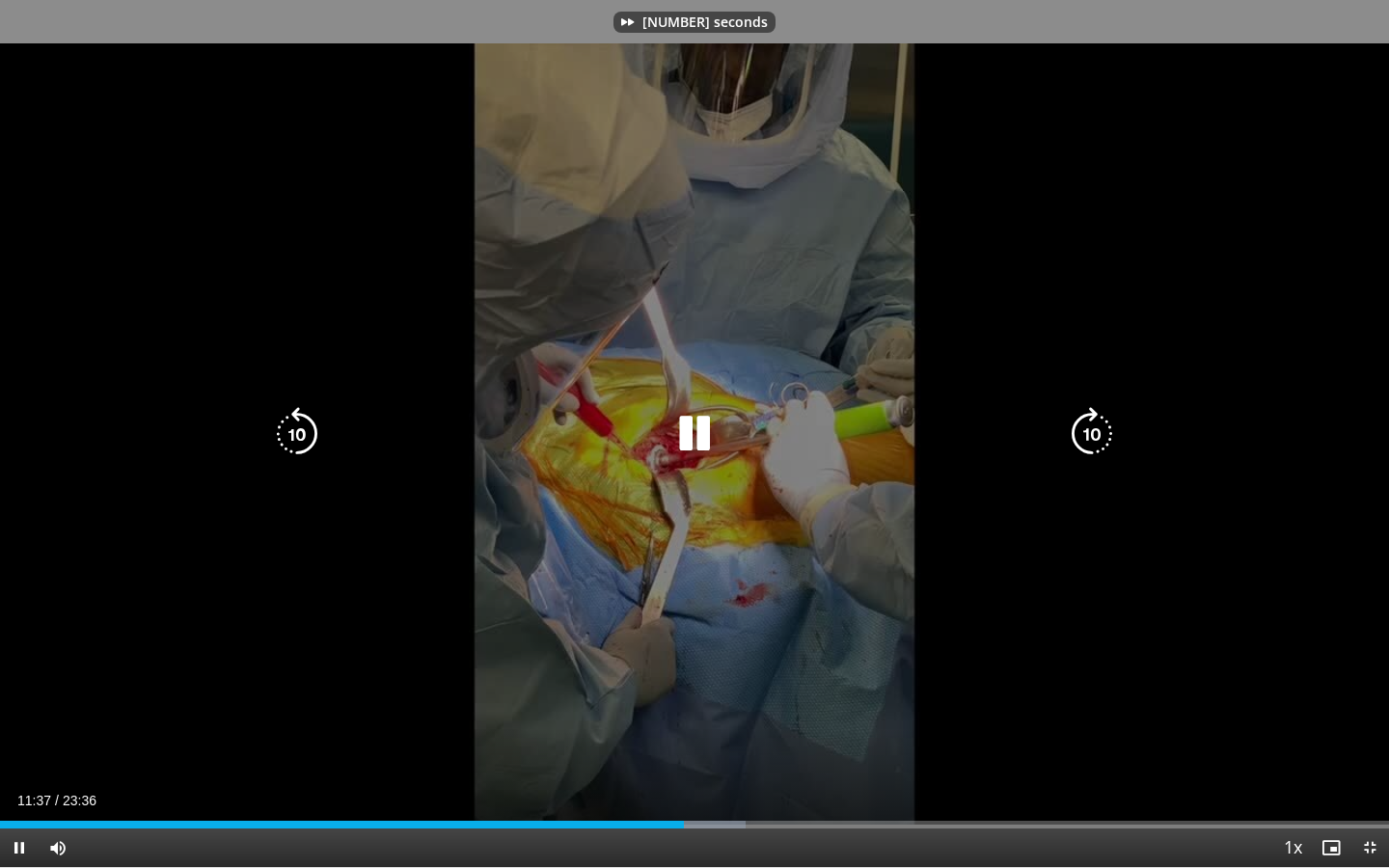 click at bounding box center (1092, 434) 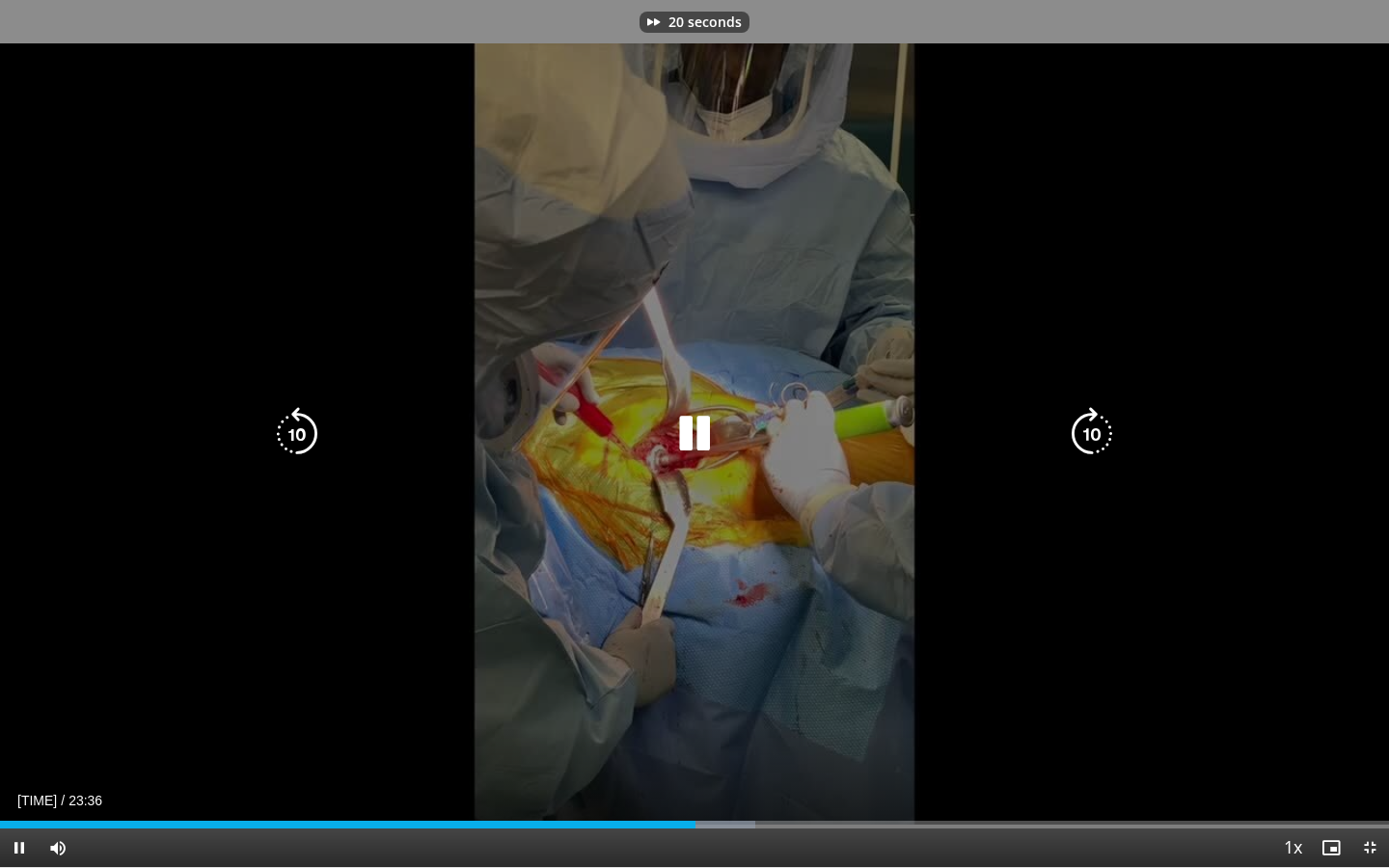 click at bounding box center (1092, 434) 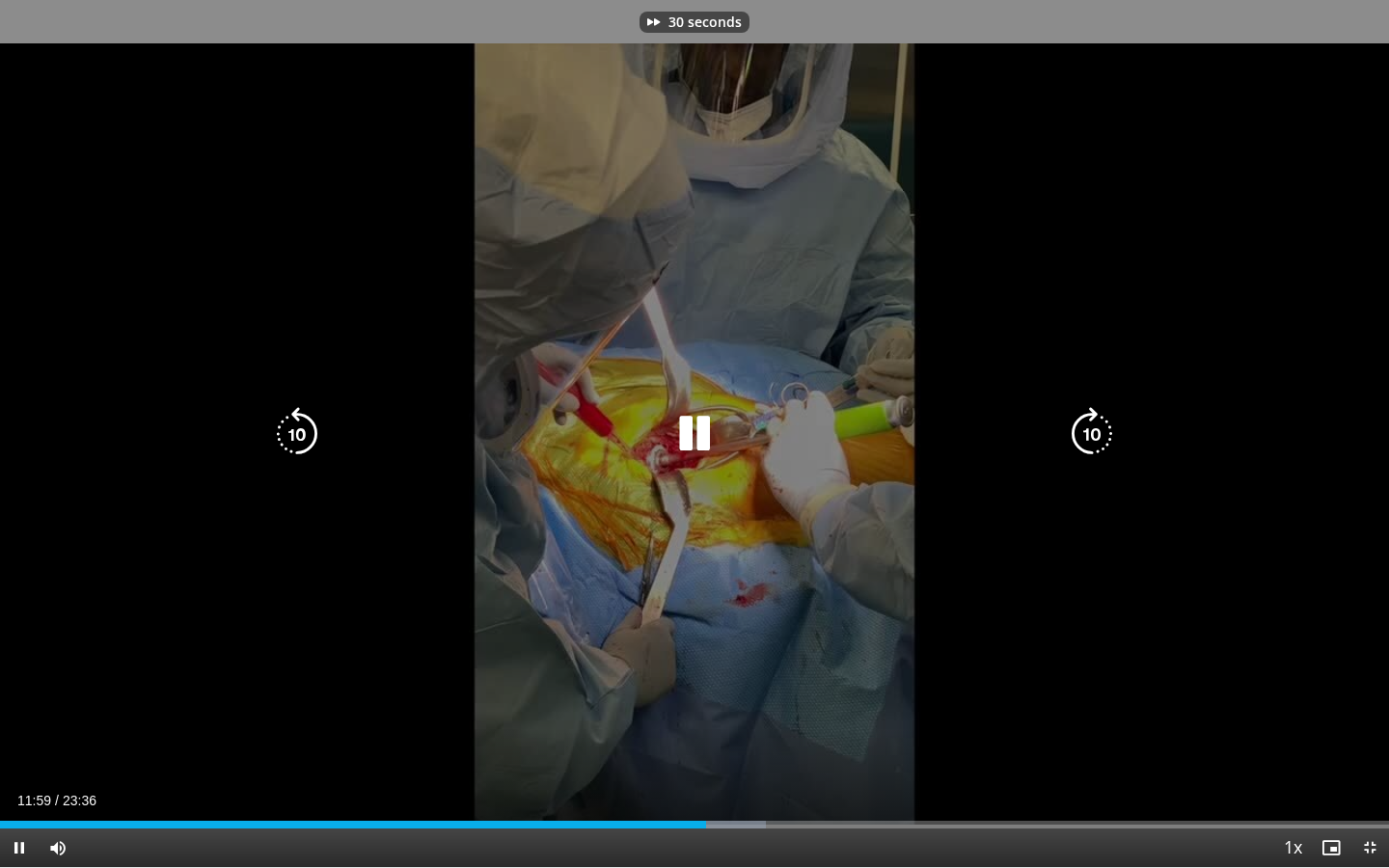 click at bounding box center (1092, 434) 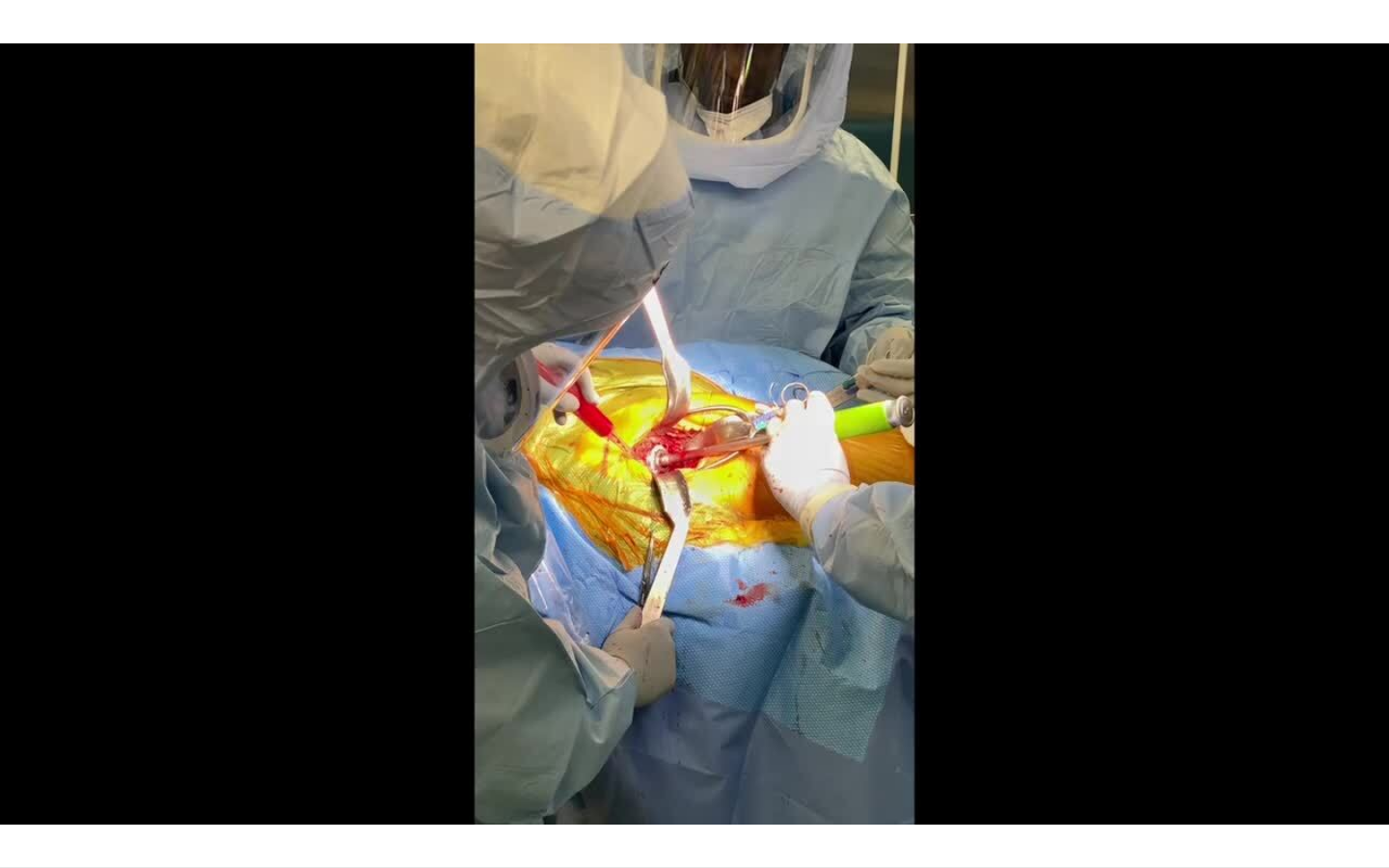 click on "40 seconds
Tap to unmute" at bounding box center [694, 433] 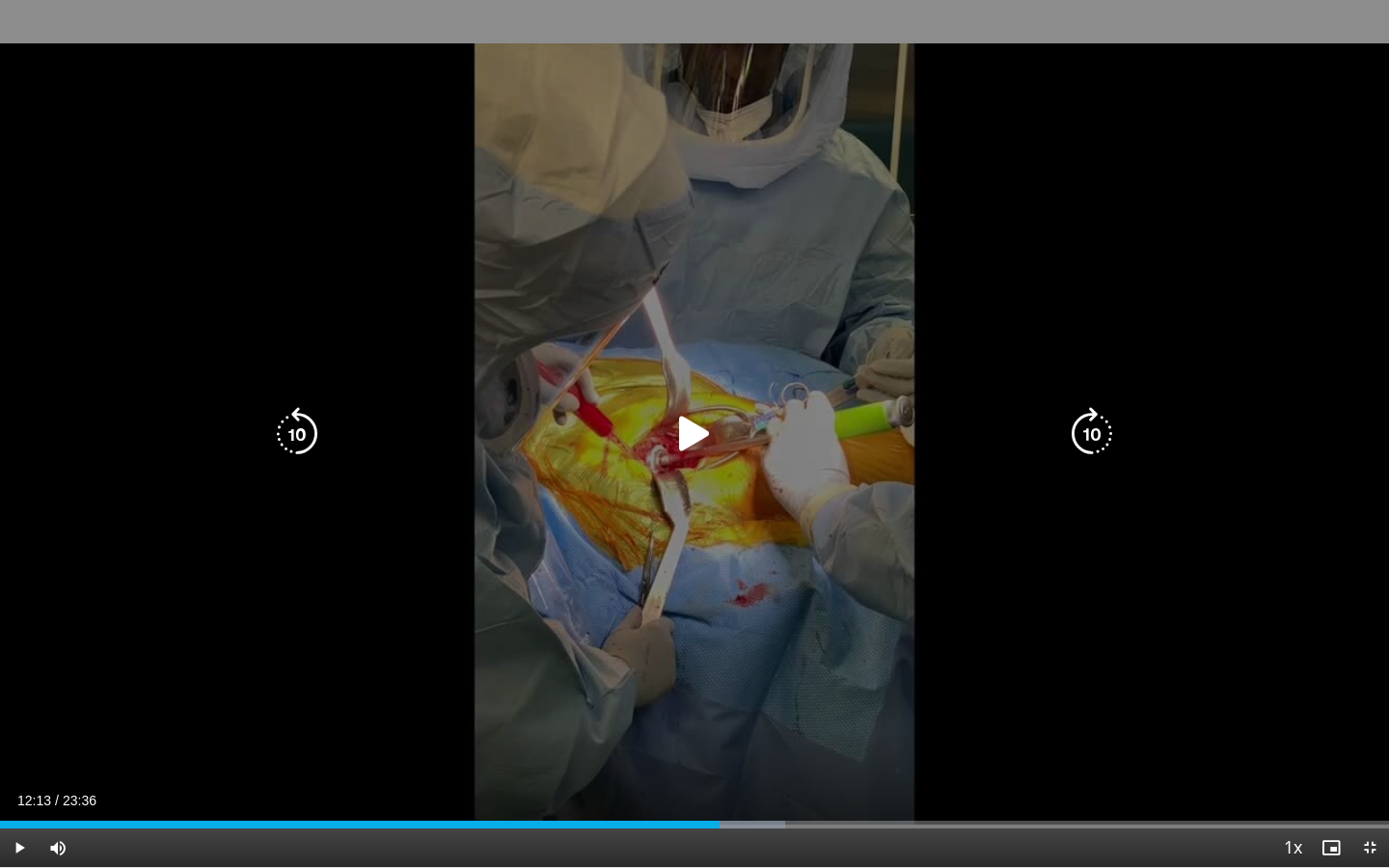 click at bounding box center (694, 434) 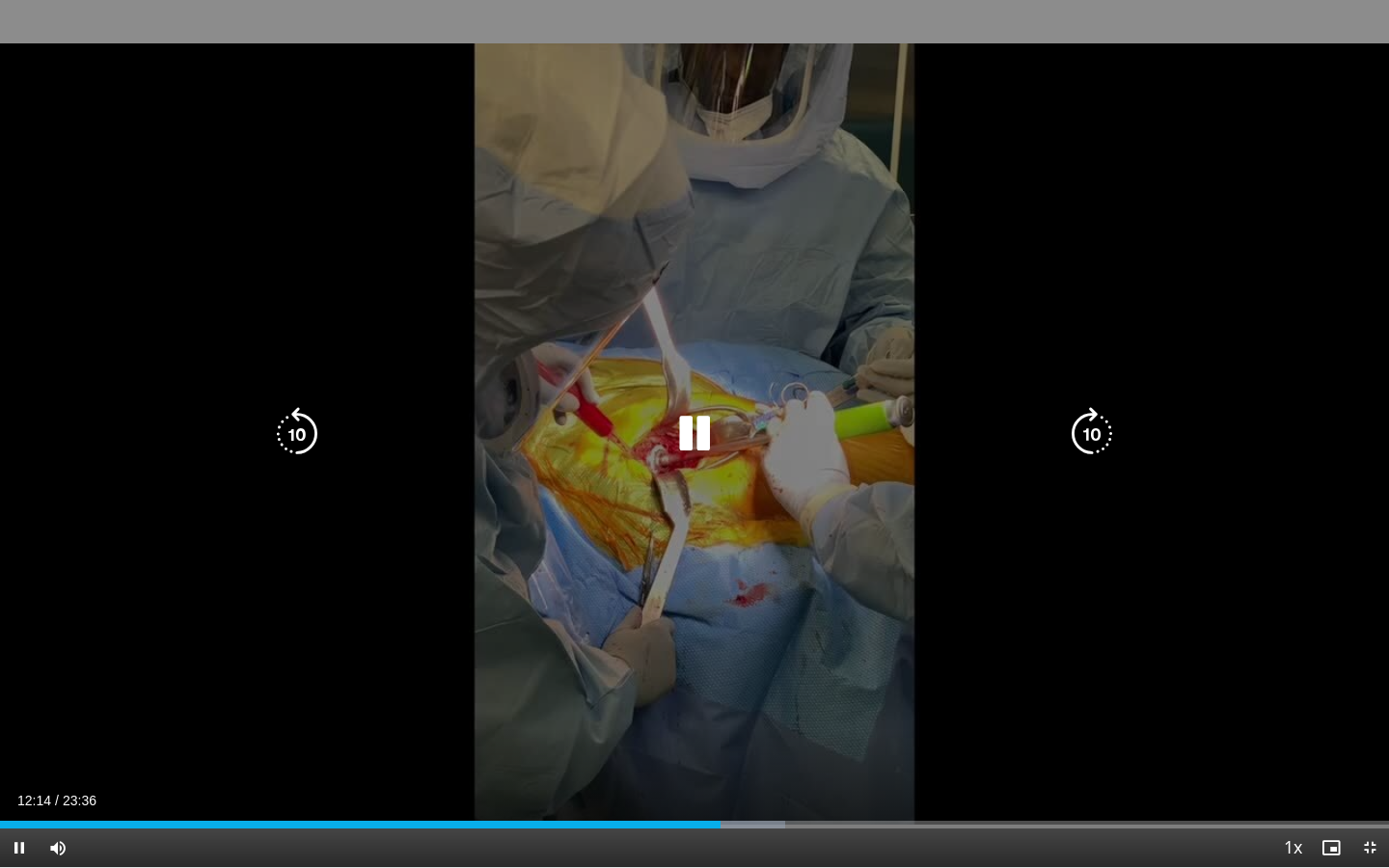 click at bounding box center (1092, 434) 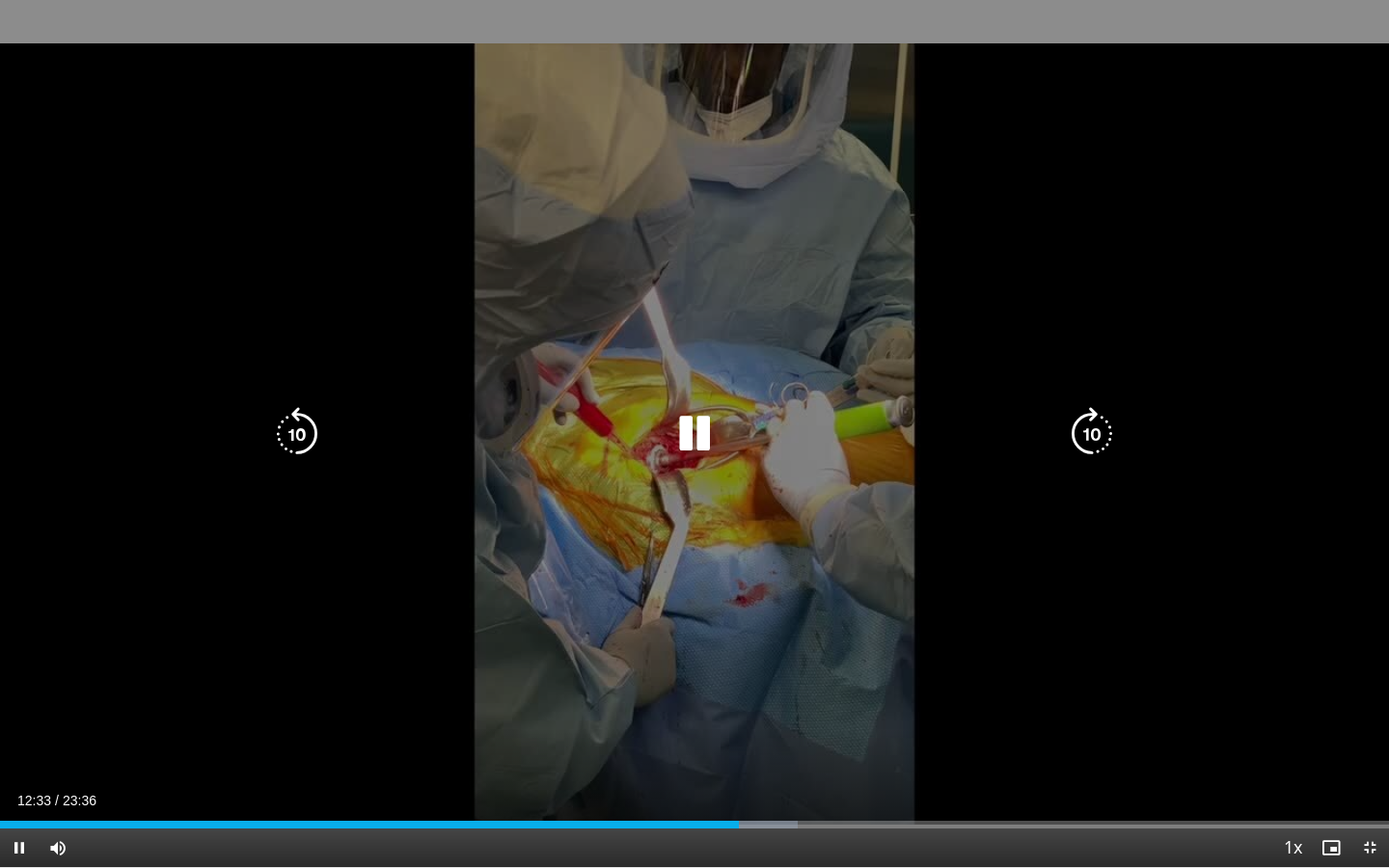 click at bounding box center [1092, 434] 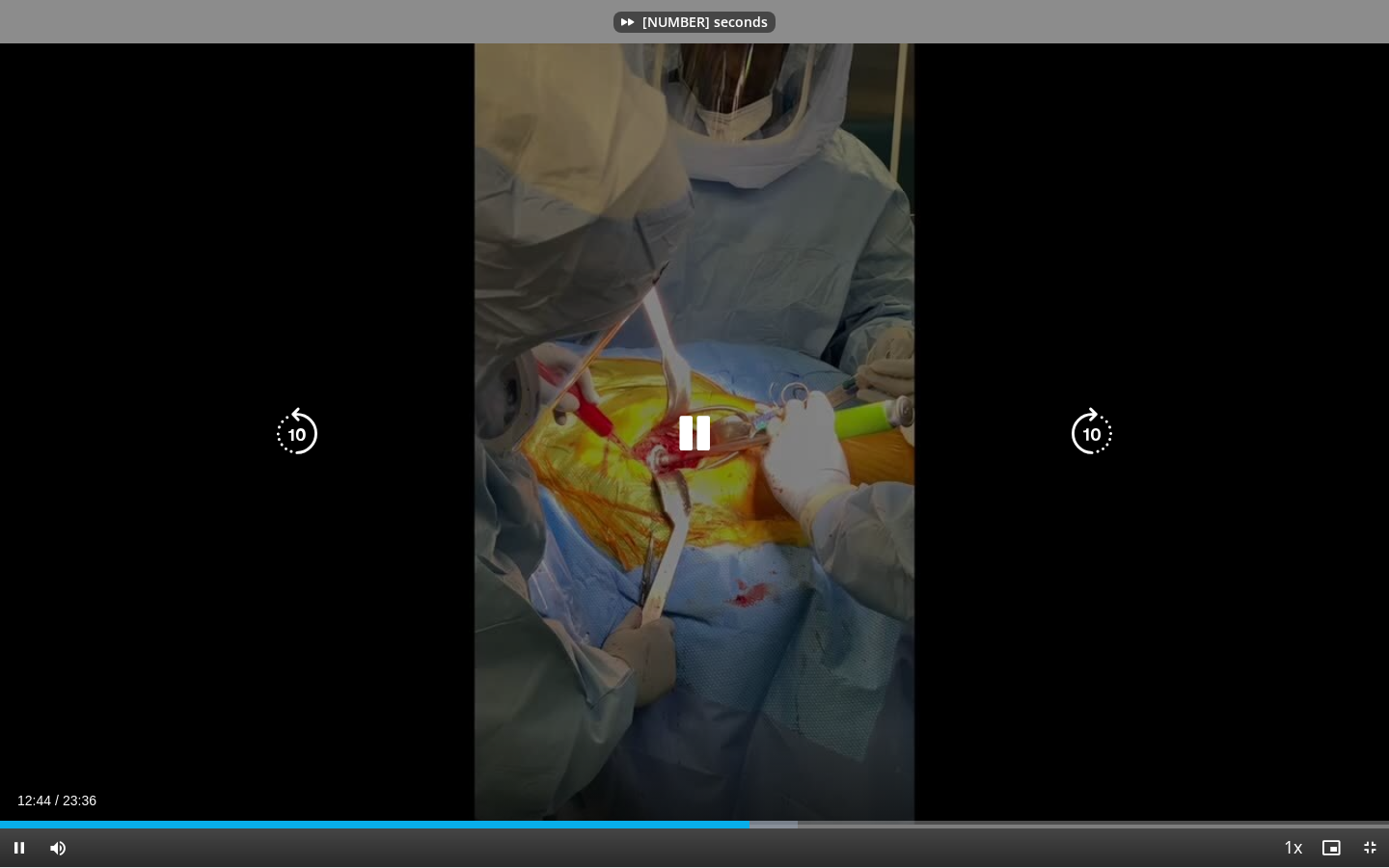 click at bounding box center [1092, 434] 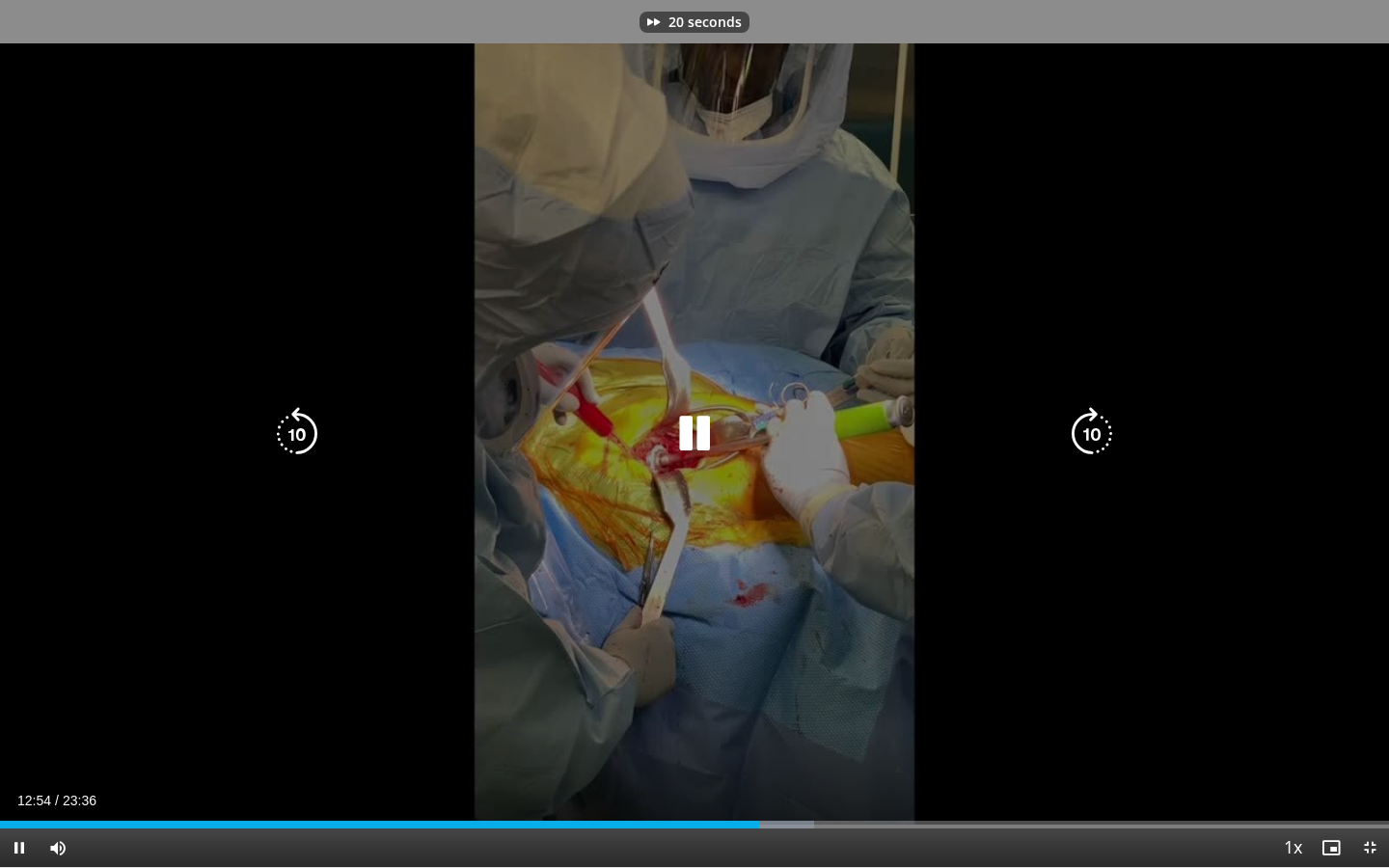 click at bounding box center [1092, 434] 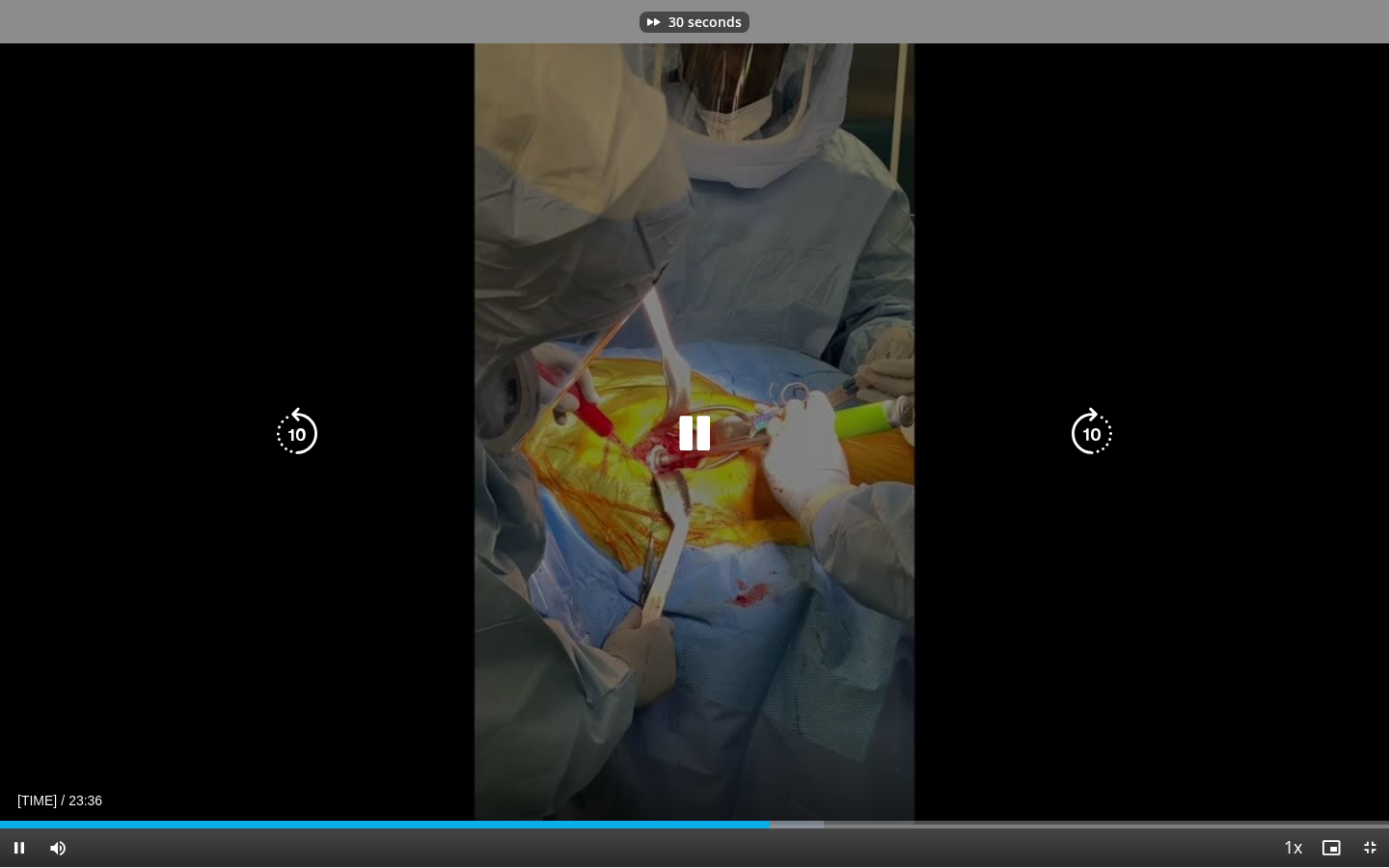 click at bounding box center [1092, 434] 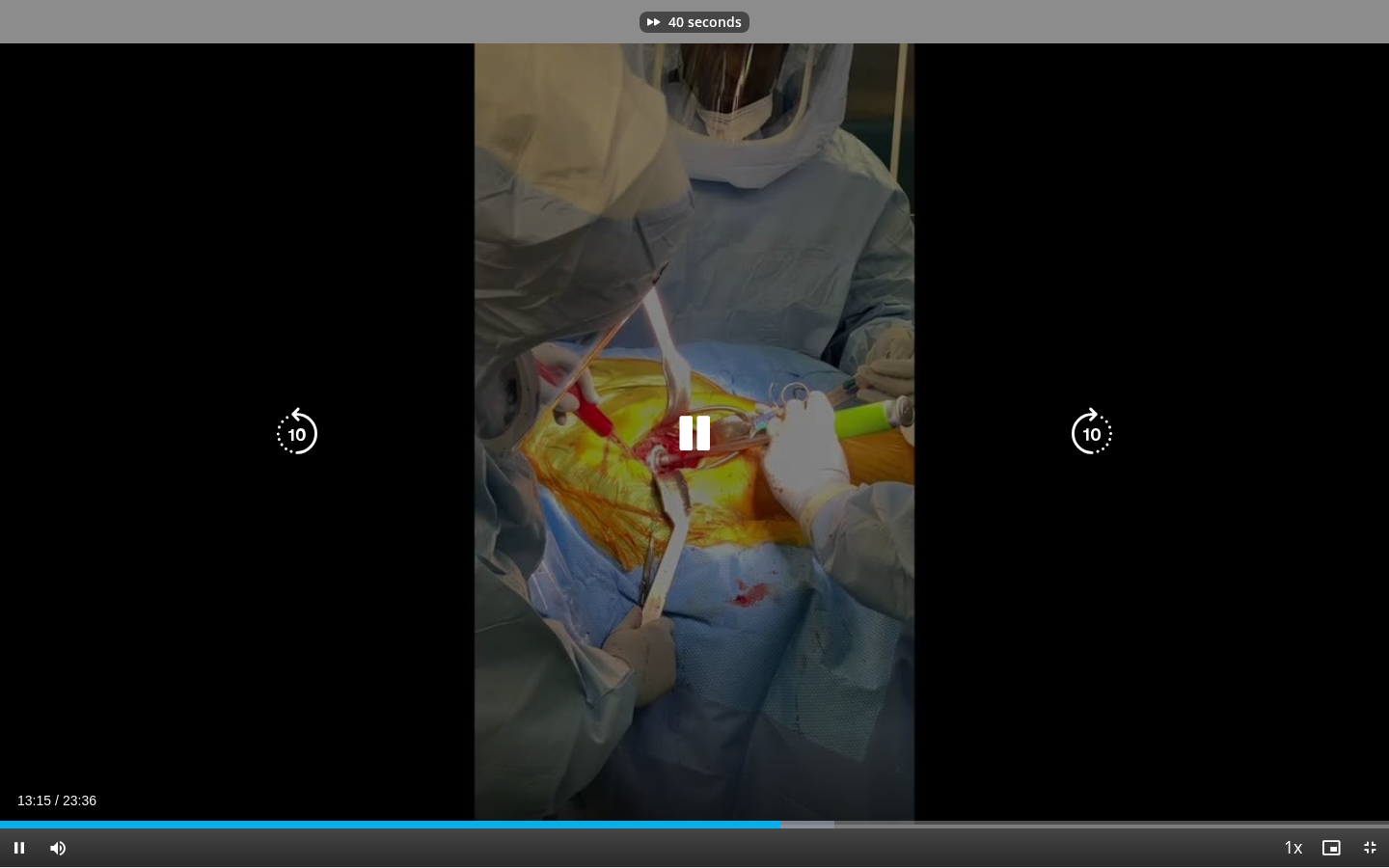 click at bounding box center [1092, 434] 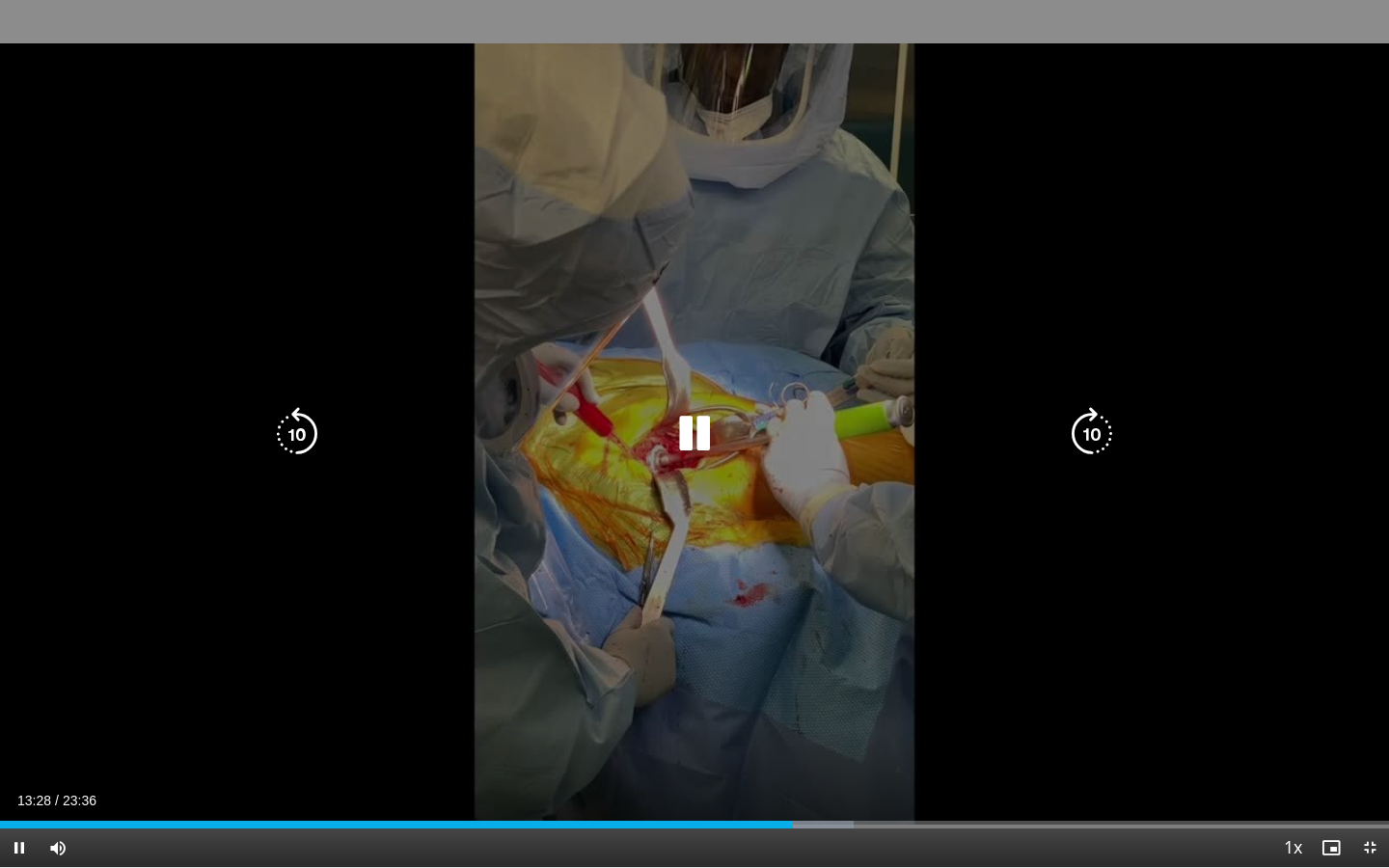 click at bounding box center [1092, 434] 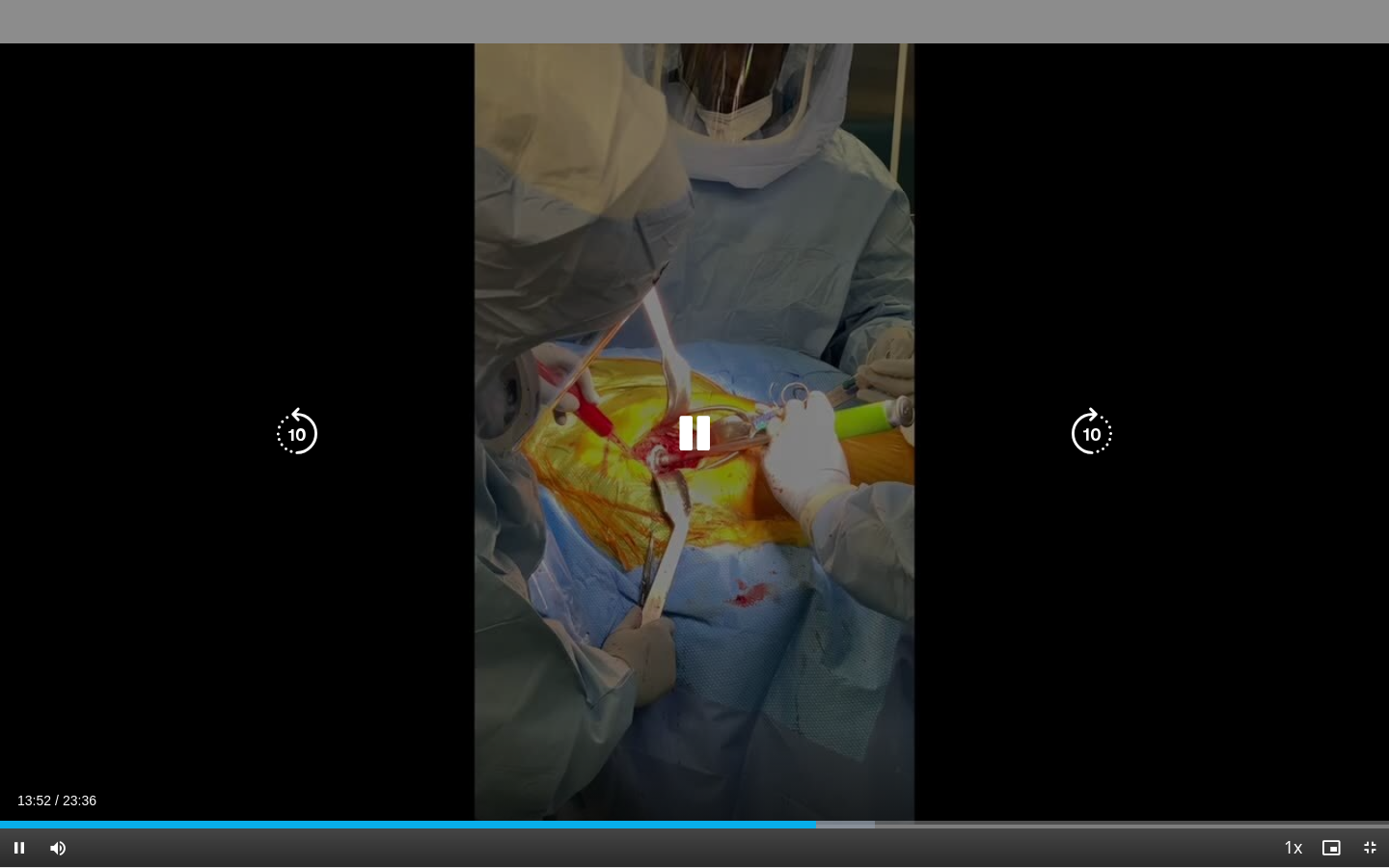 click at bounding box center (1092, 434) 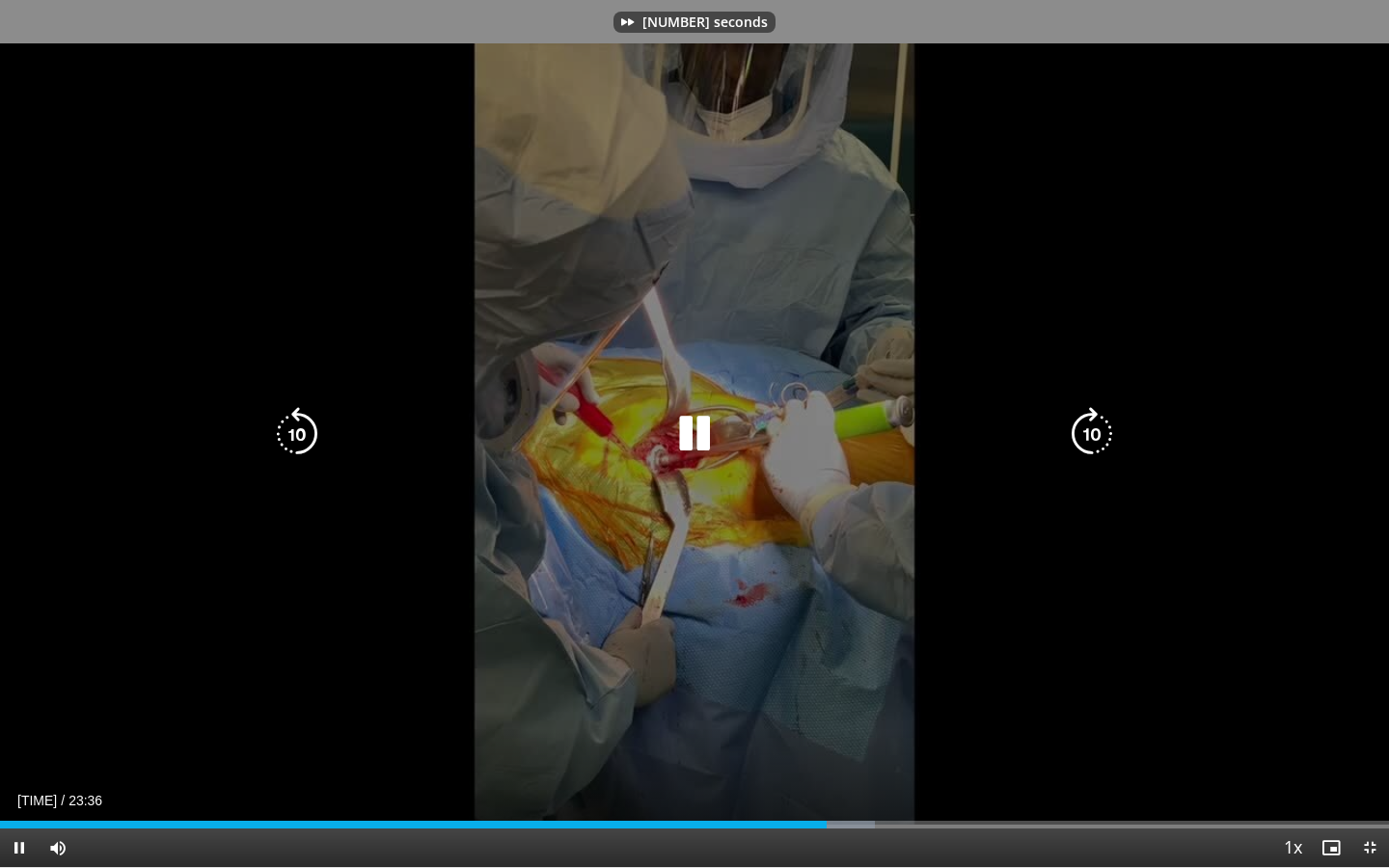click at bounding box center (1092, 434) 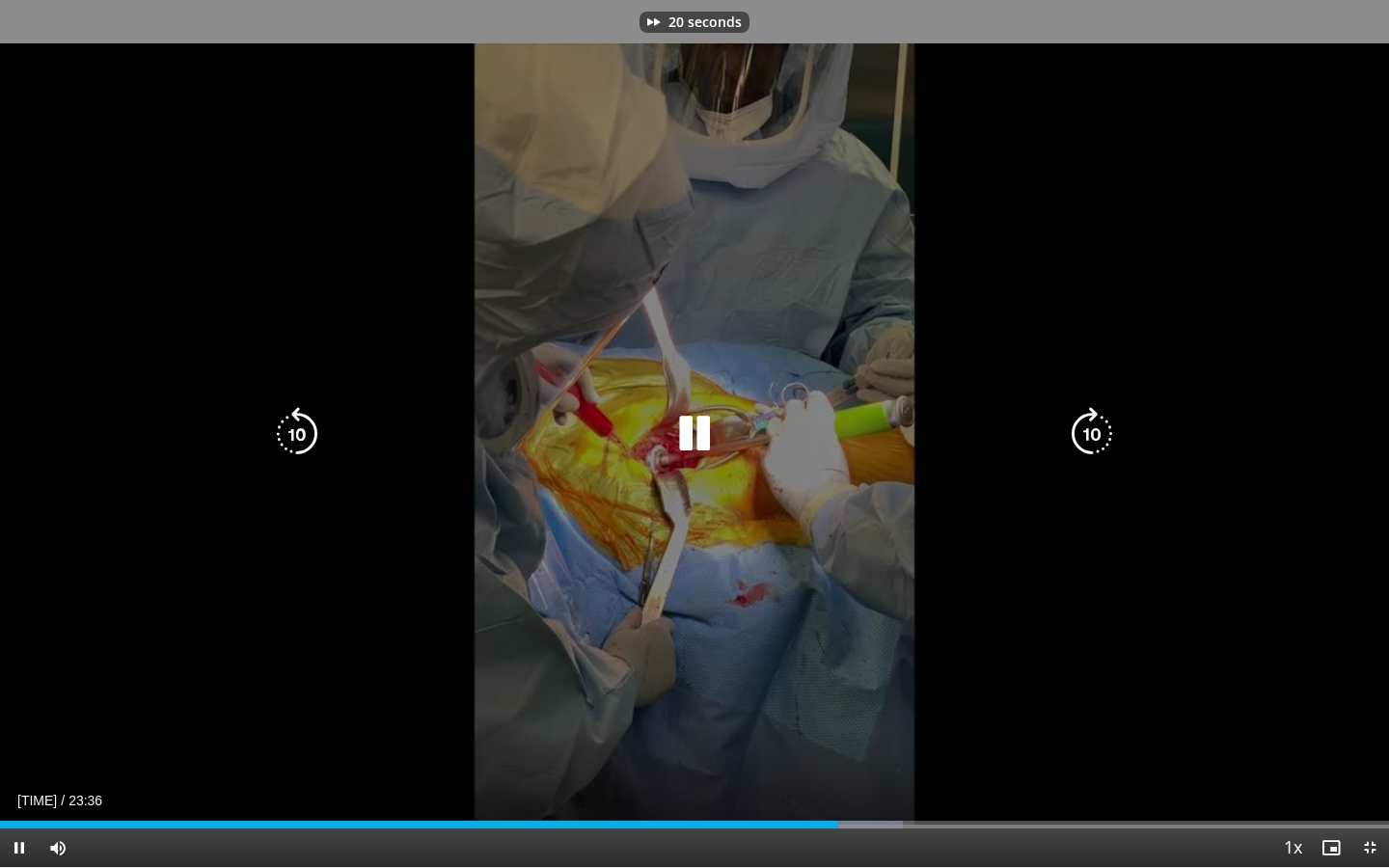 click at bounding box center (1092, 434) 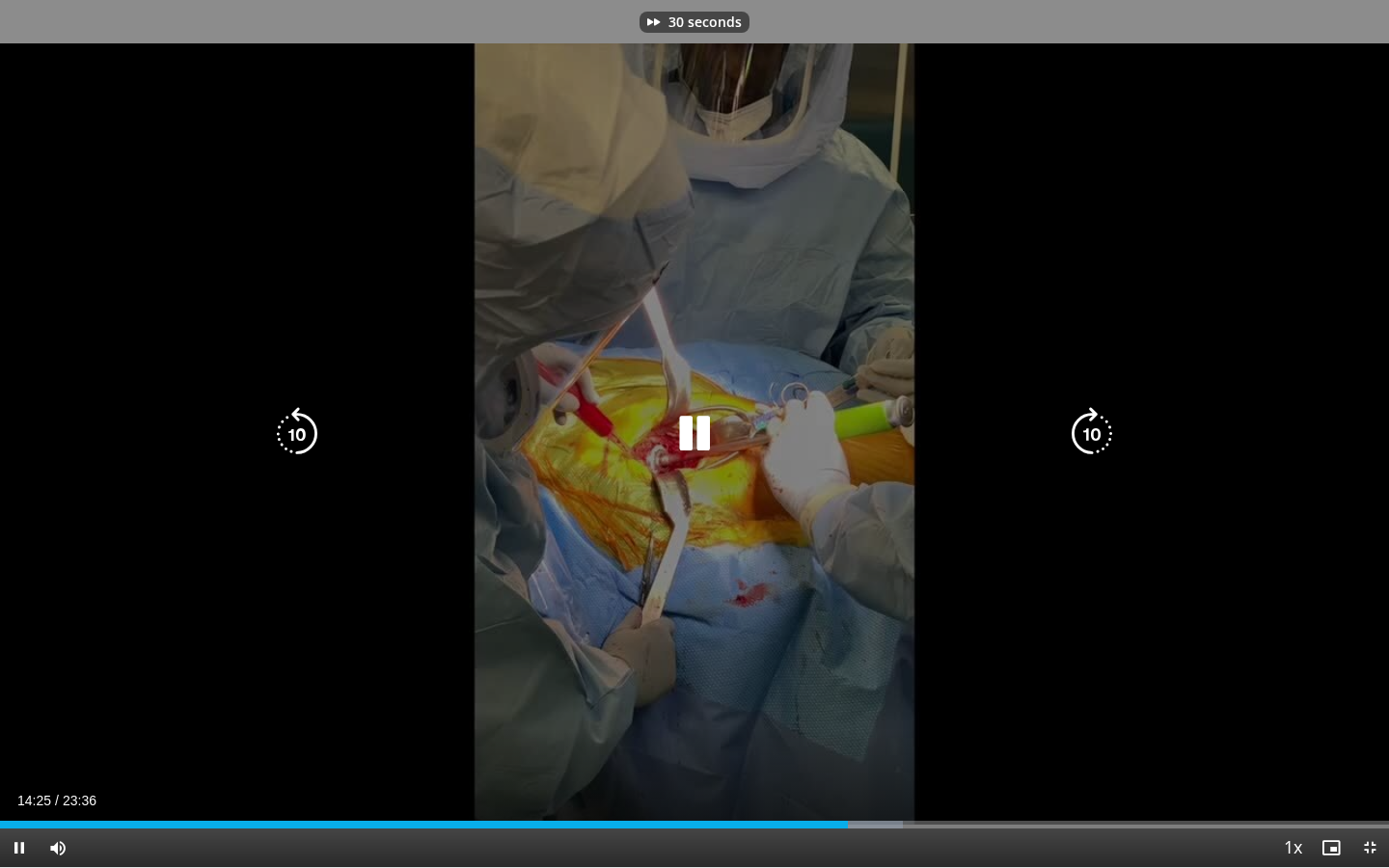 click at bounding box center [1092, 434] 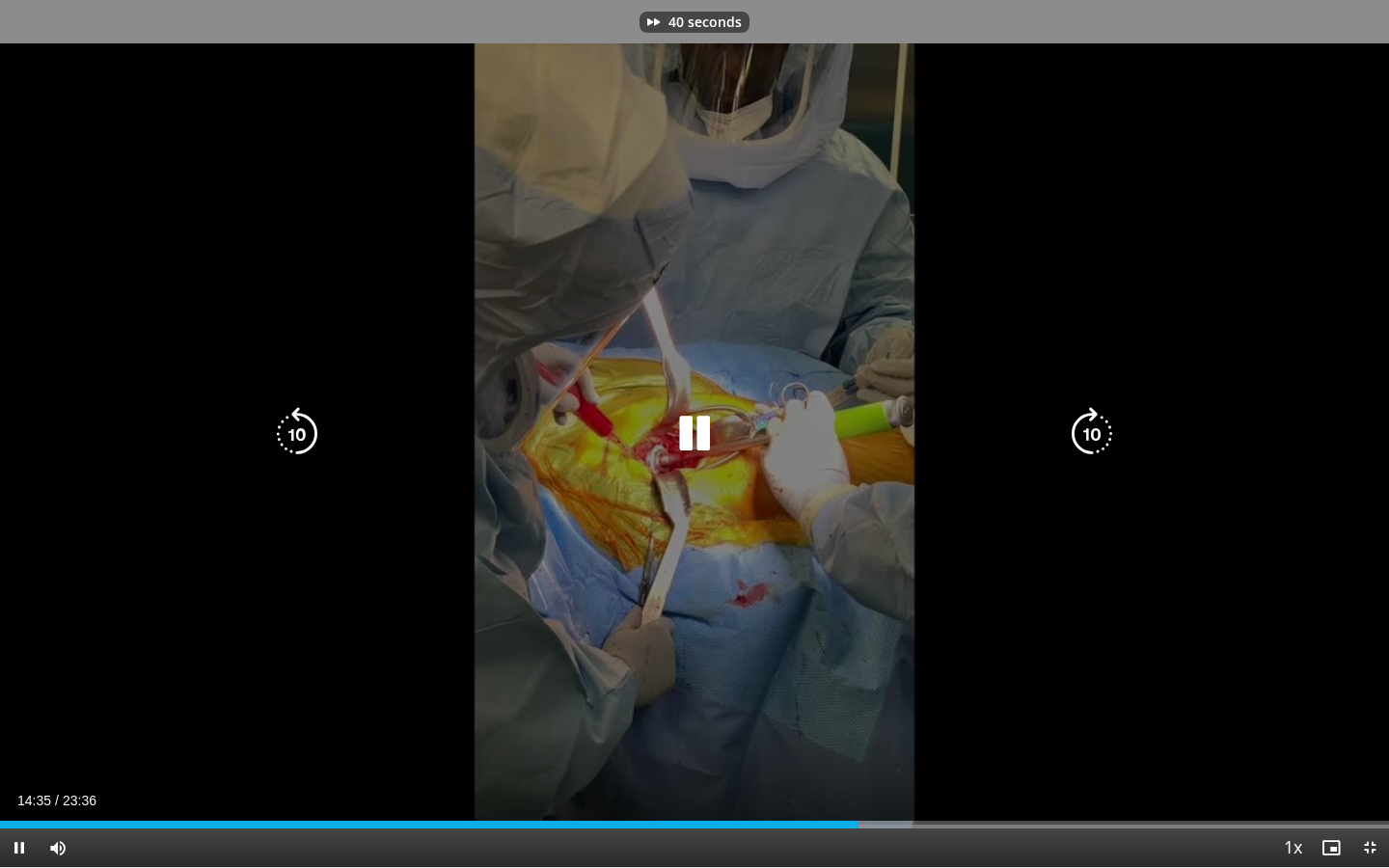 click at bounding box center [1092, 434] 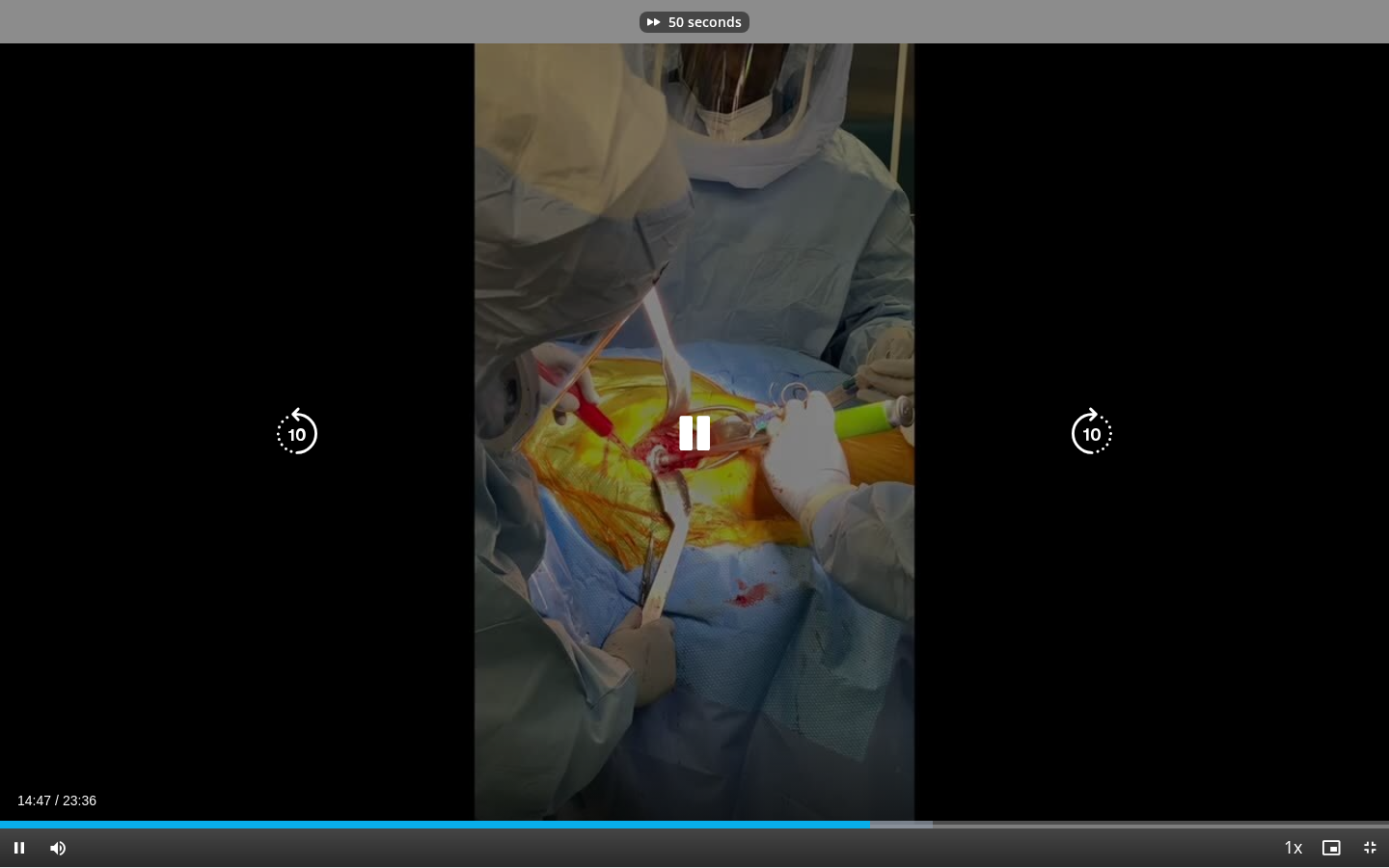 click at bounding box center [1092, 434] 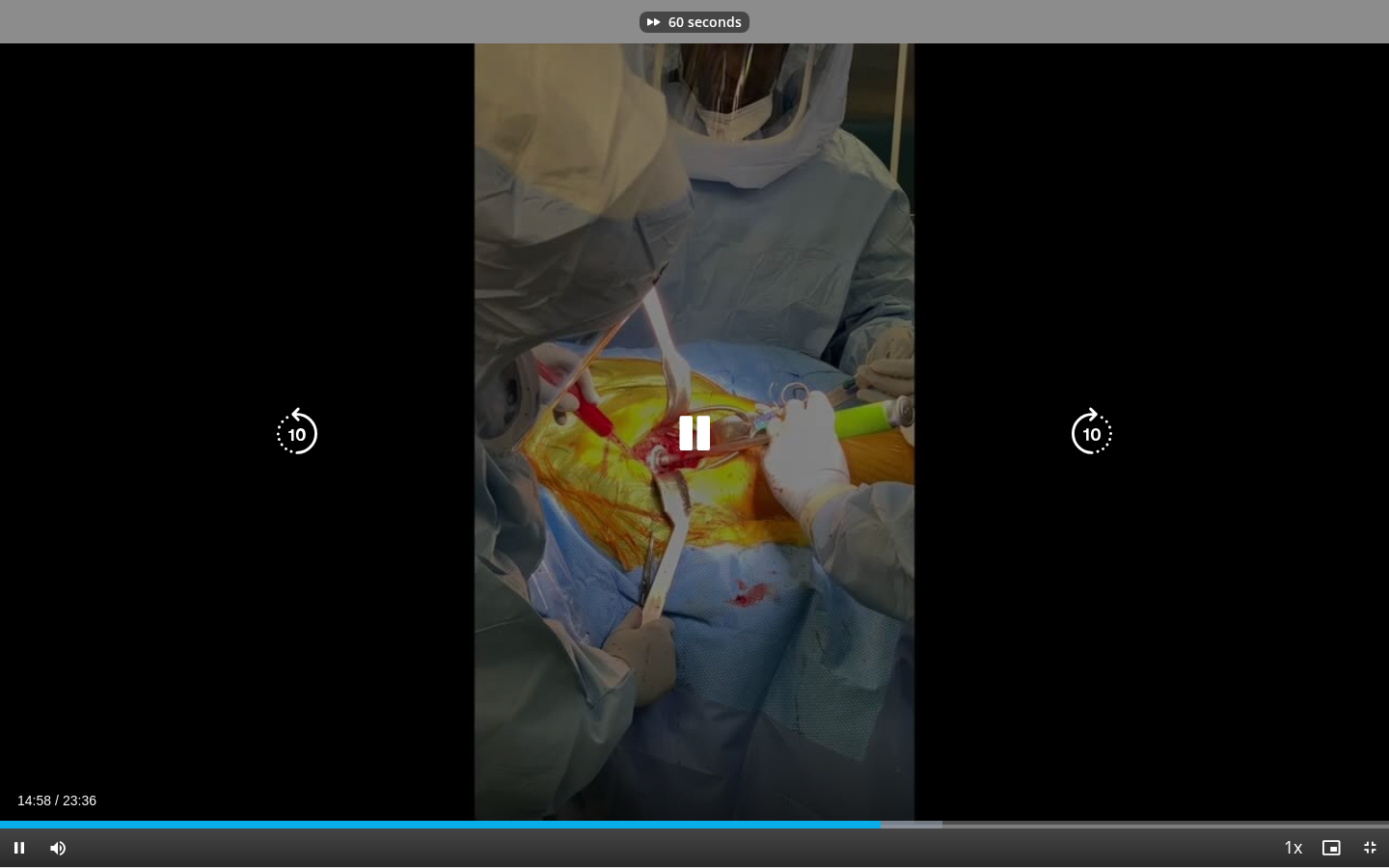 click at bounding box center (1092, 434) 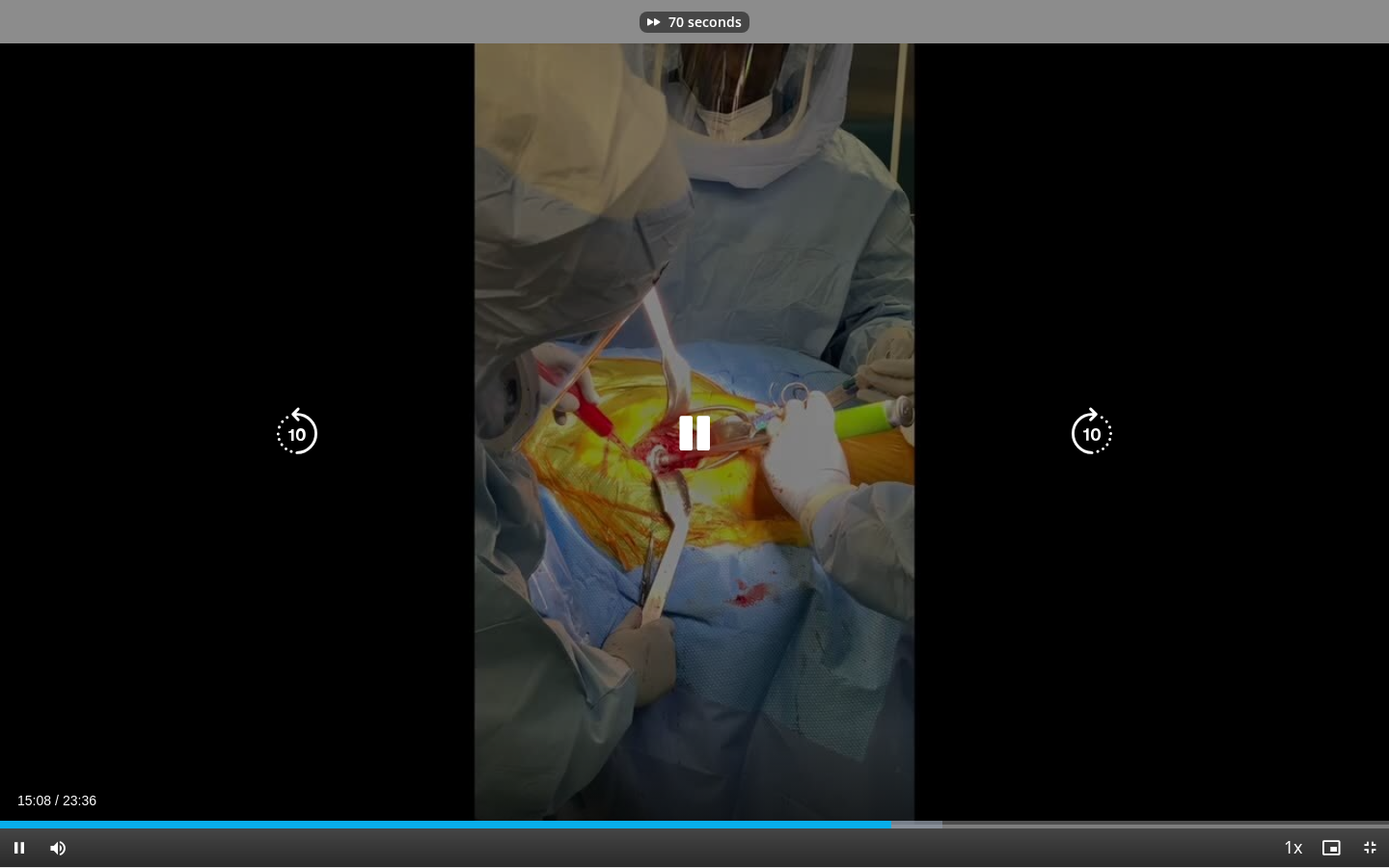 click at bounding box center (1092, 434) 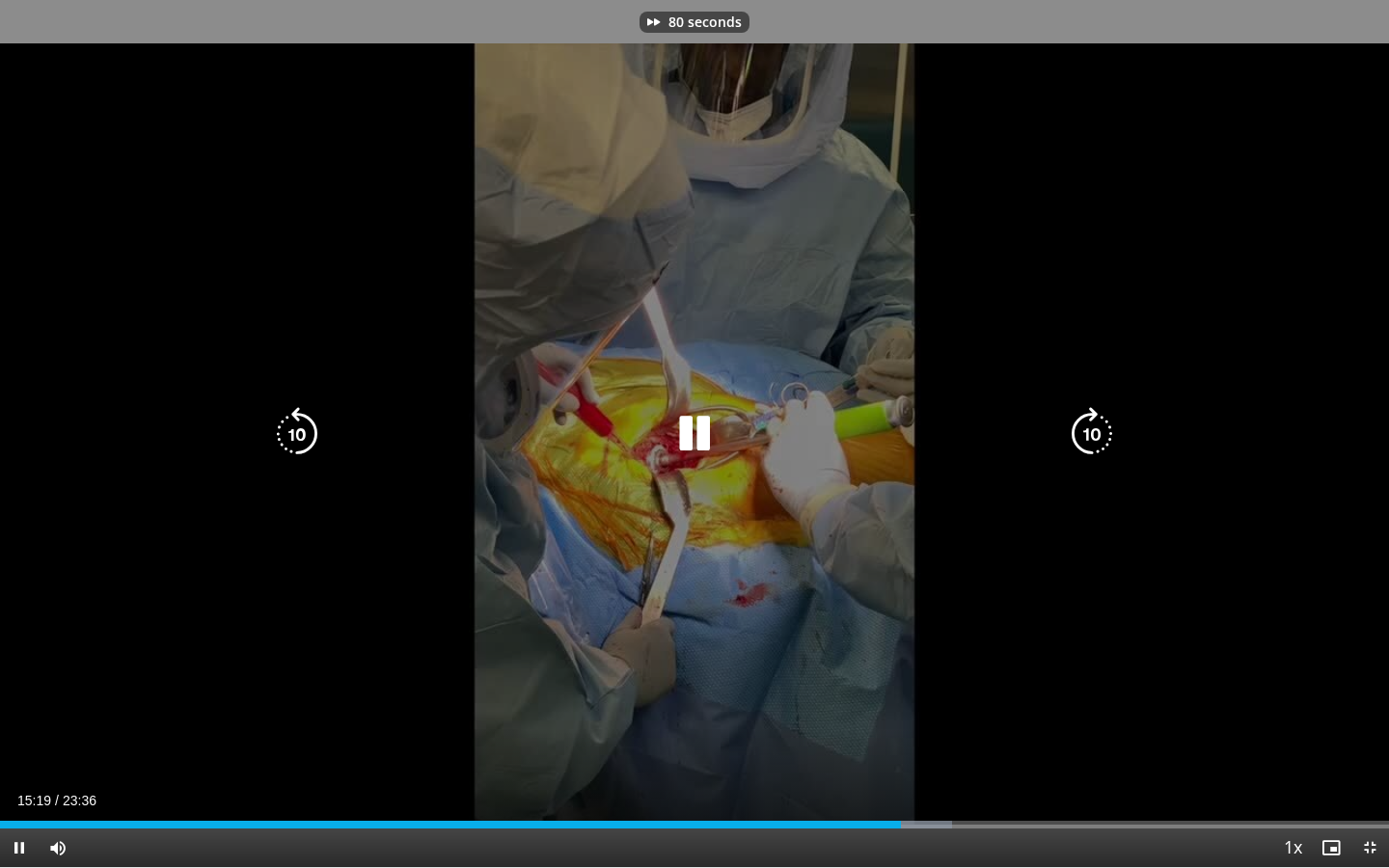 click at bounding box center [1092, 434] 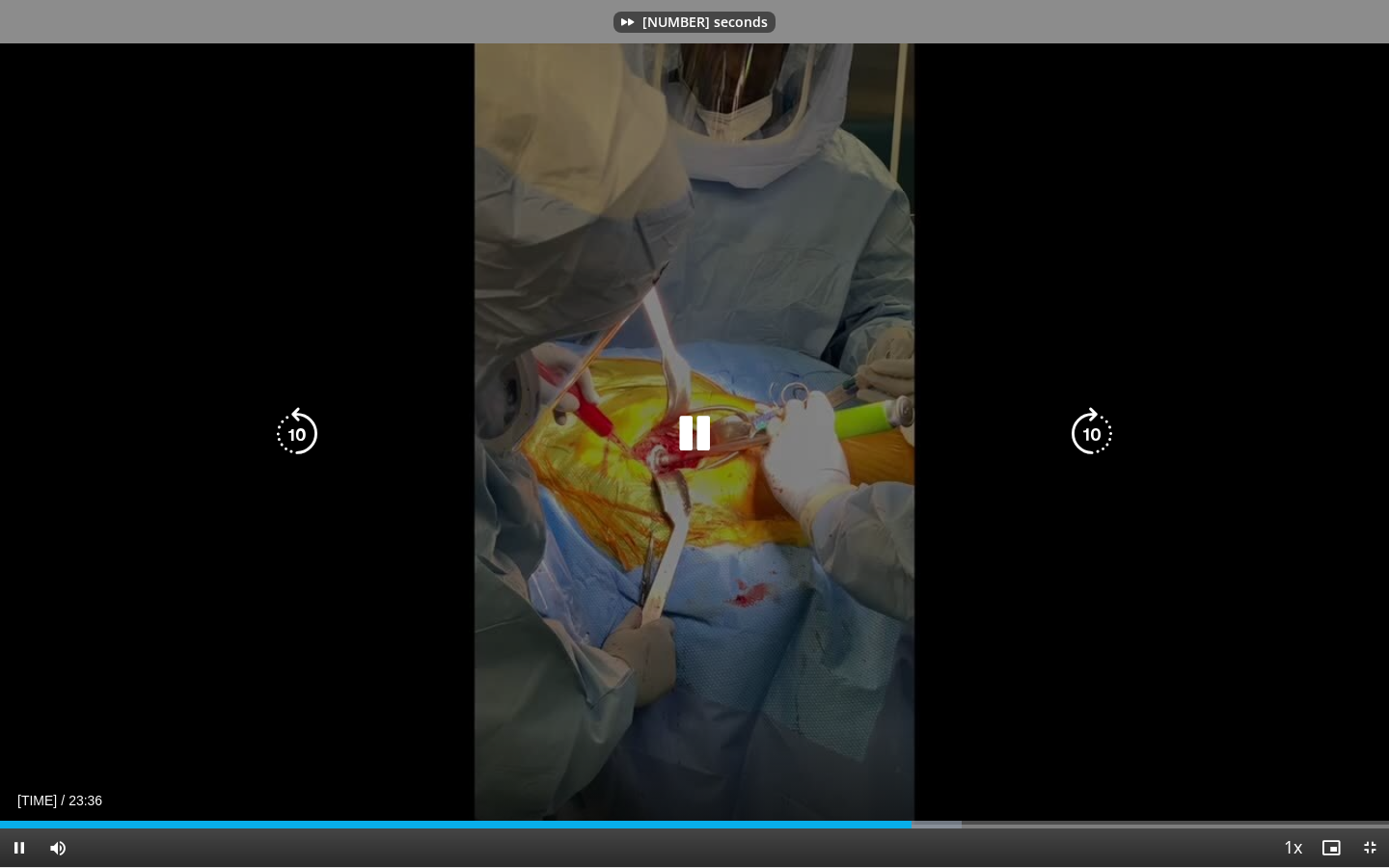 click at bounding box center [1092, 434] 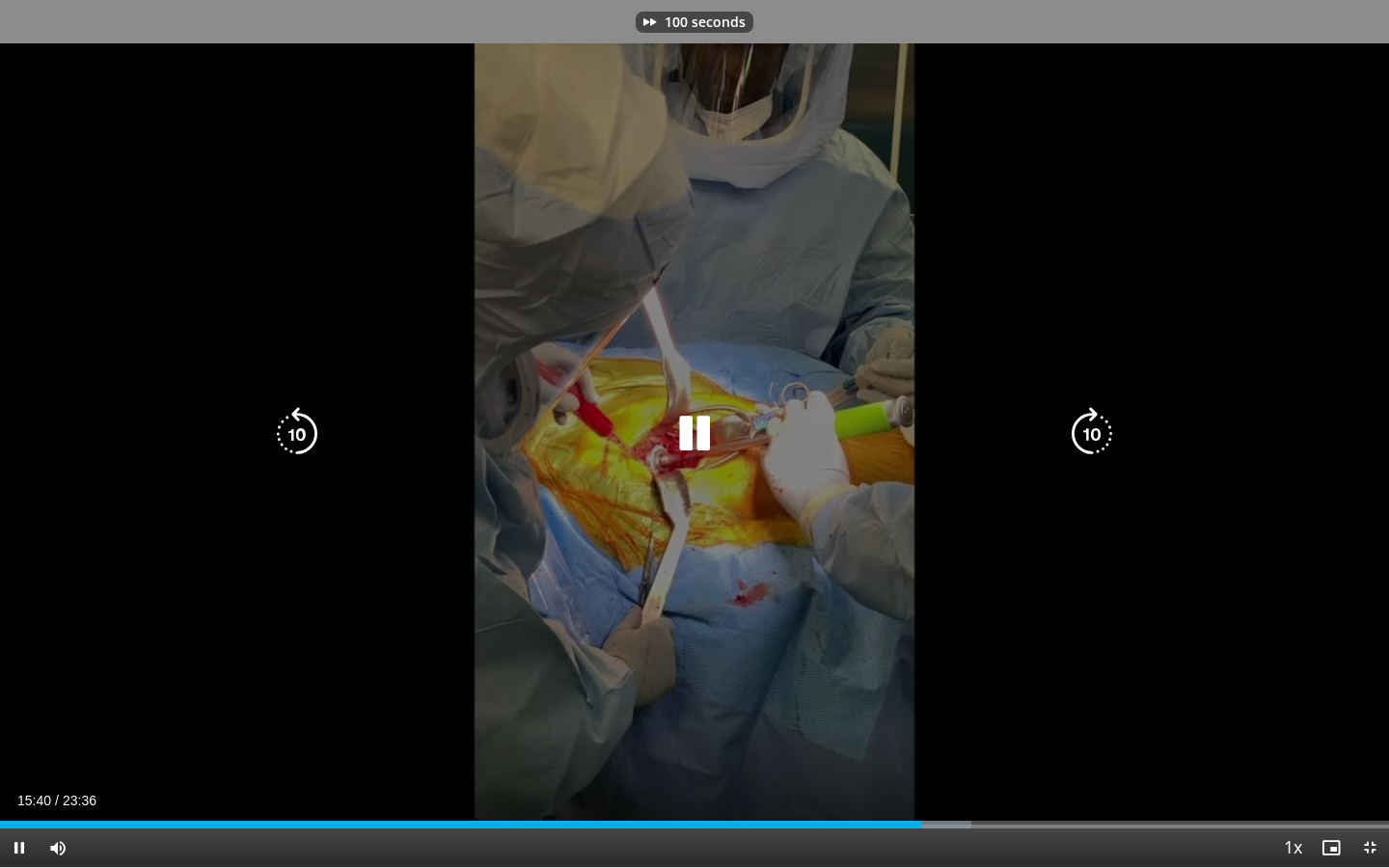 click at bounding box center [1092, 434] 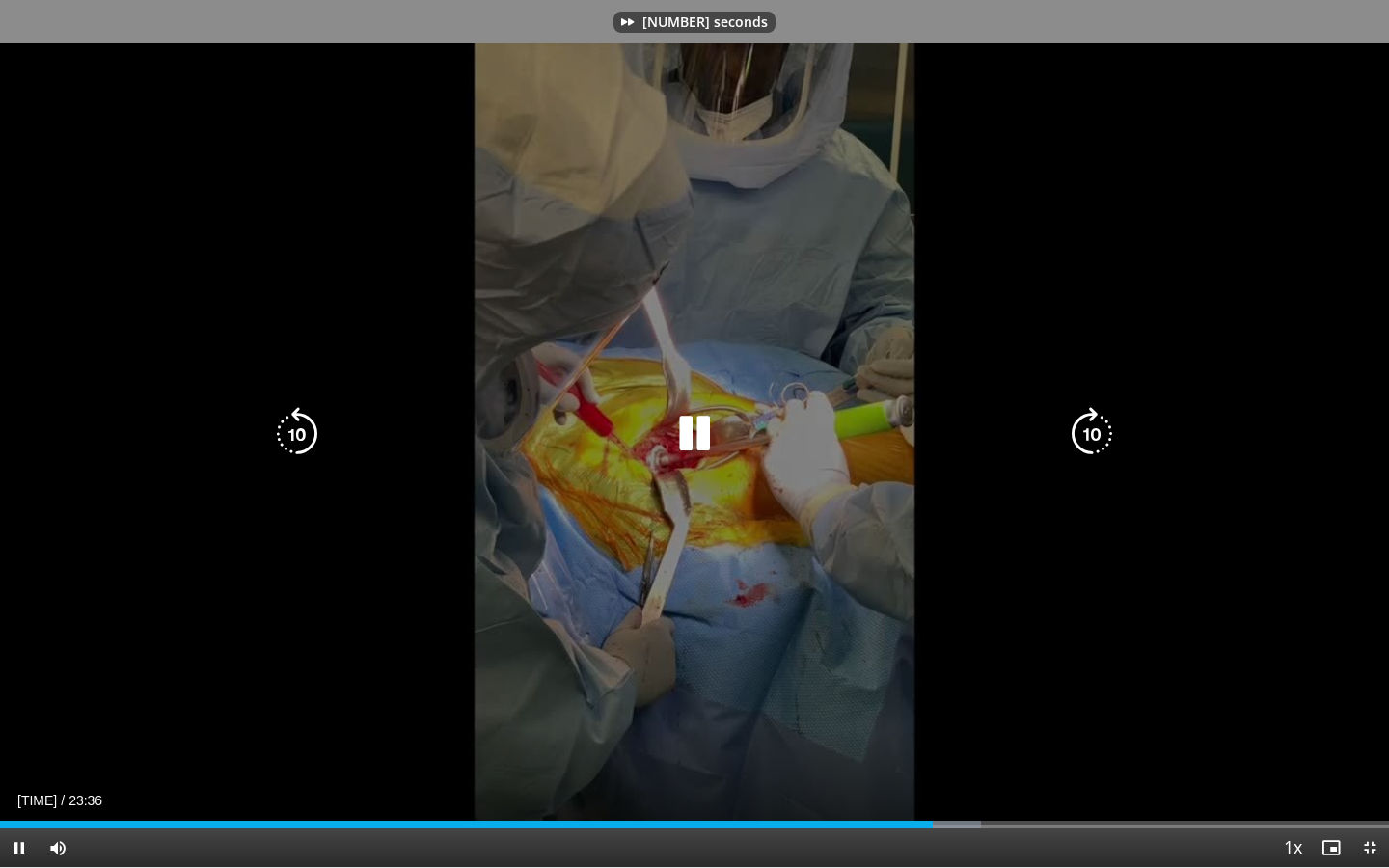 click at bounding box center [1092, 434] 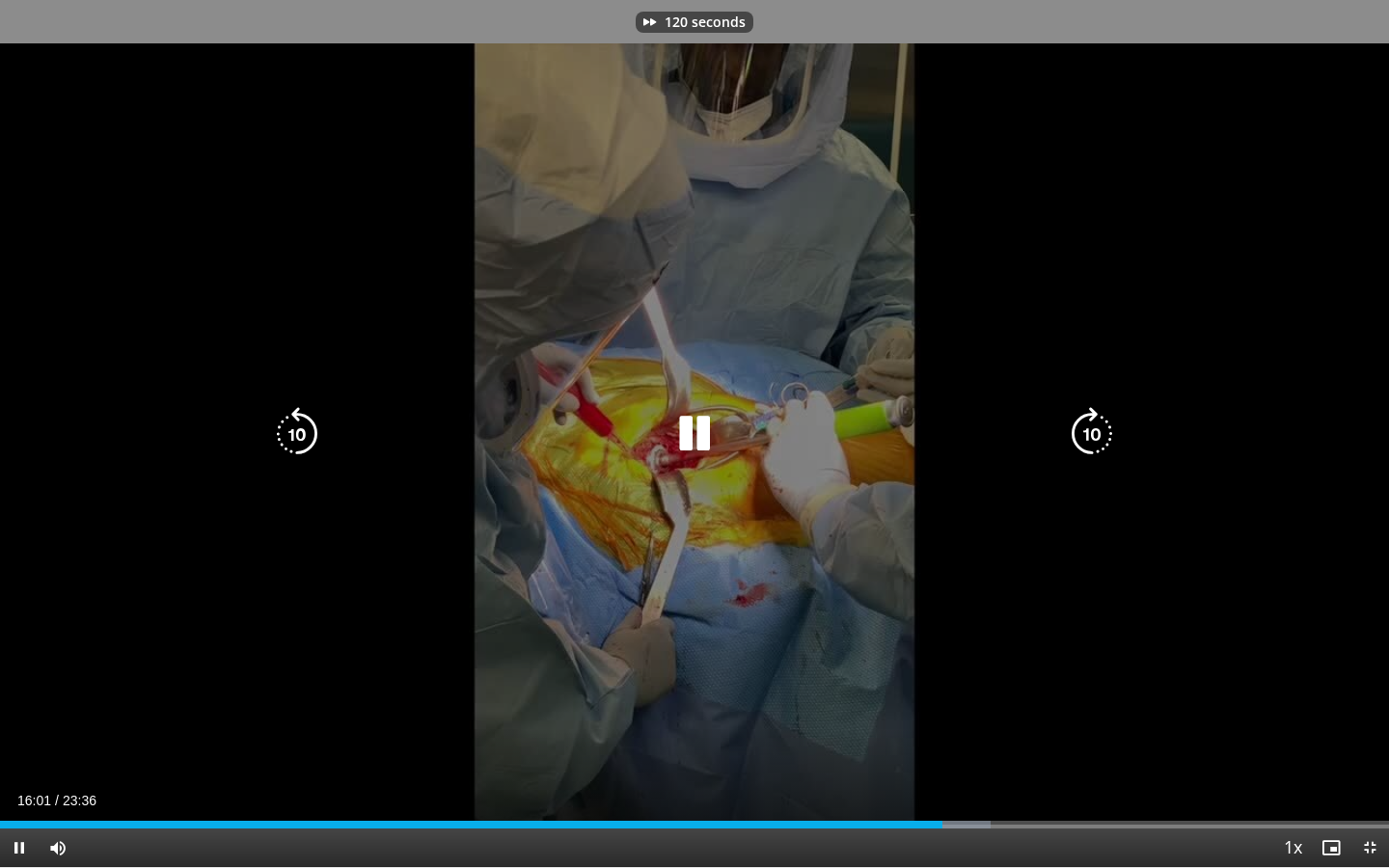 click at bounding box center [1092, 434] 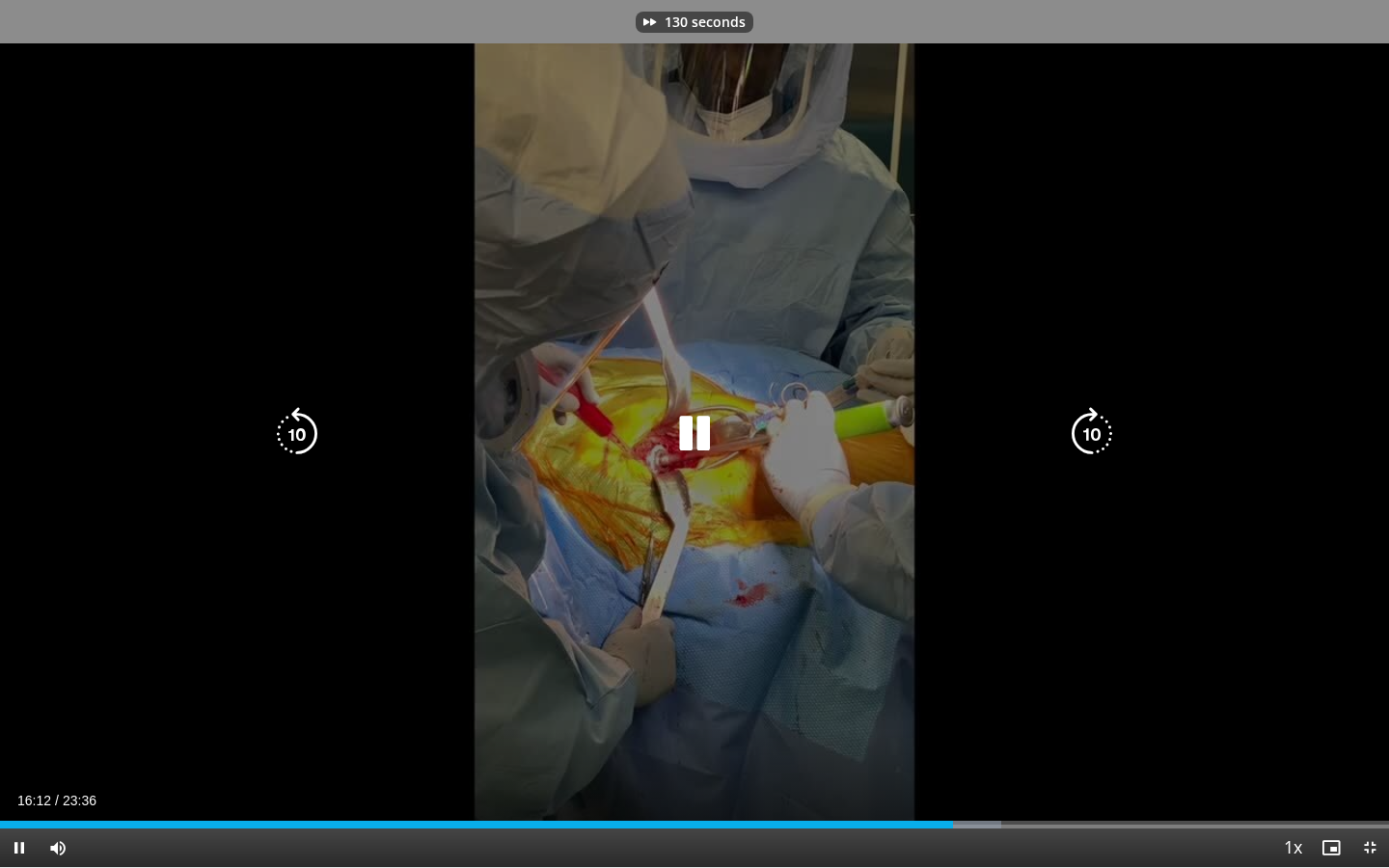 click at bounding box center [1092, 434] 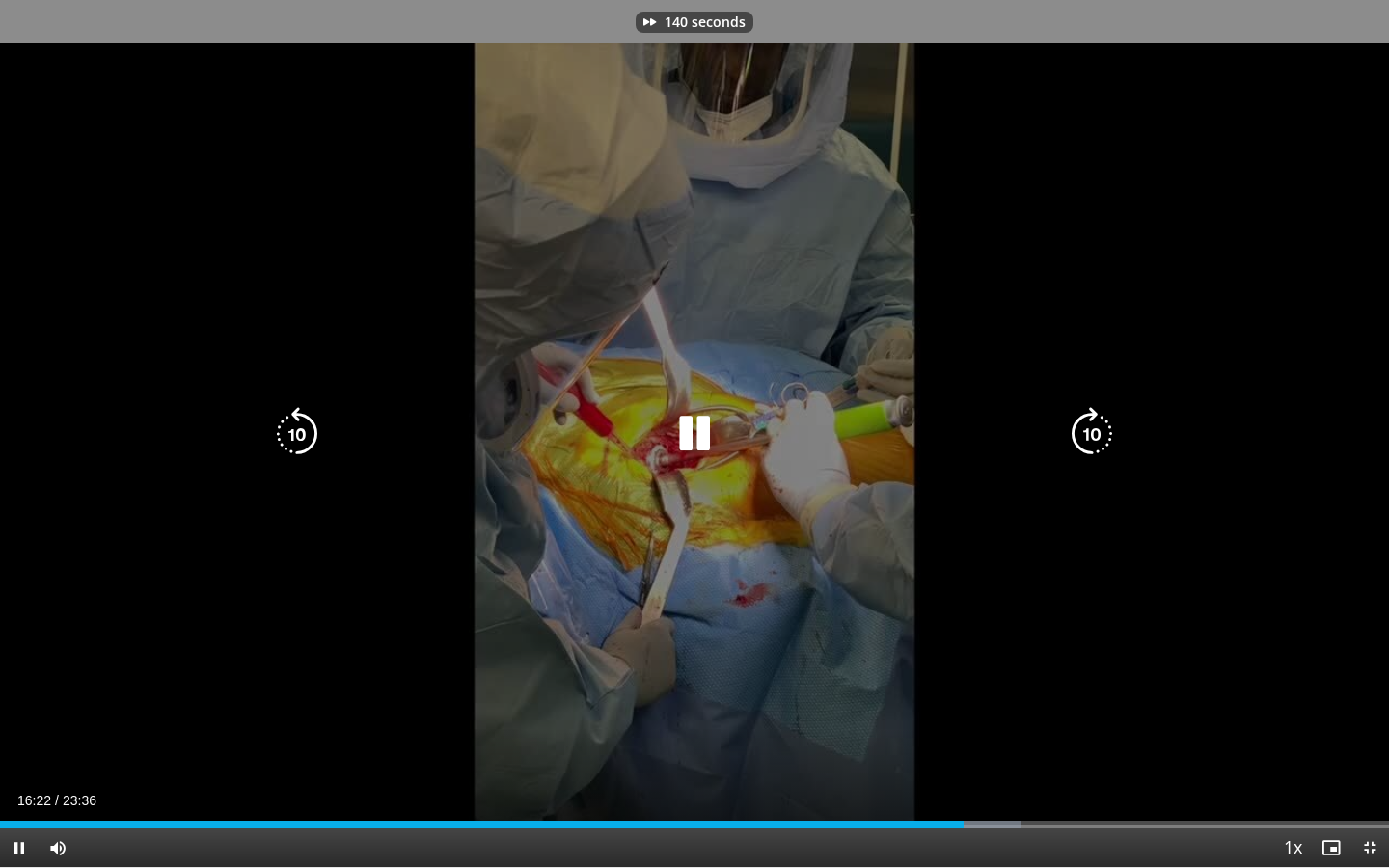 click at bounding box center [1092, 434] 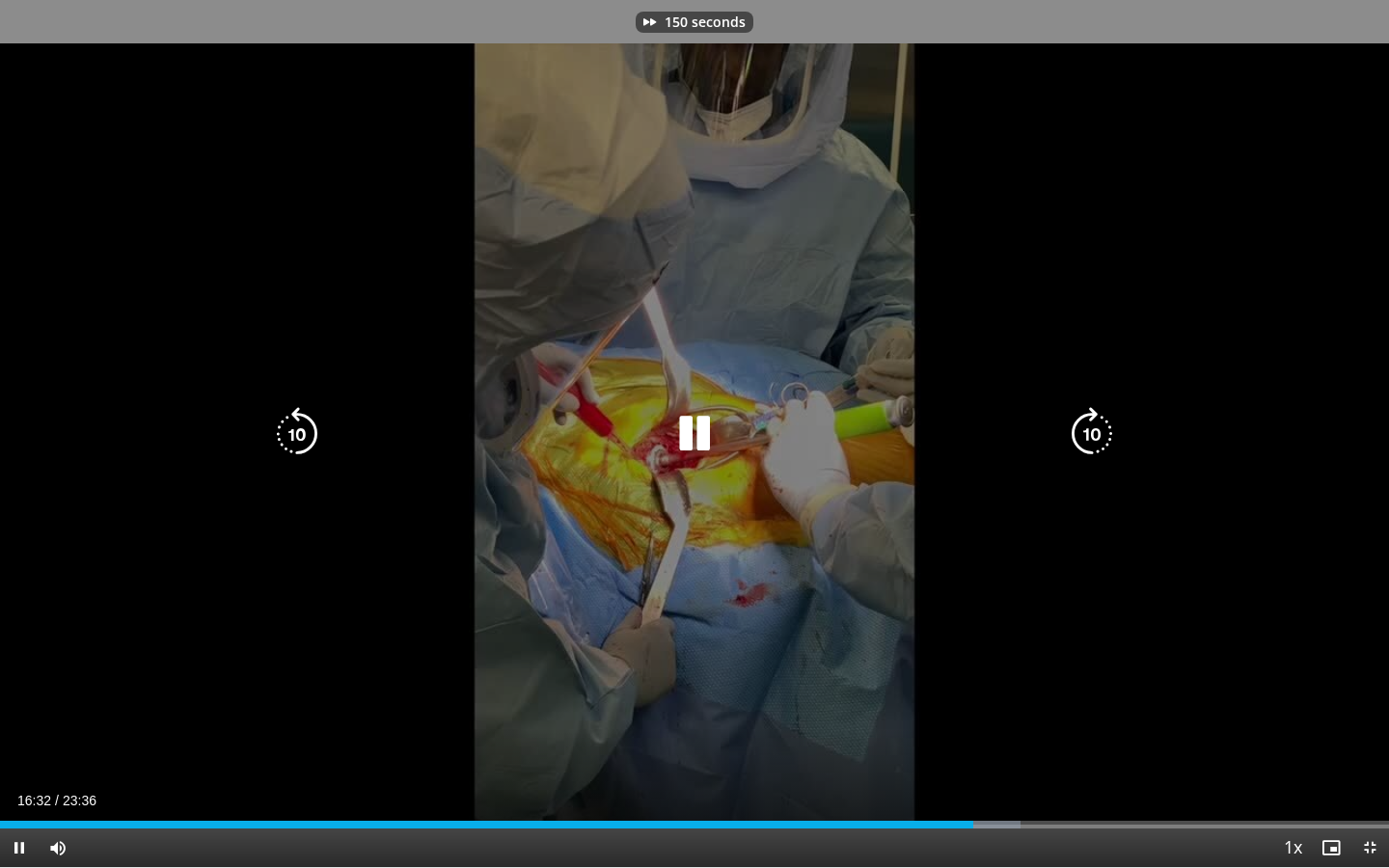 click at bounding box center [1092, 434] 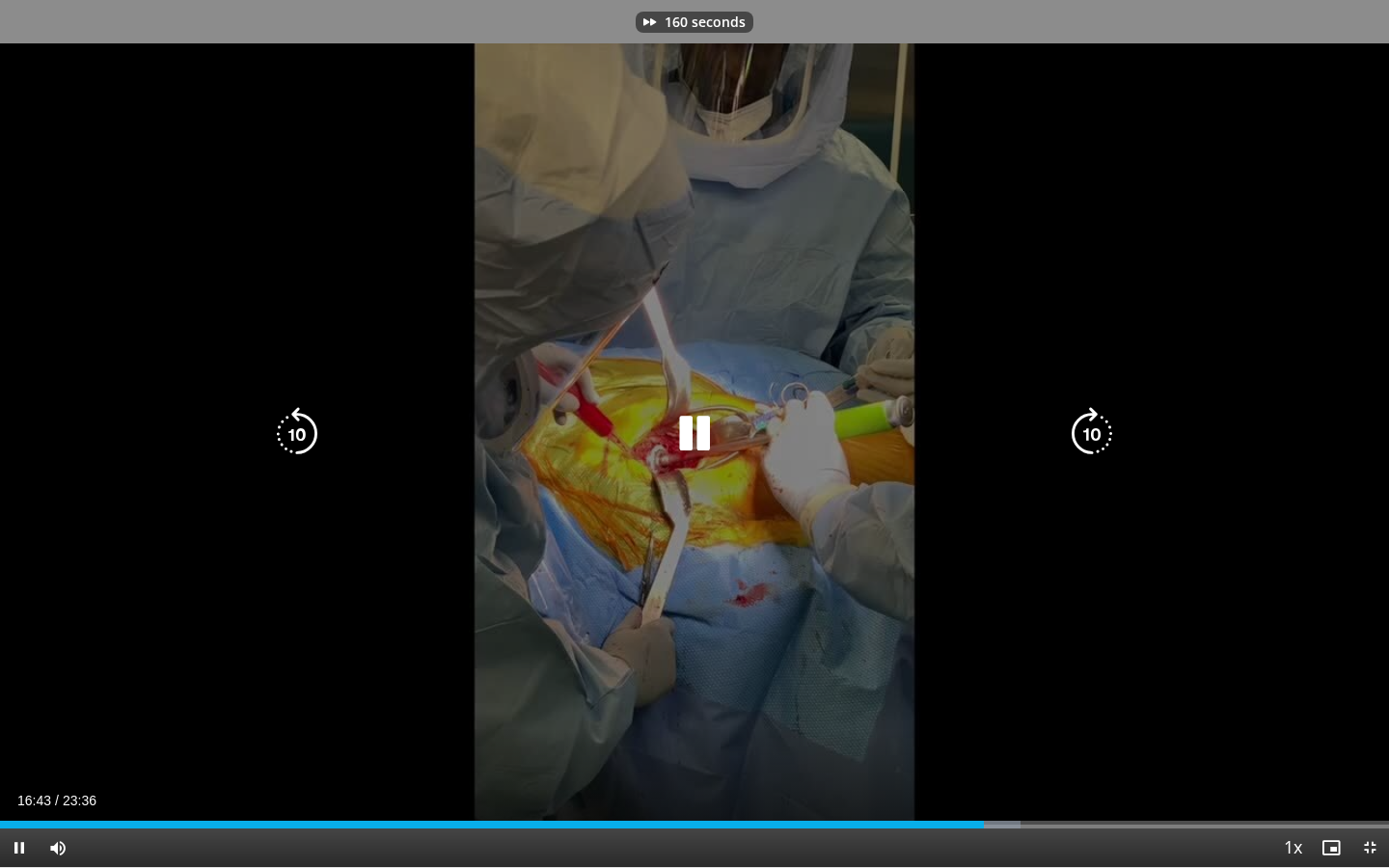 click at bounding box center (1092, 434) 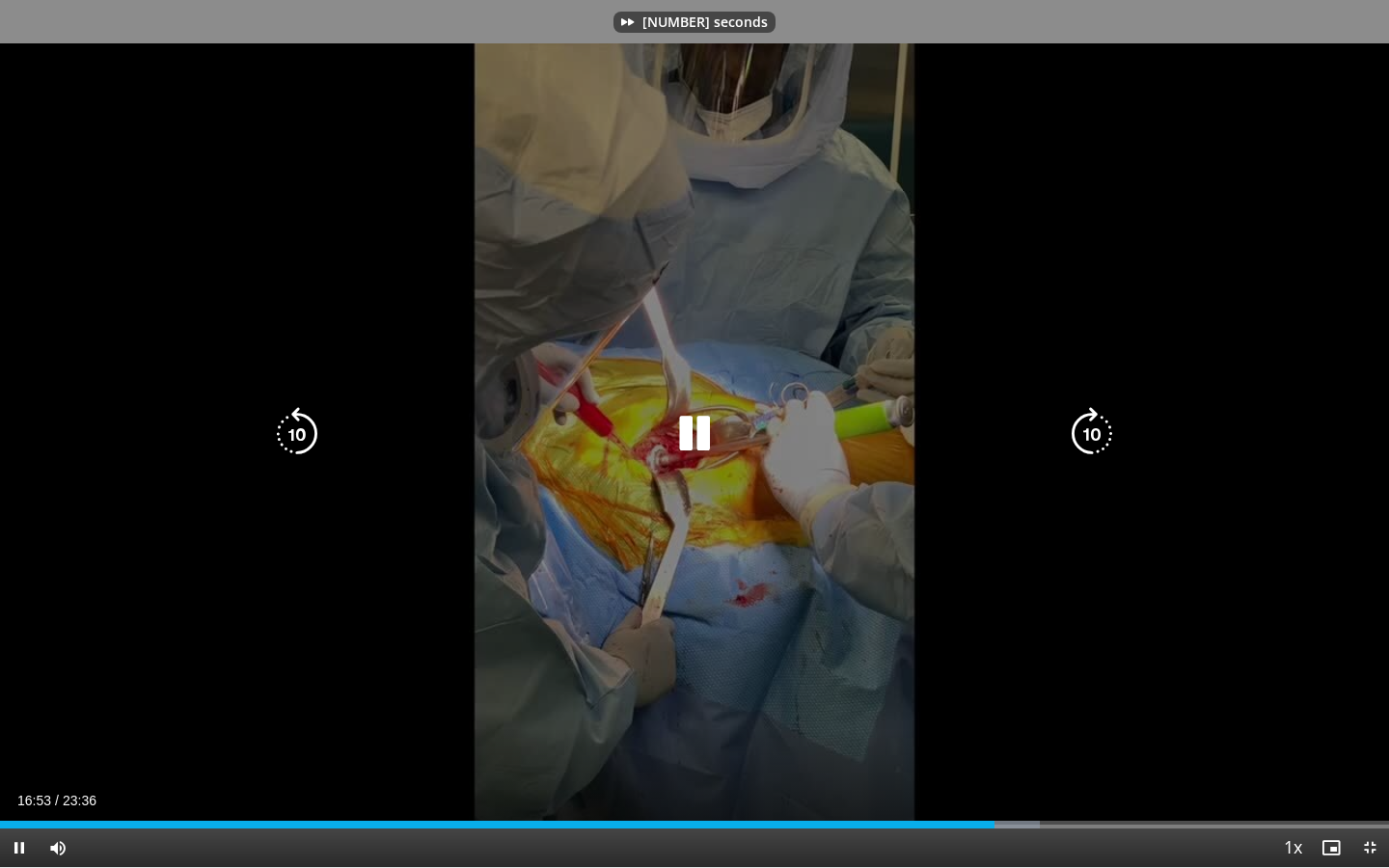 click at bounding box center (1092, 434) 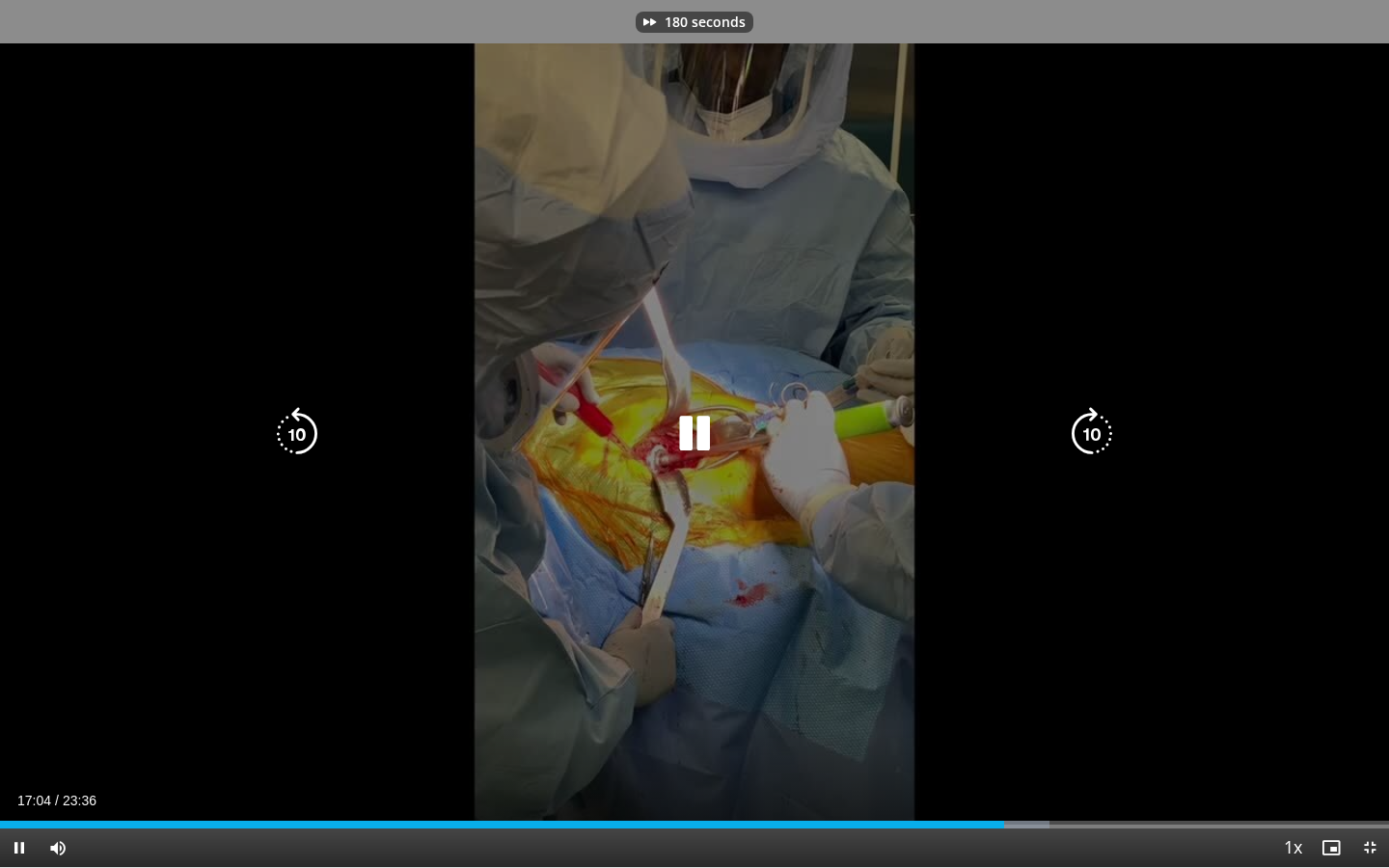 click at bounding box center [1092, 434] 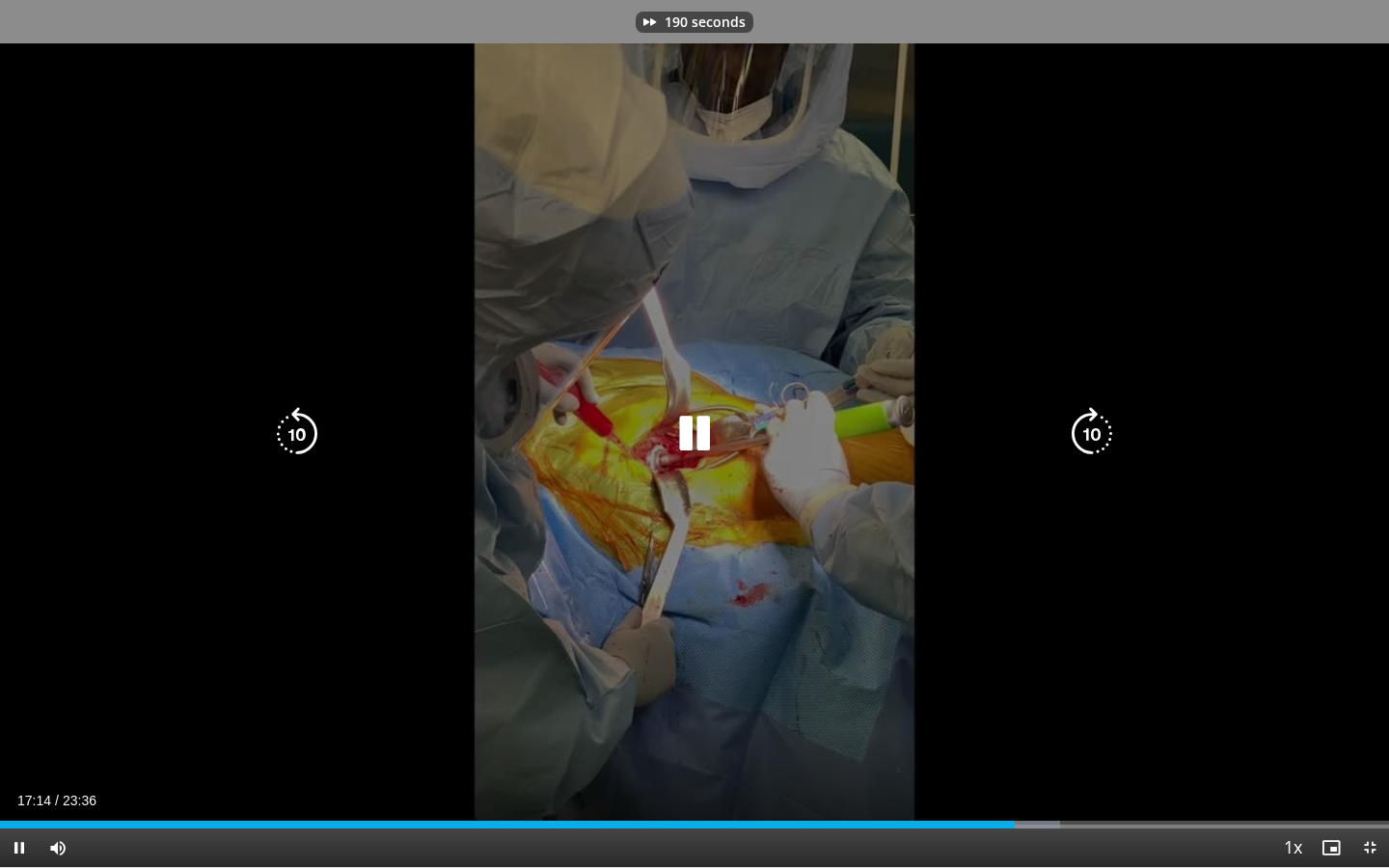 click at bounding box center [1092, 434] 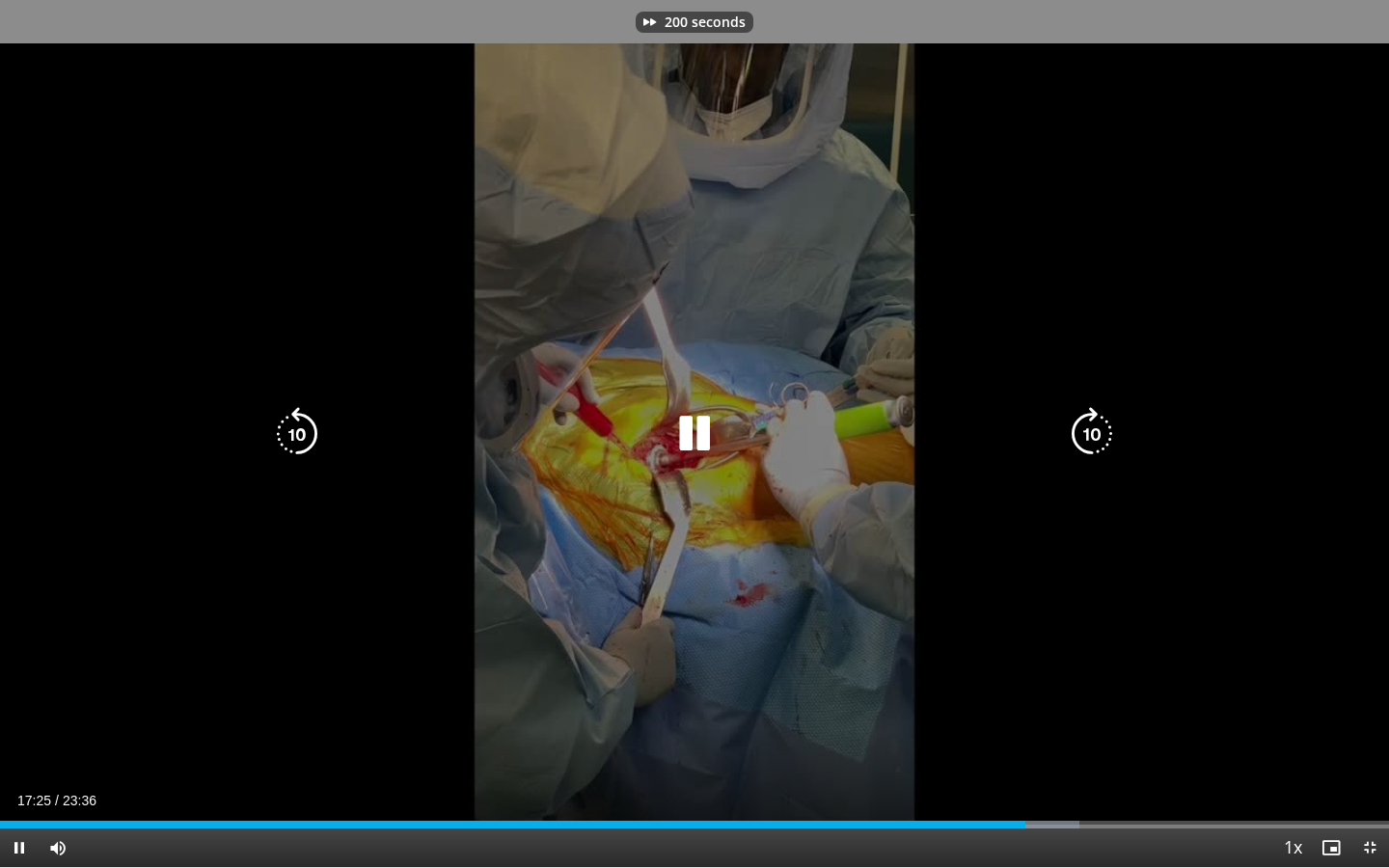 click at bounding box center (1092, 434) 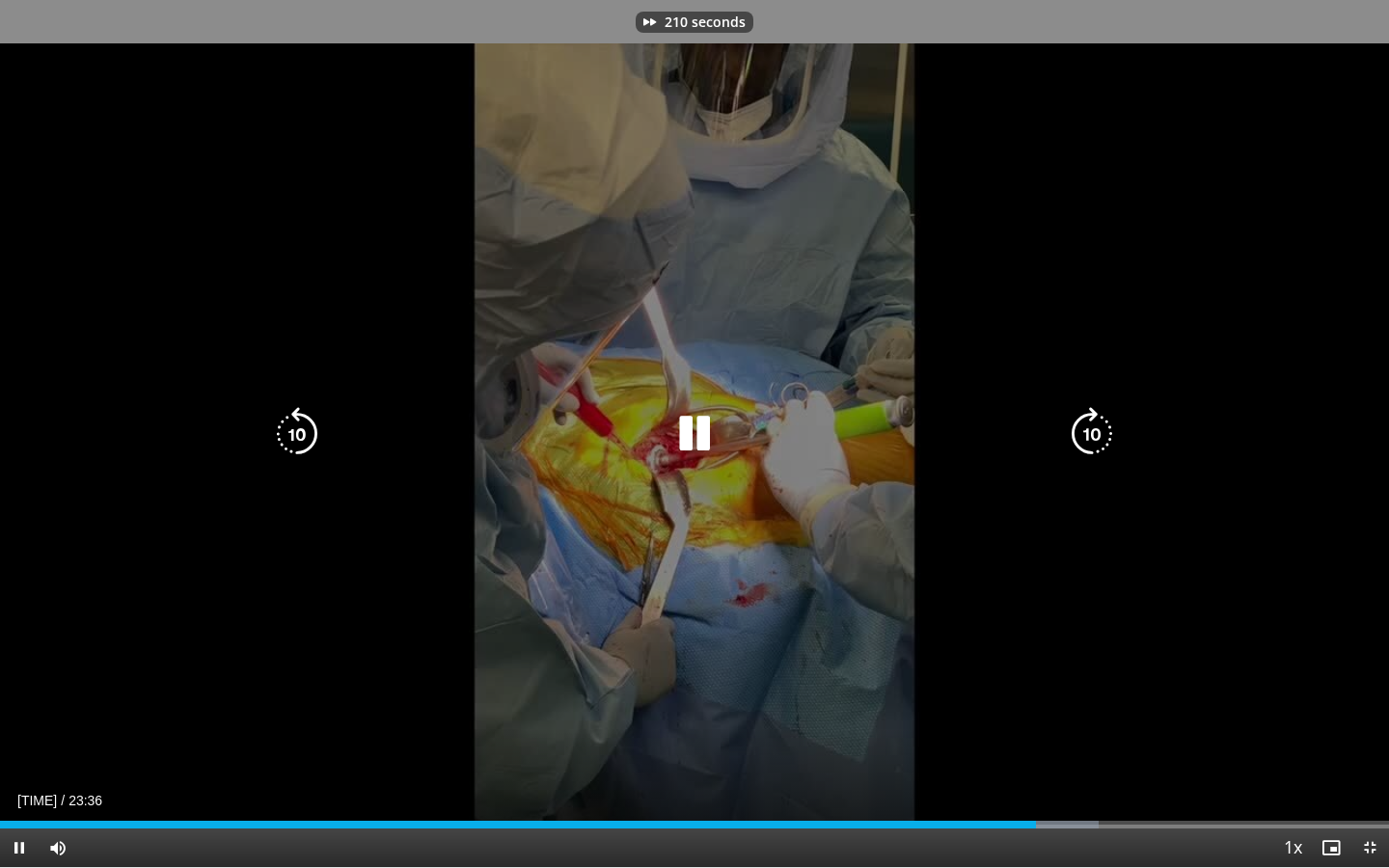 click at bounding box center (1092, 434) 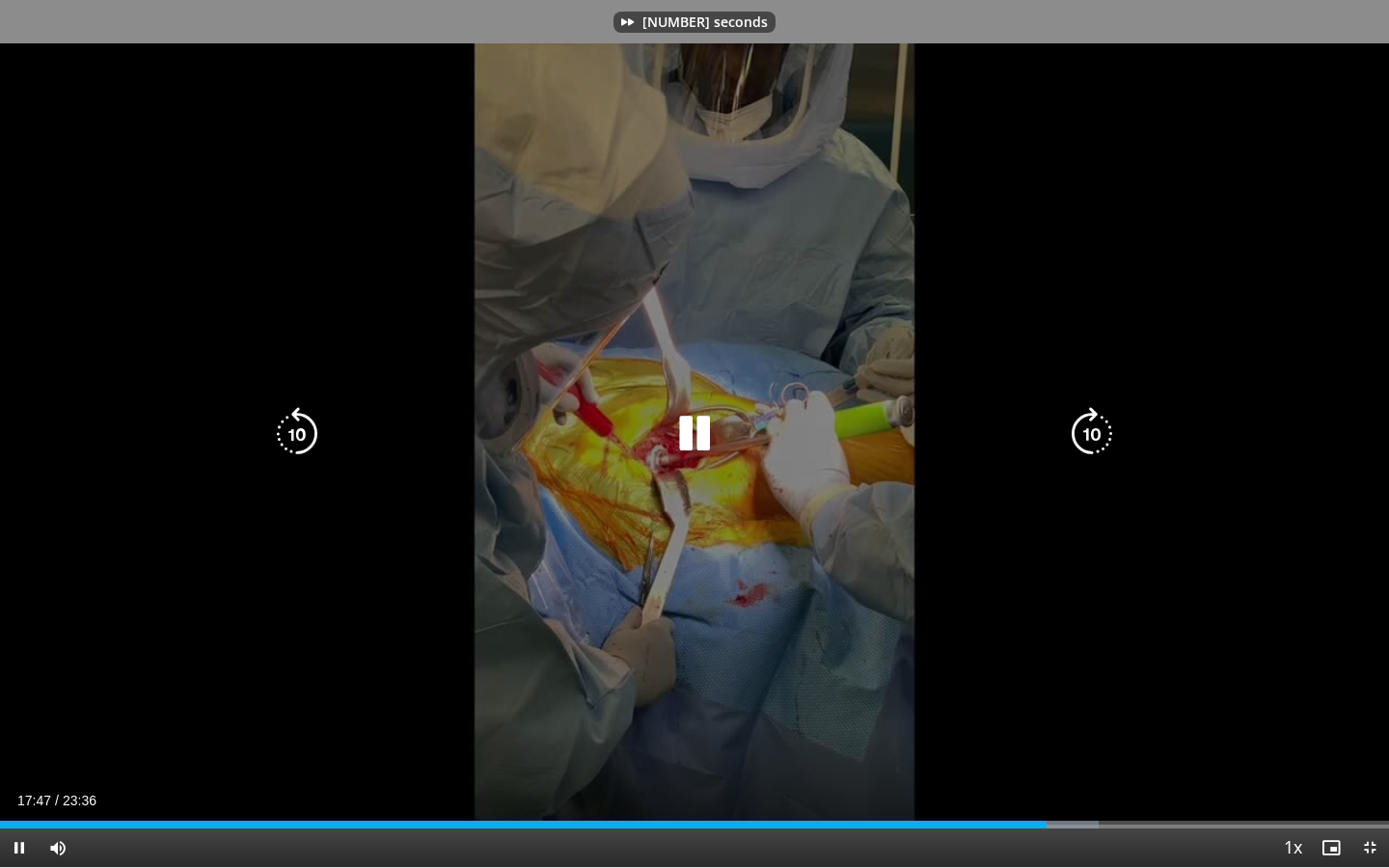 click at bounding box center [1092, 434] 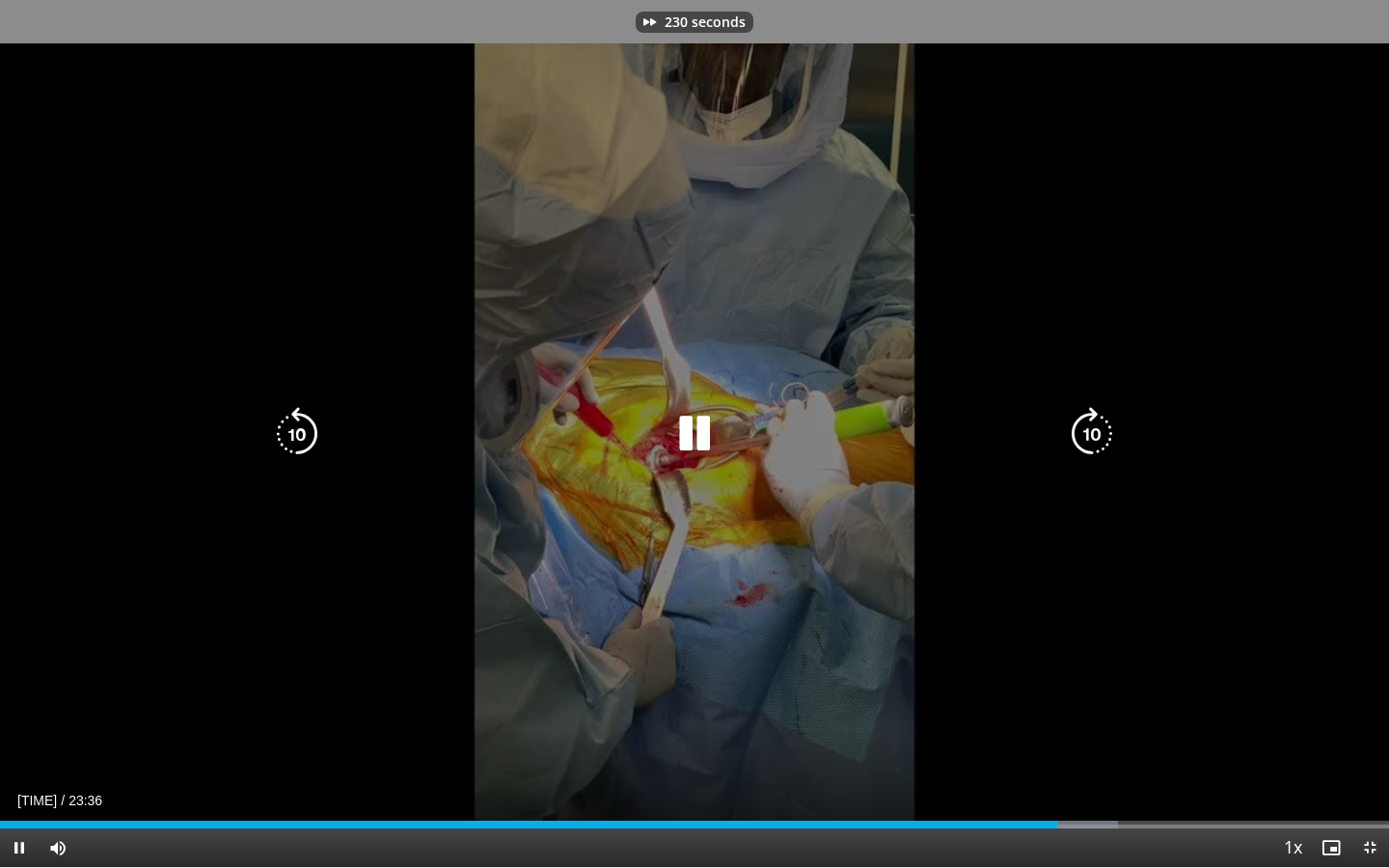 click at bounding box center (1092, 434) 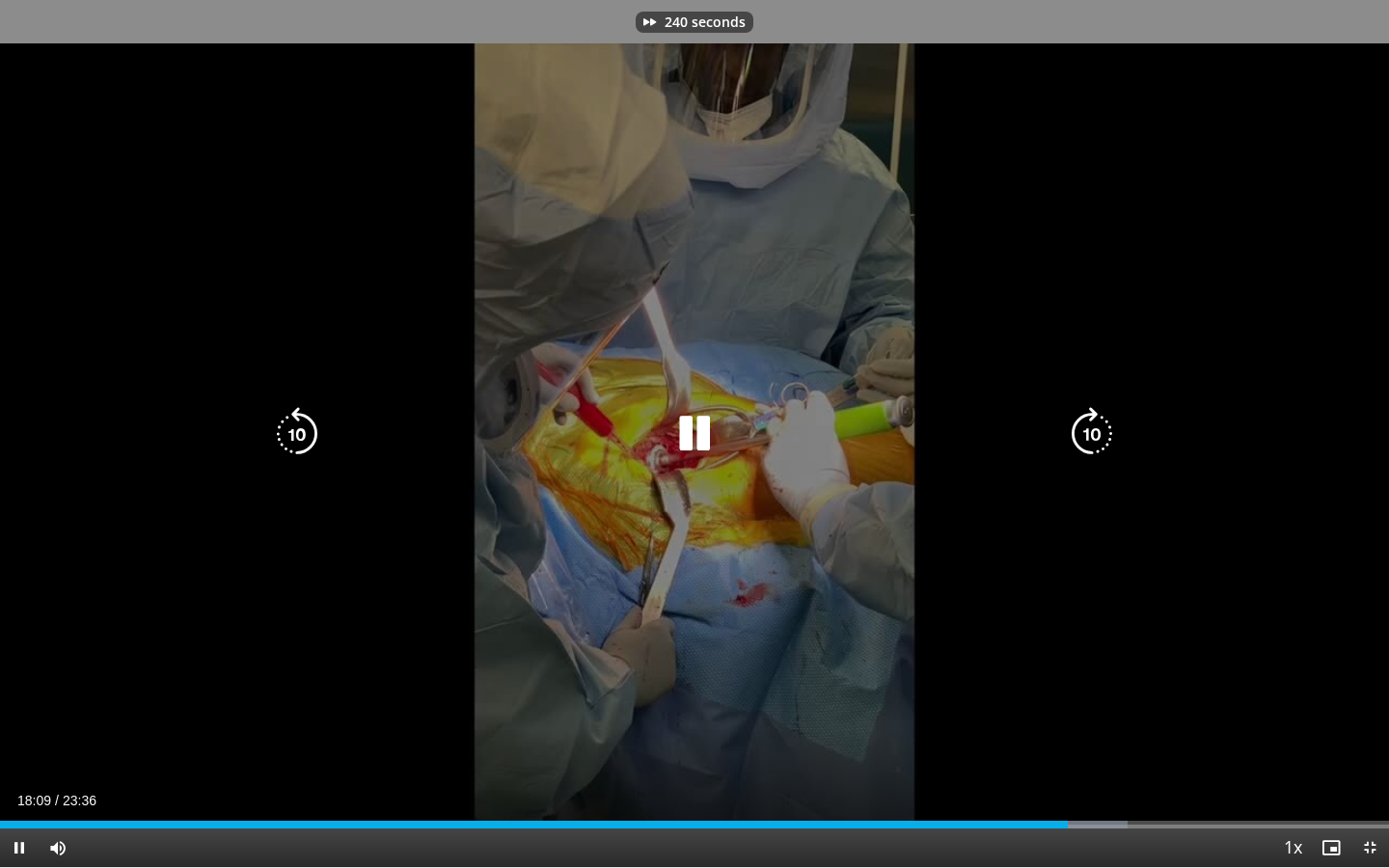click at bounding box center (1092, 434) 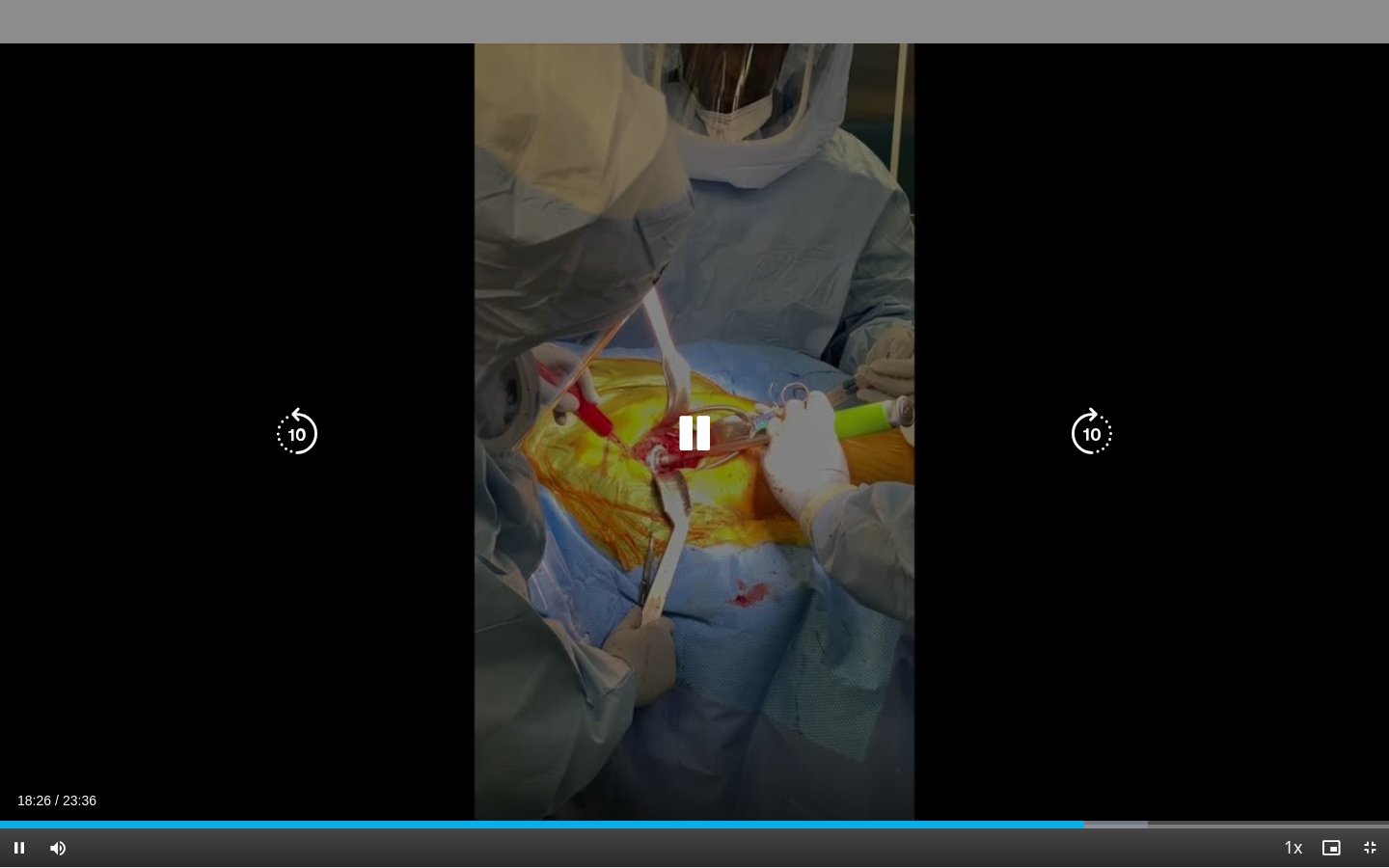 click at bounding box center [297, 434] 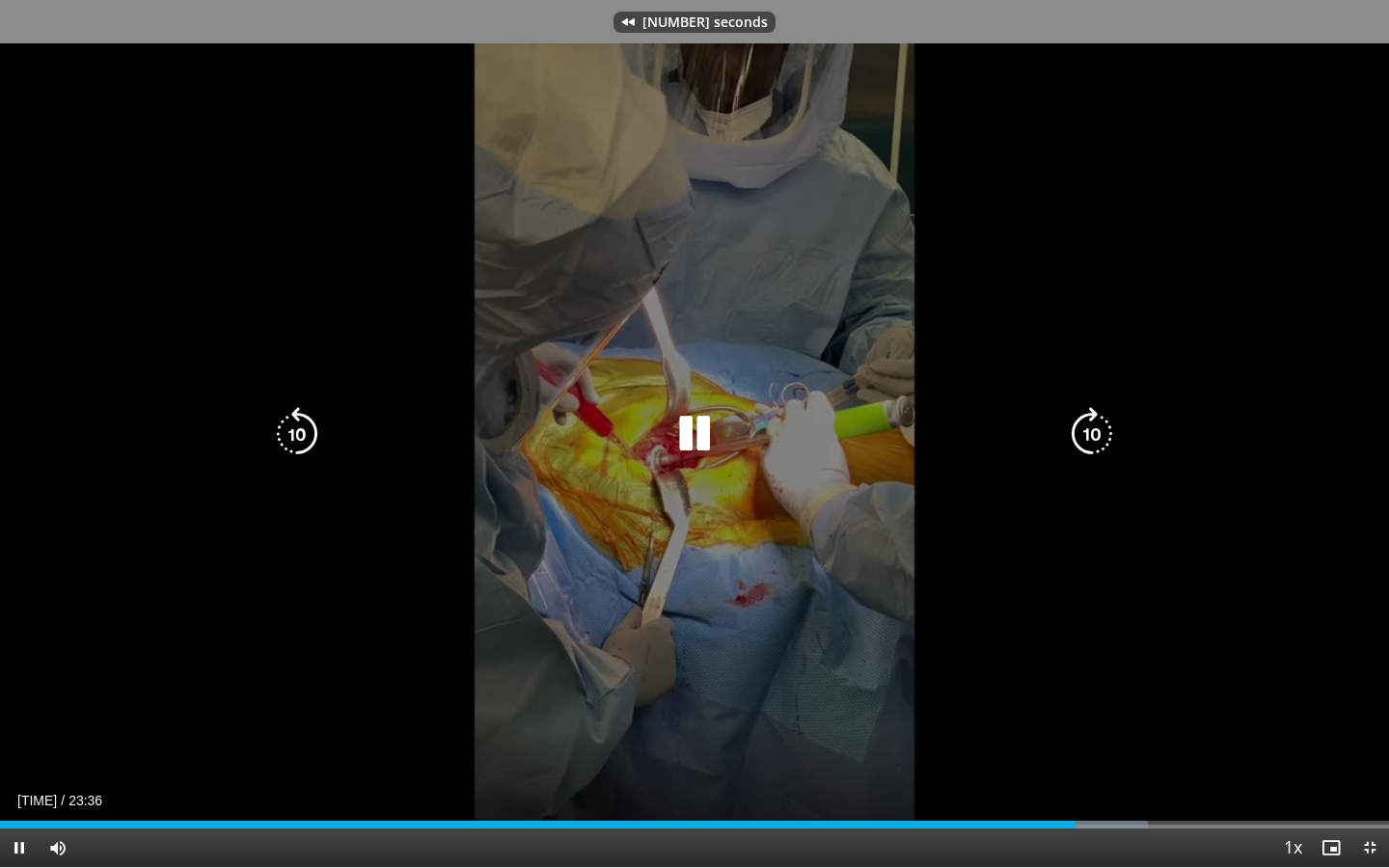 click at bounding box center [297, 434] 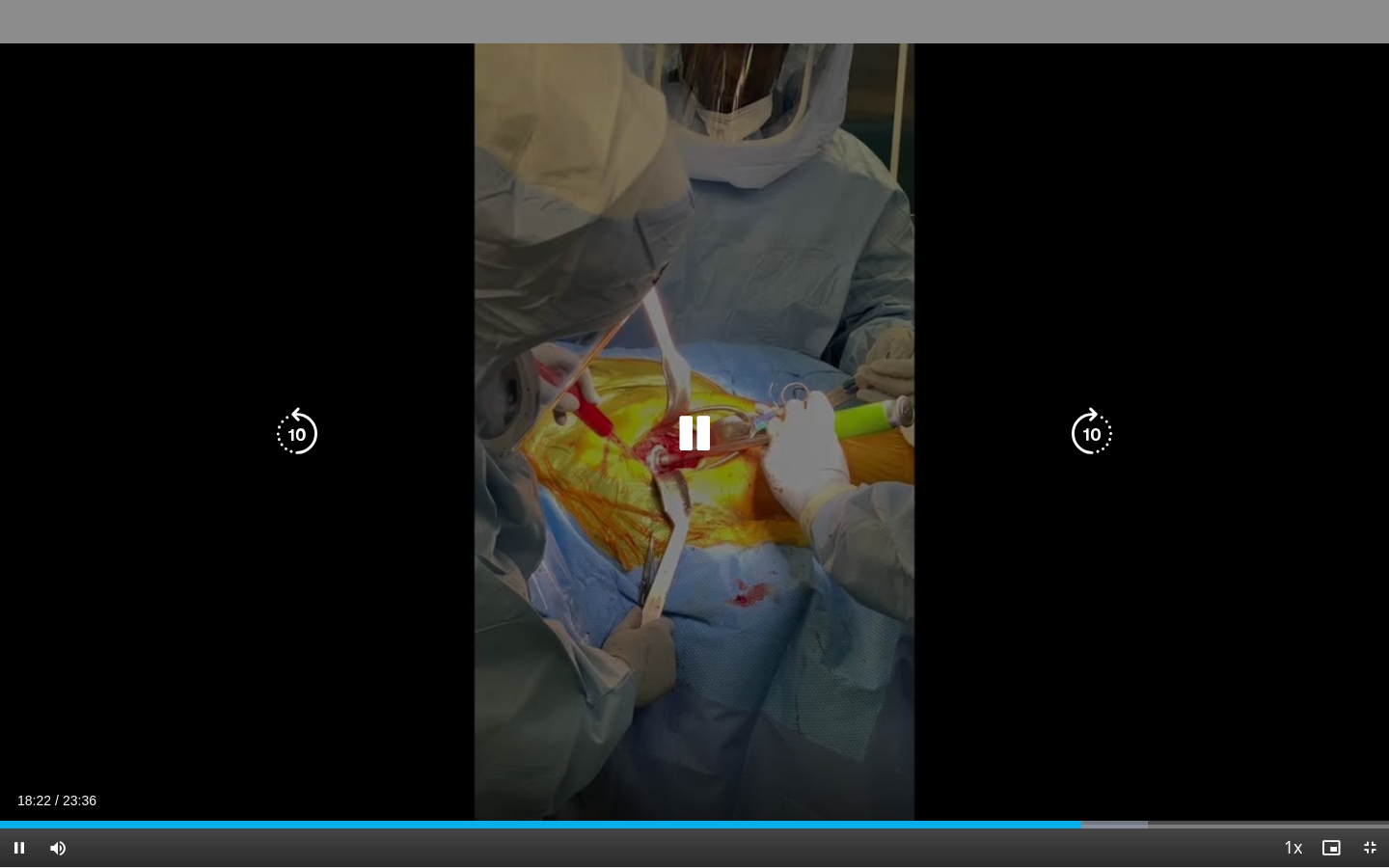 click at bounding box center [1092, 434] 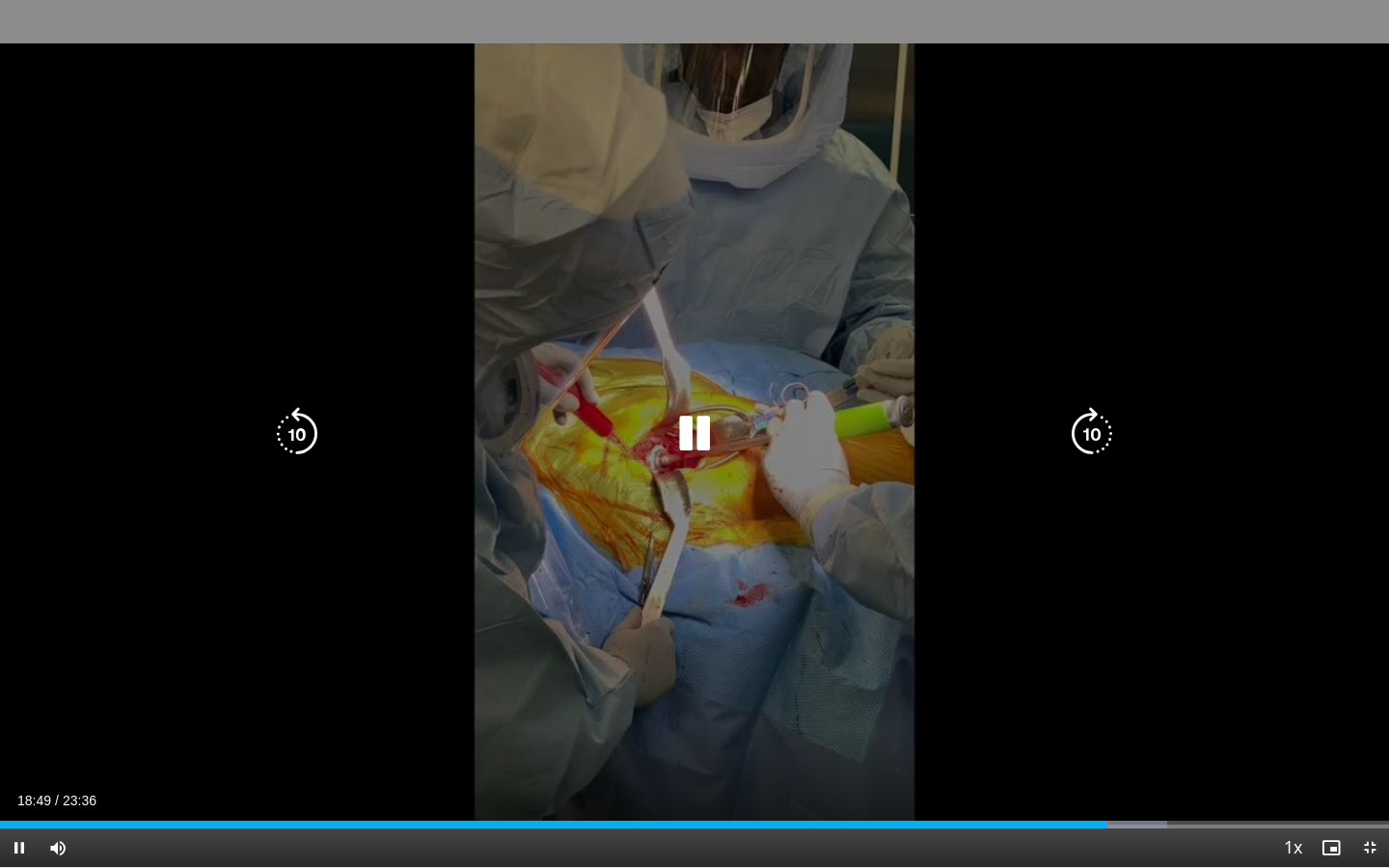 click at bounding box center [1092, 434] 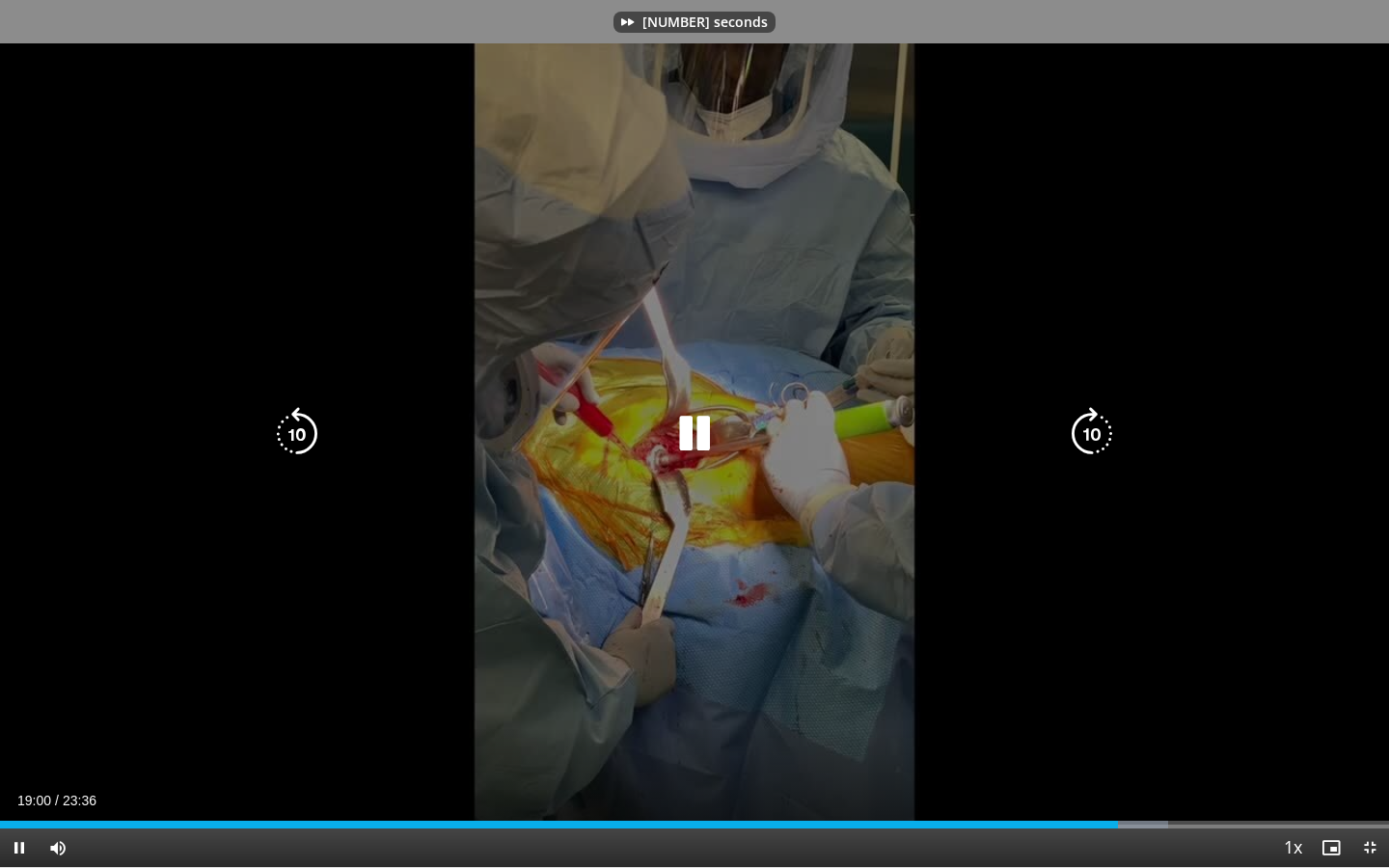 click at bounding box center (1092, 434) 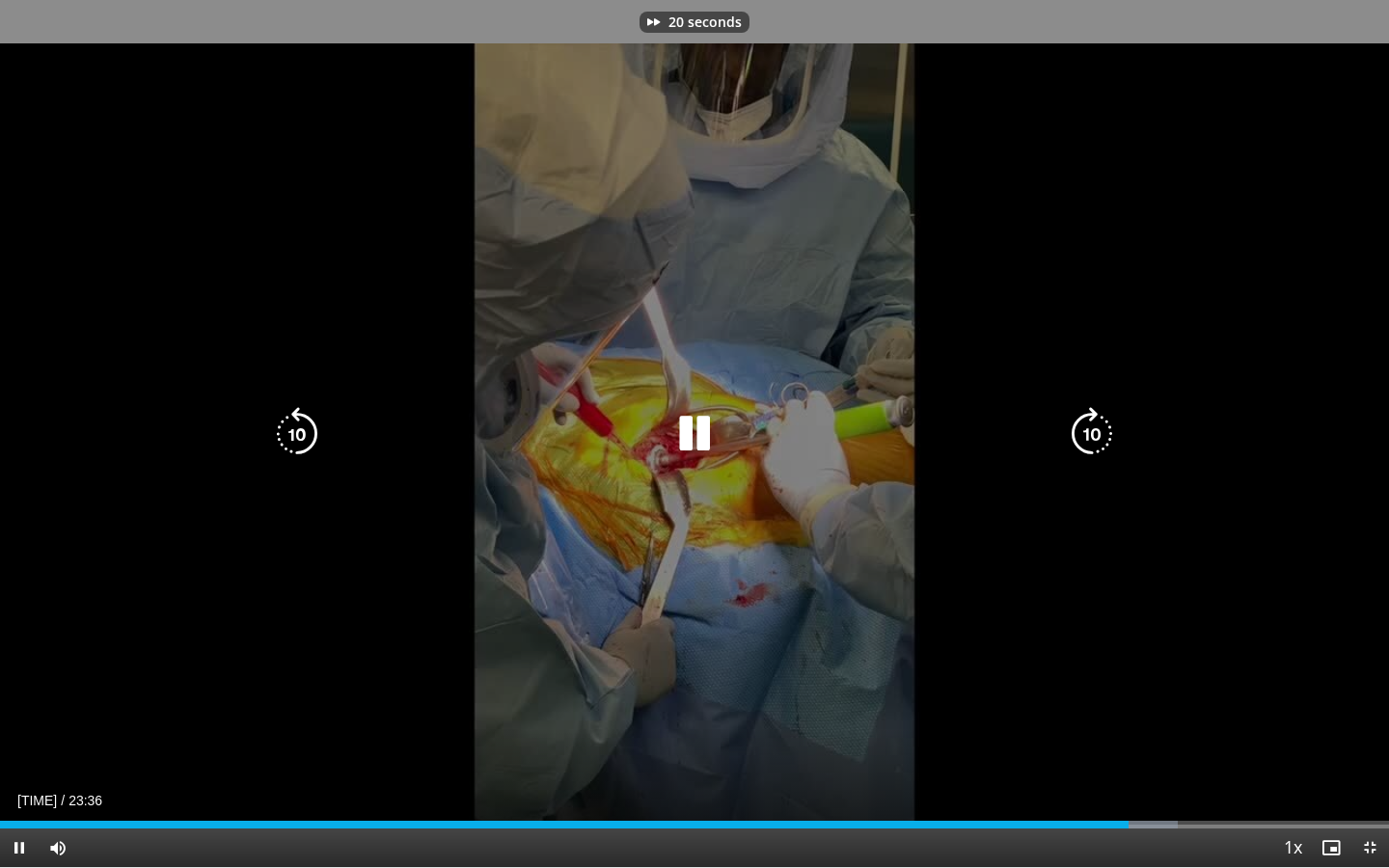 click at bounding box center [1092, 434] 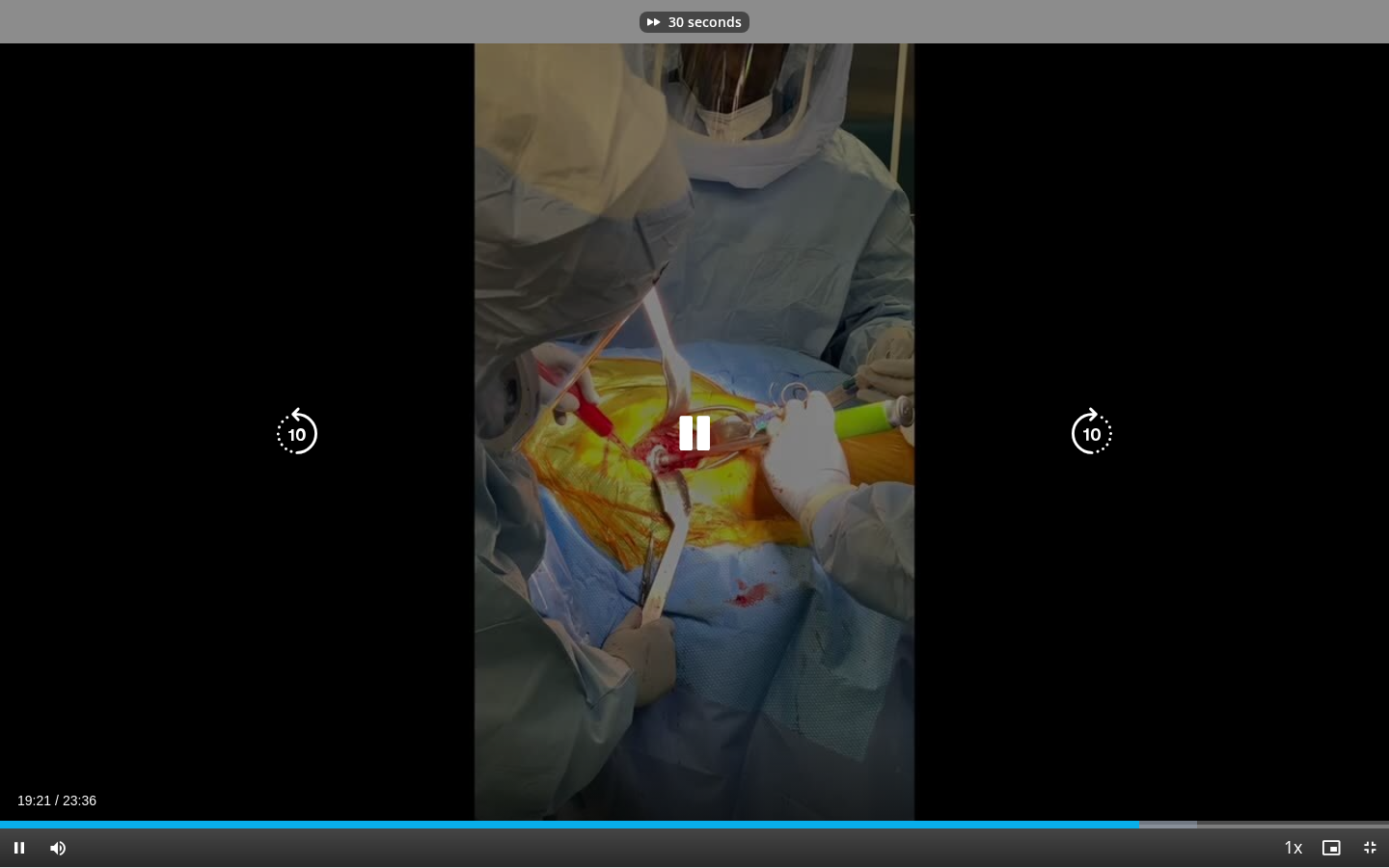 click at bounding box center [1092, 434] 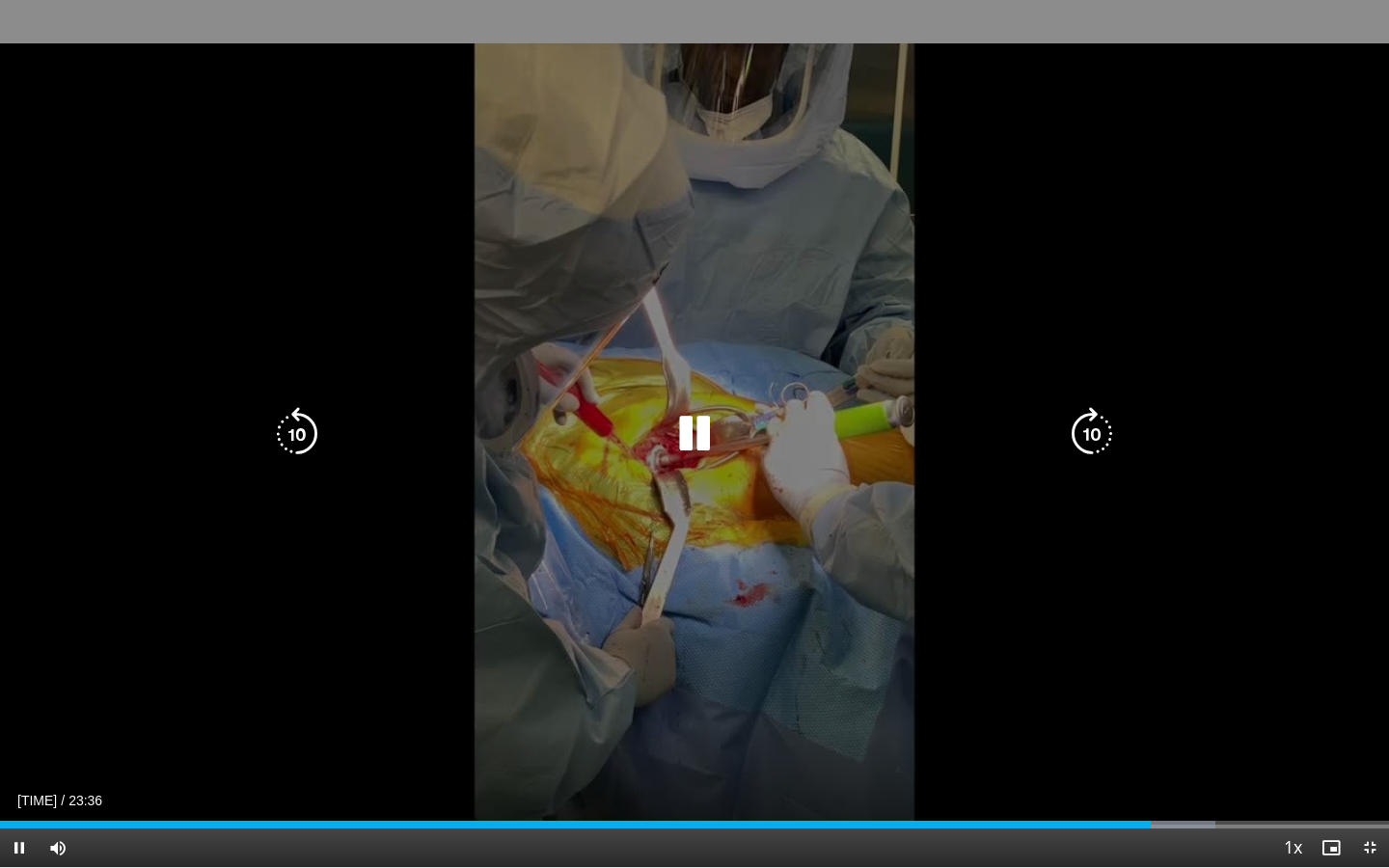click at bounding box center (297, 434) 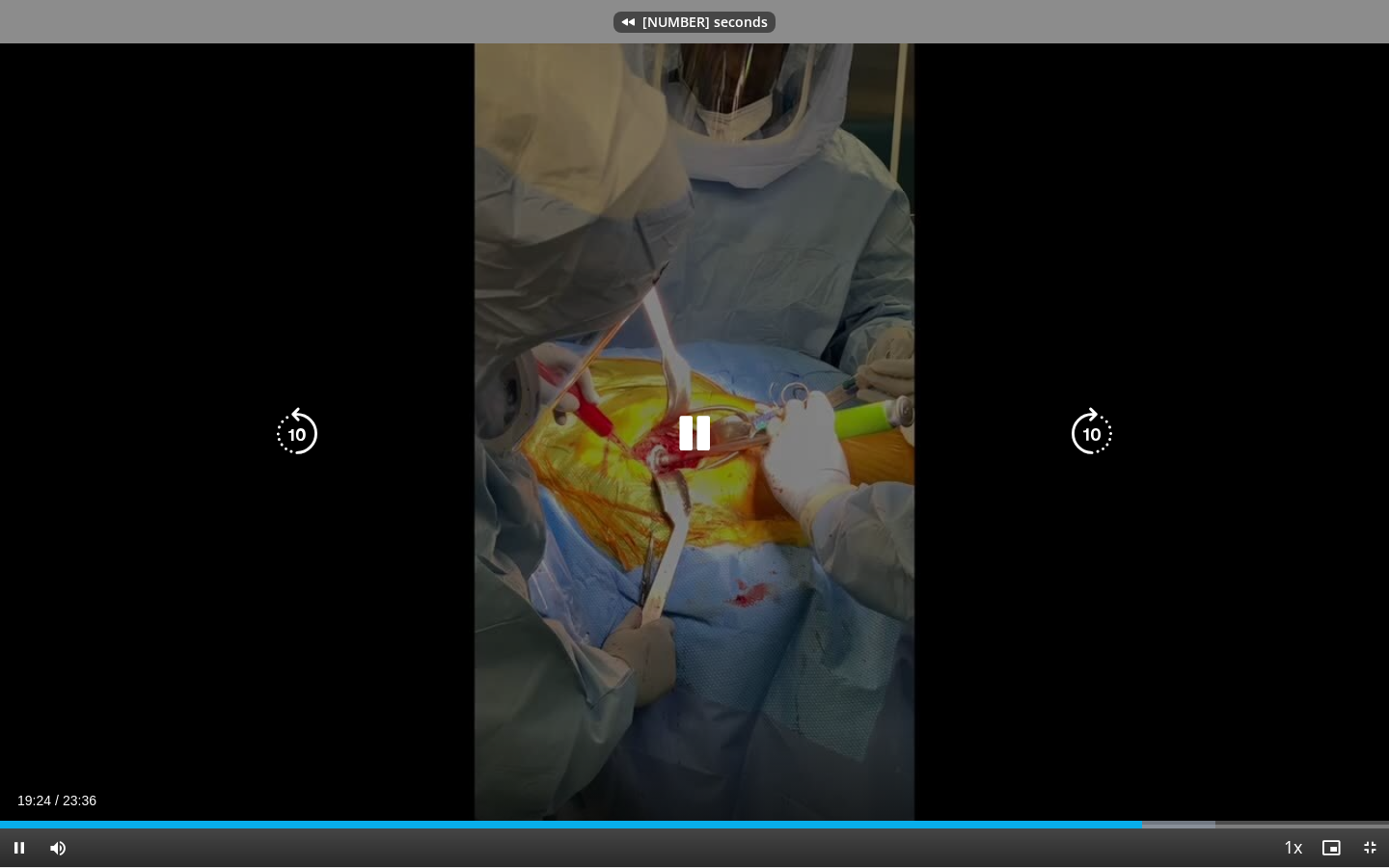 click at bounding box center [297, 434] 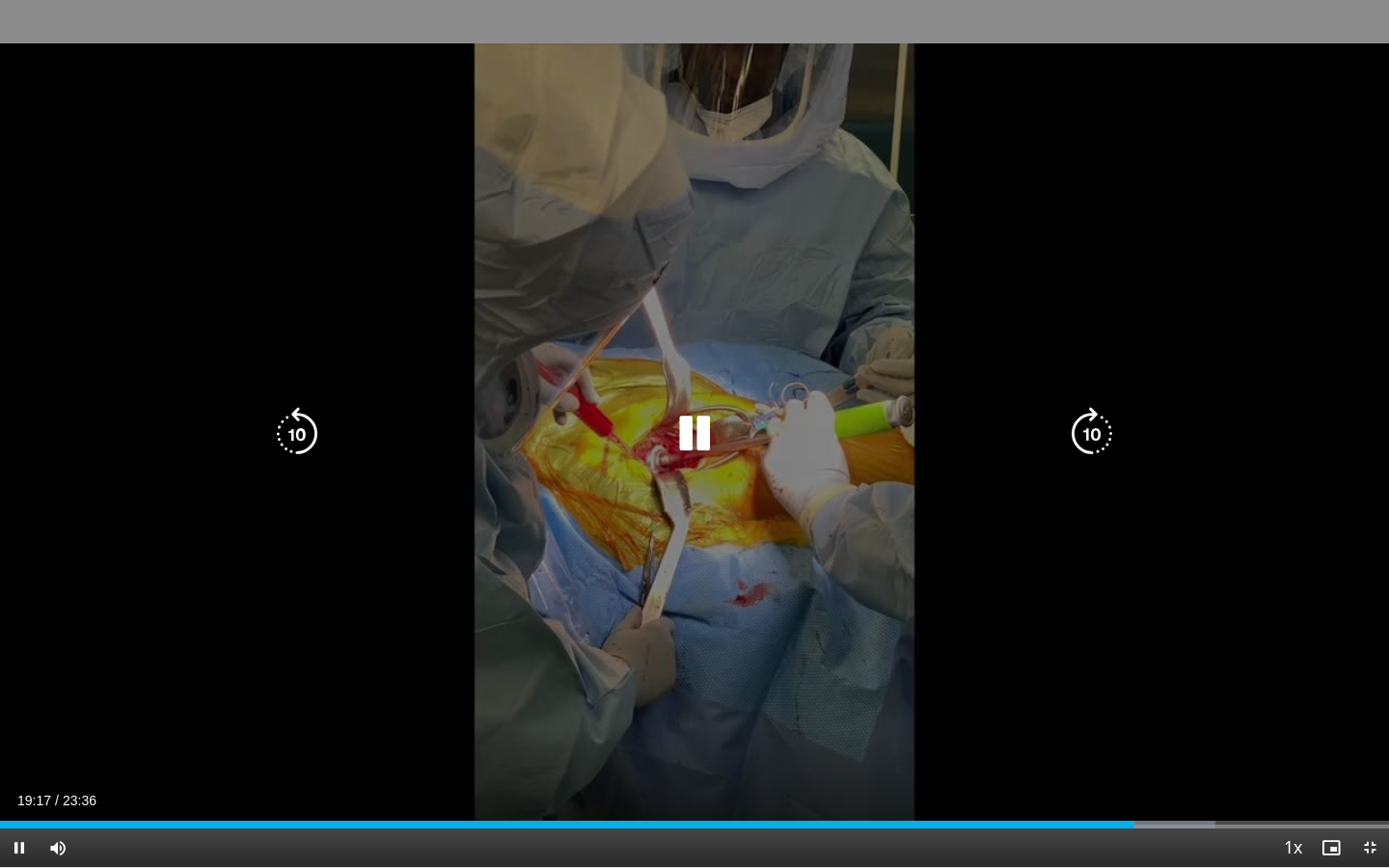 click on "20 seconds
Tap to unmute" at bounding box center [694, 433] 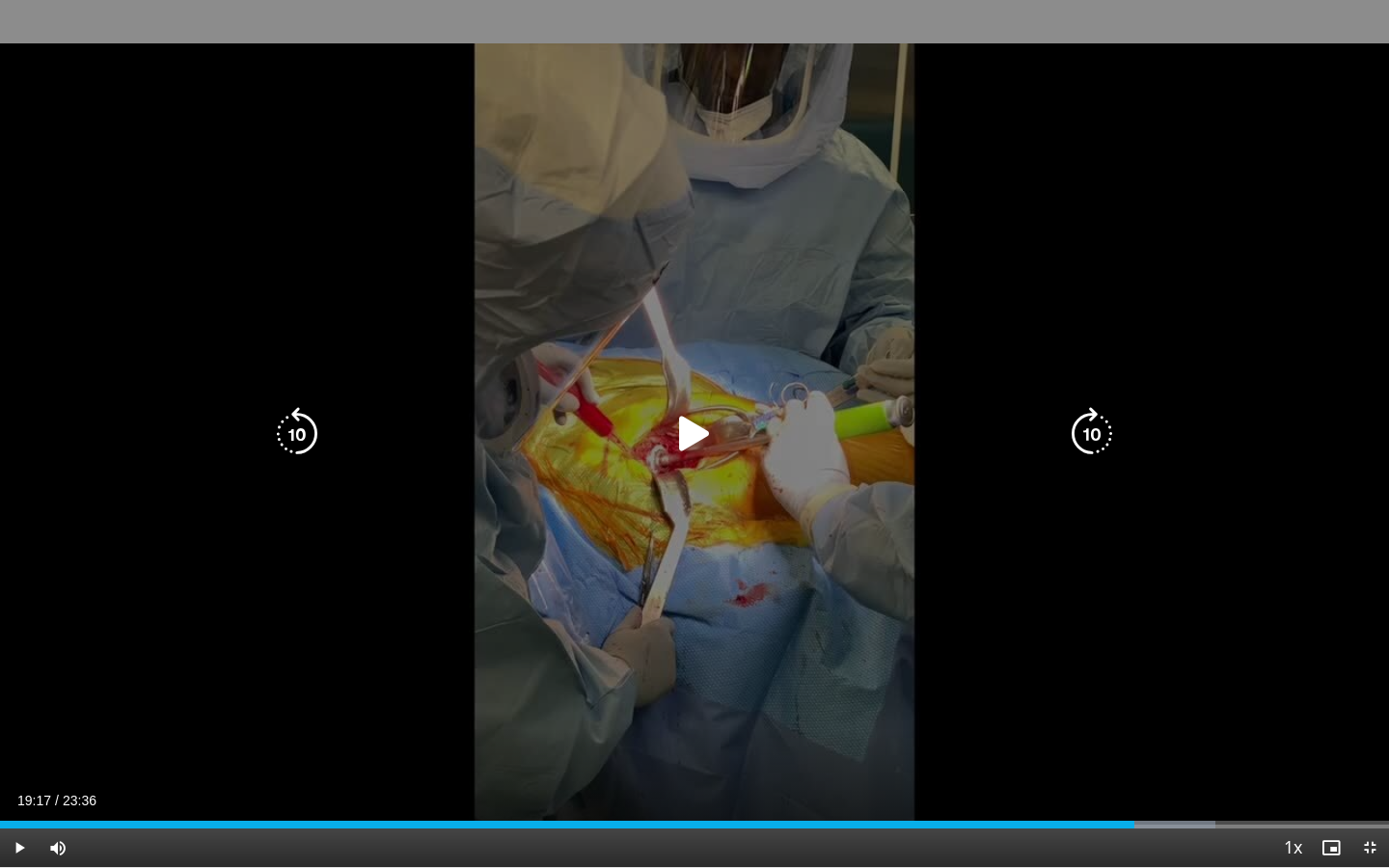 click at bounding box center (694, 434) 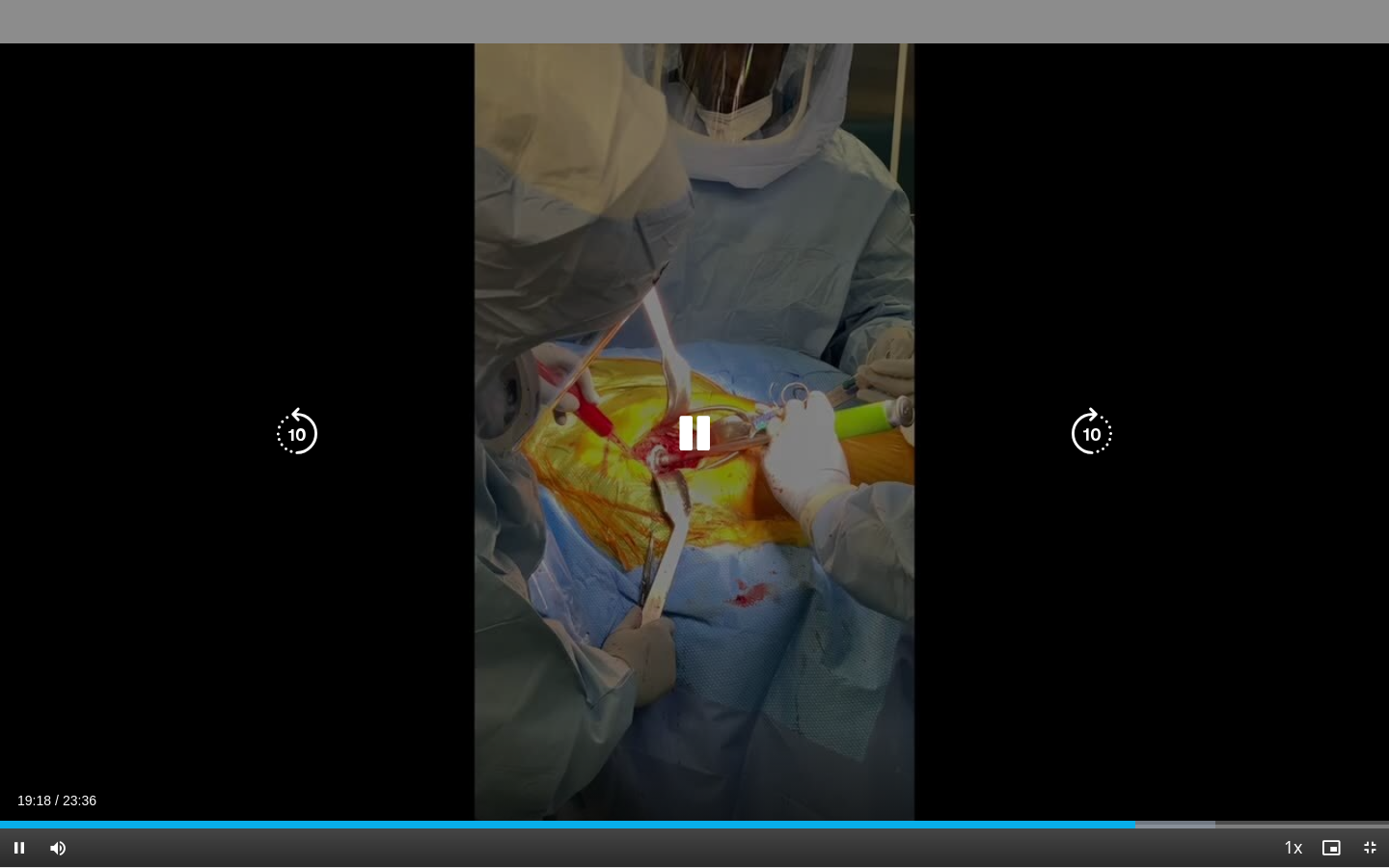 click at bounding box center [297, 434] 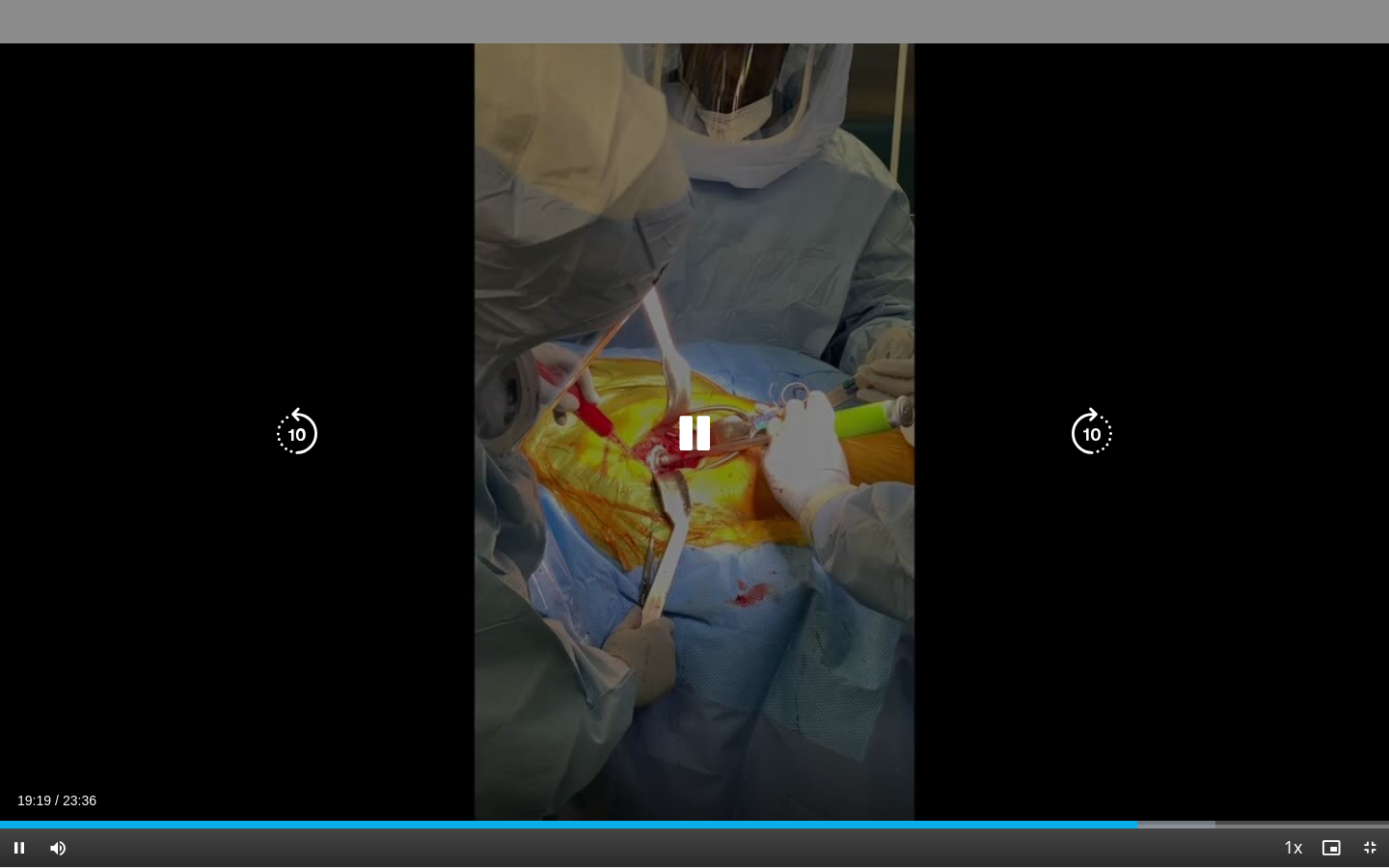 click at bounding box center (1092, 434) 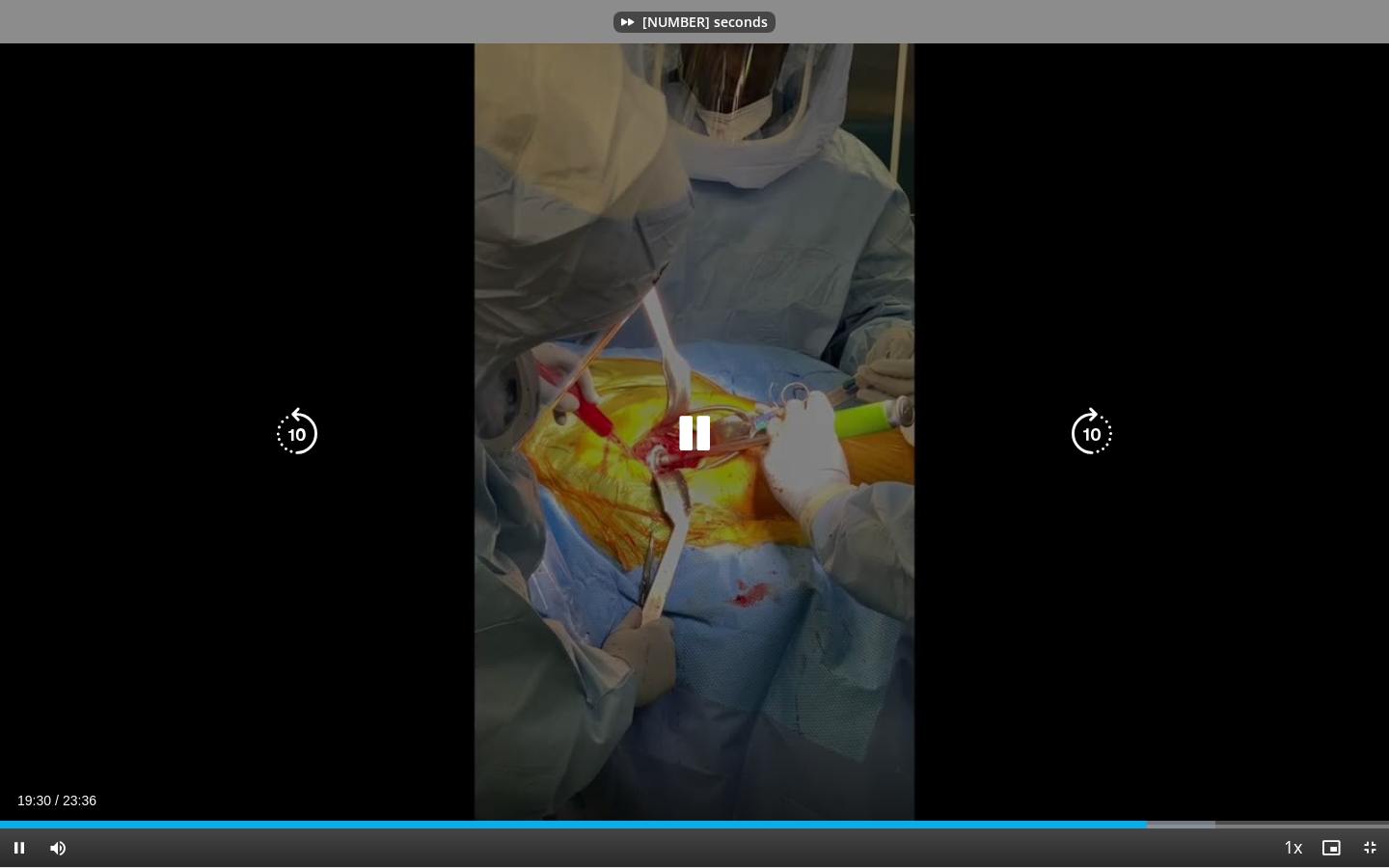 click at bounding box center [1092, 434] 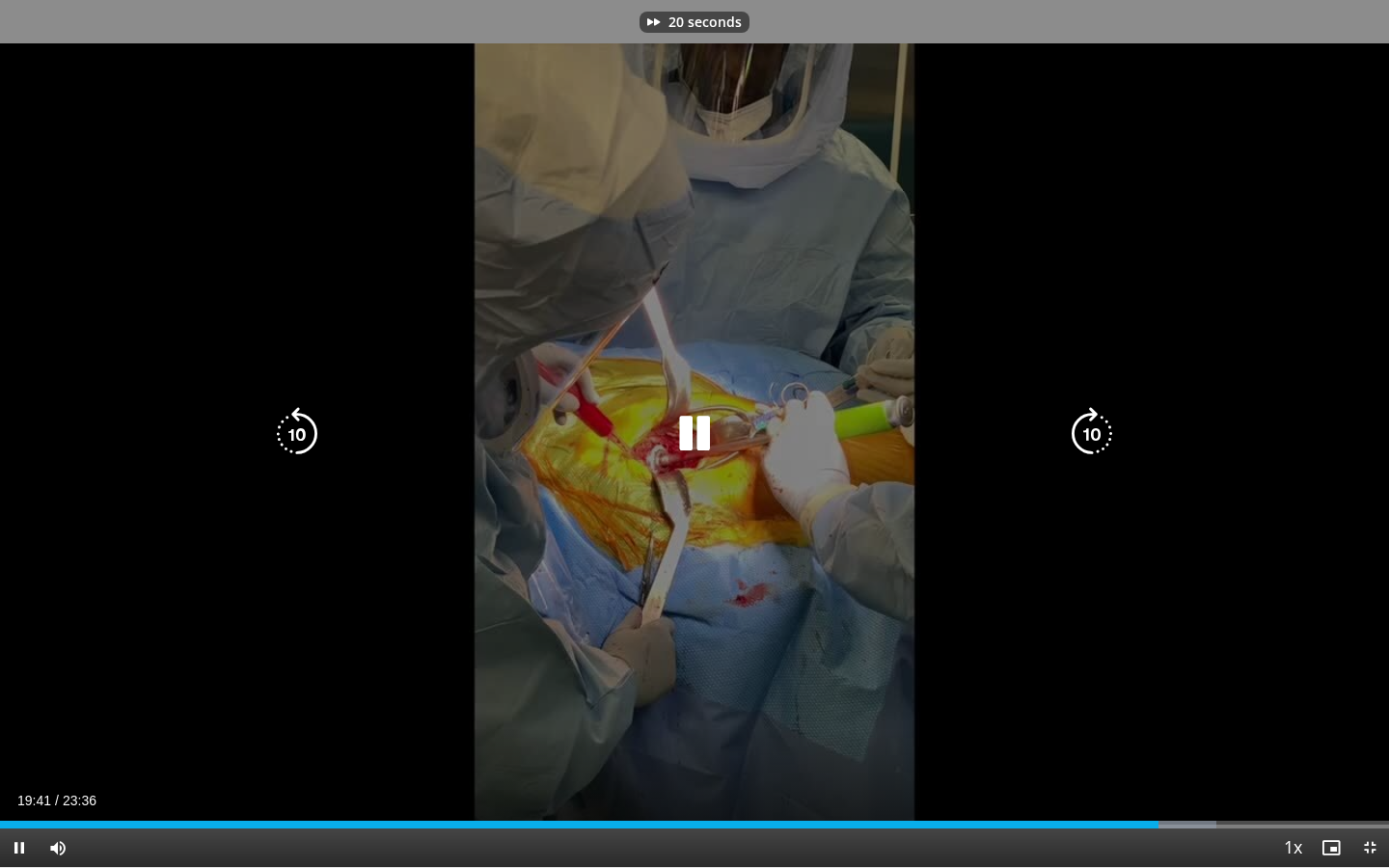 click at bounding box center [1092, 434] 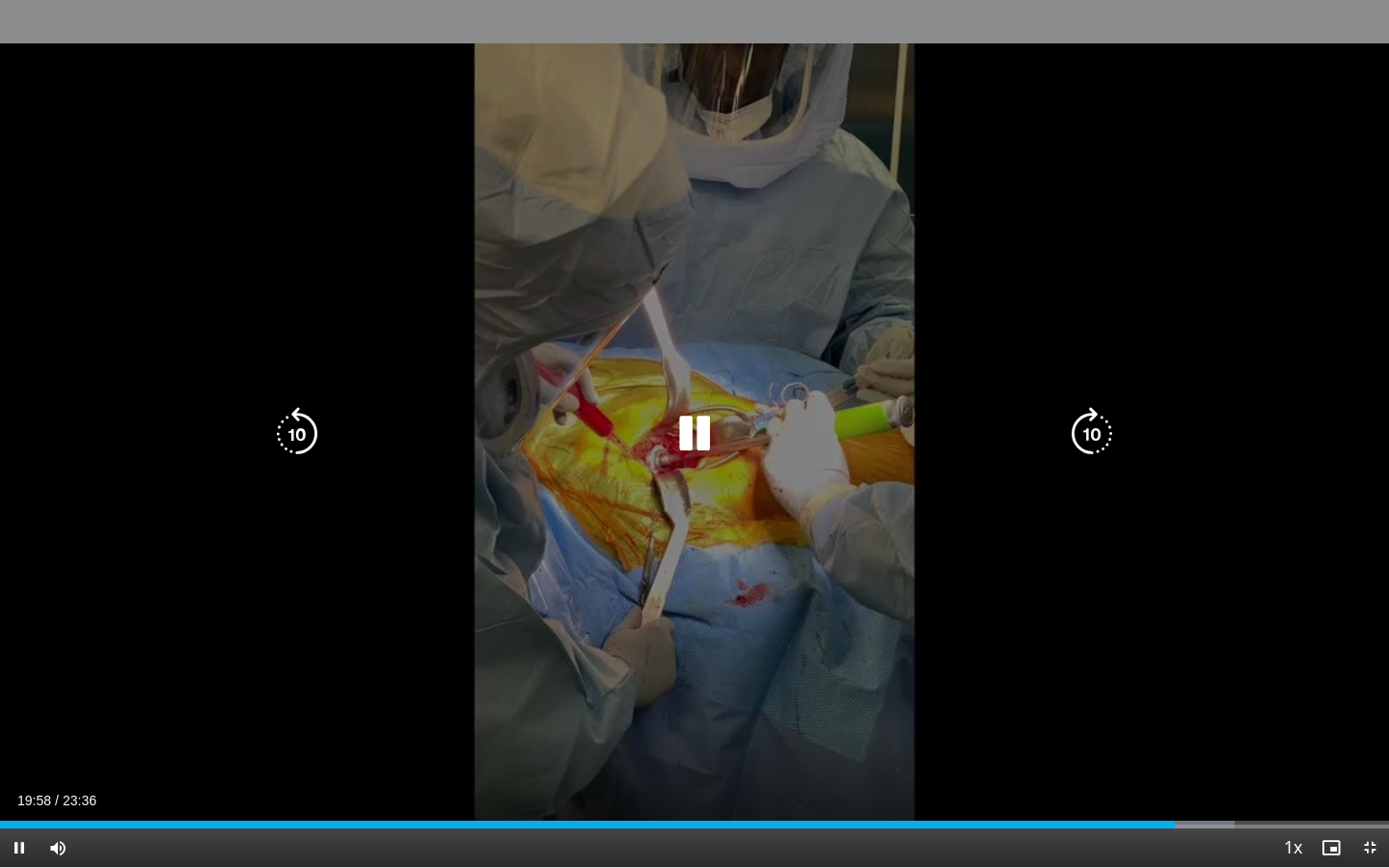click at bounding box center [1092, 434] 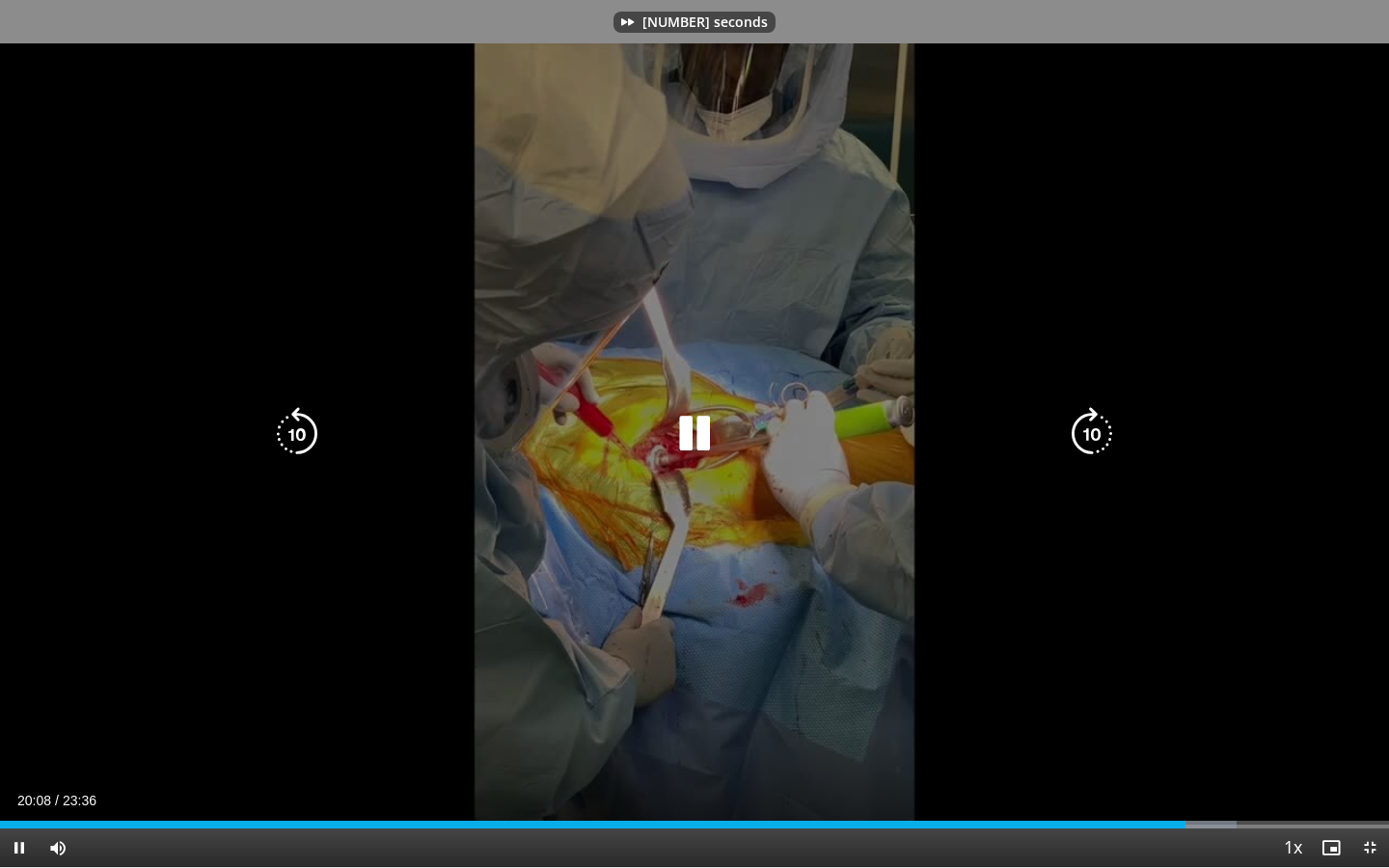 click at bounding box center [1092, 434] 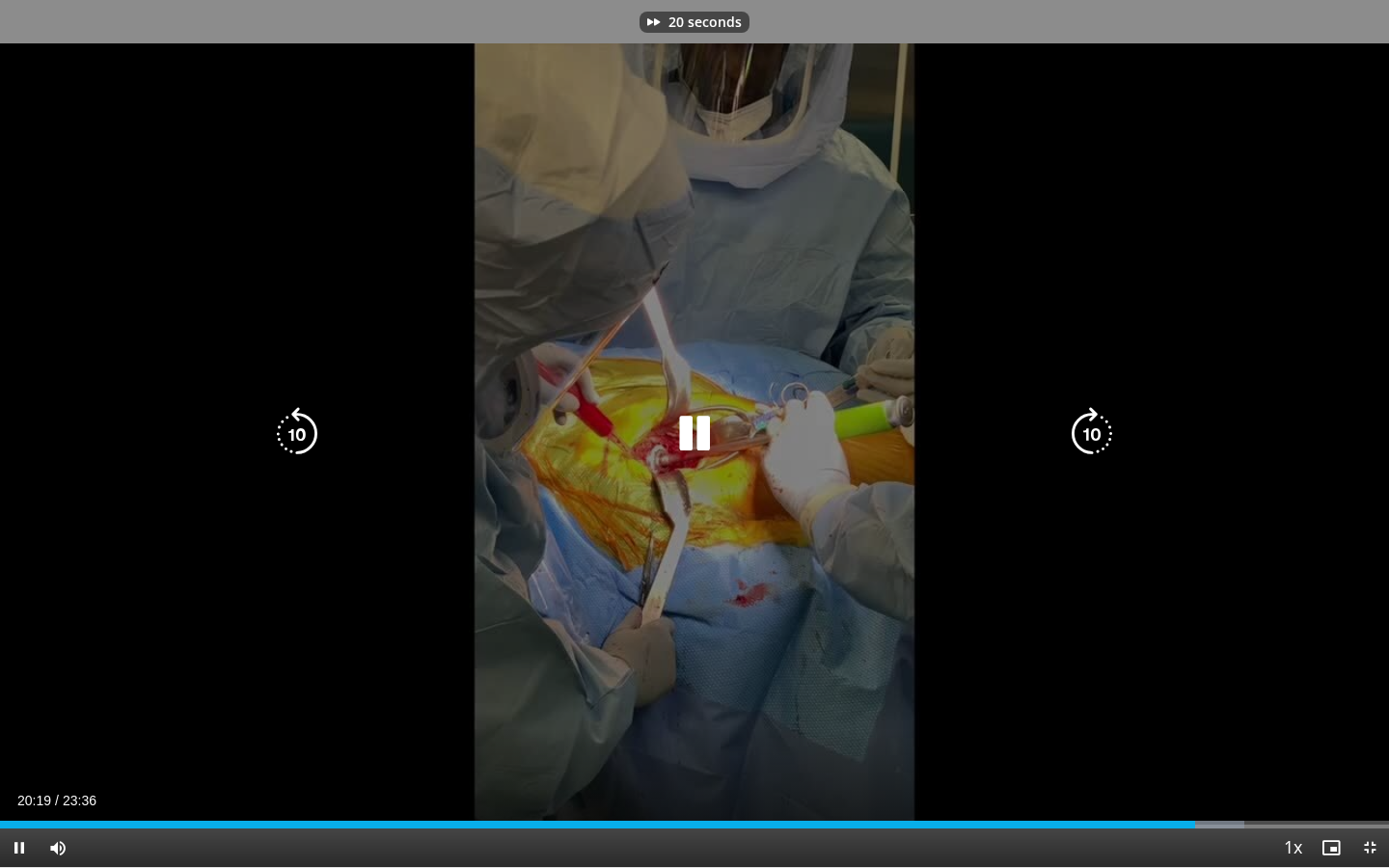 click at bounding box center (1092, 434) 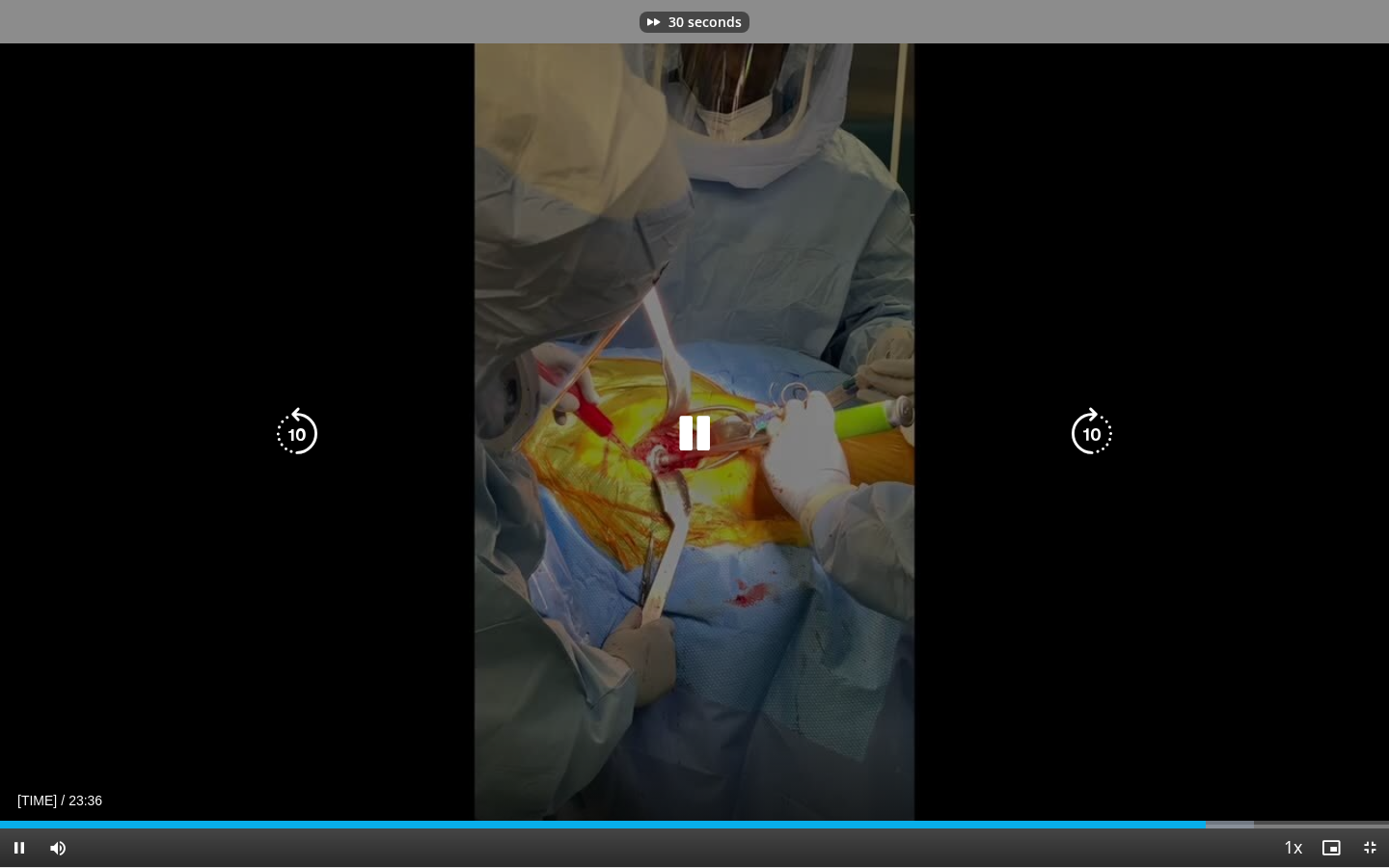 click at bounding box center (1092, 434) 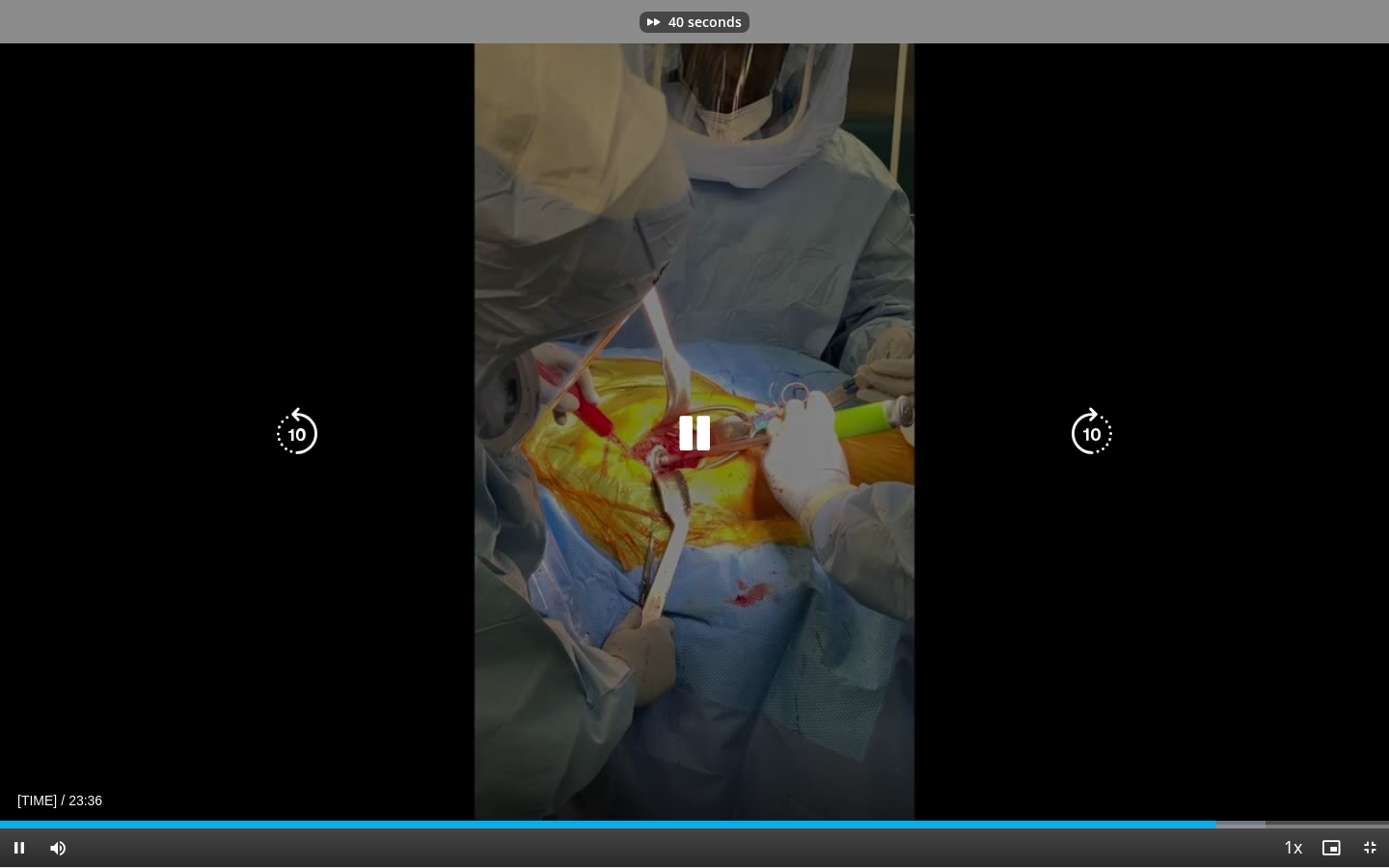 click at bounding box center (1092, 434) 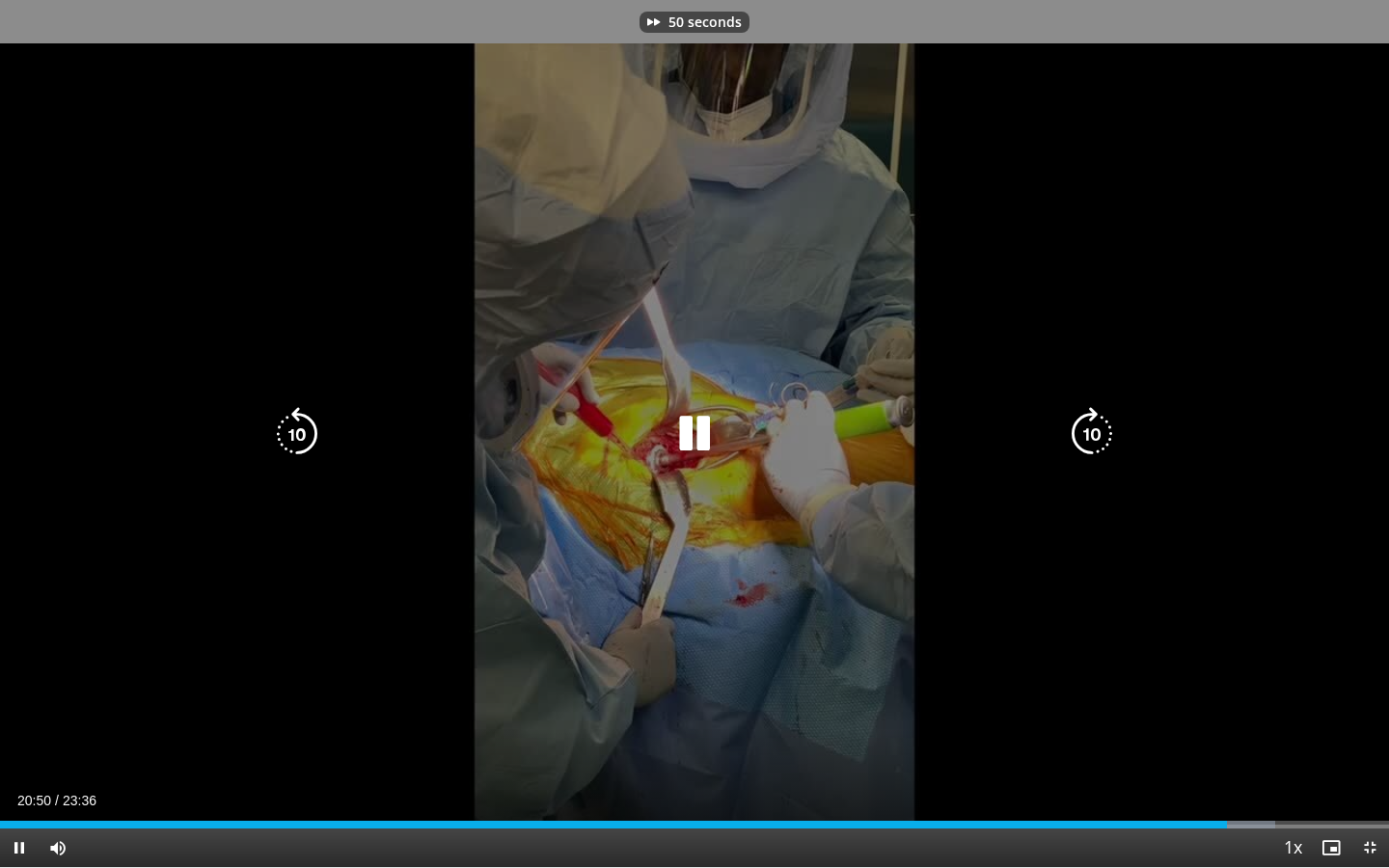 click at bounding box center [1092, 434] 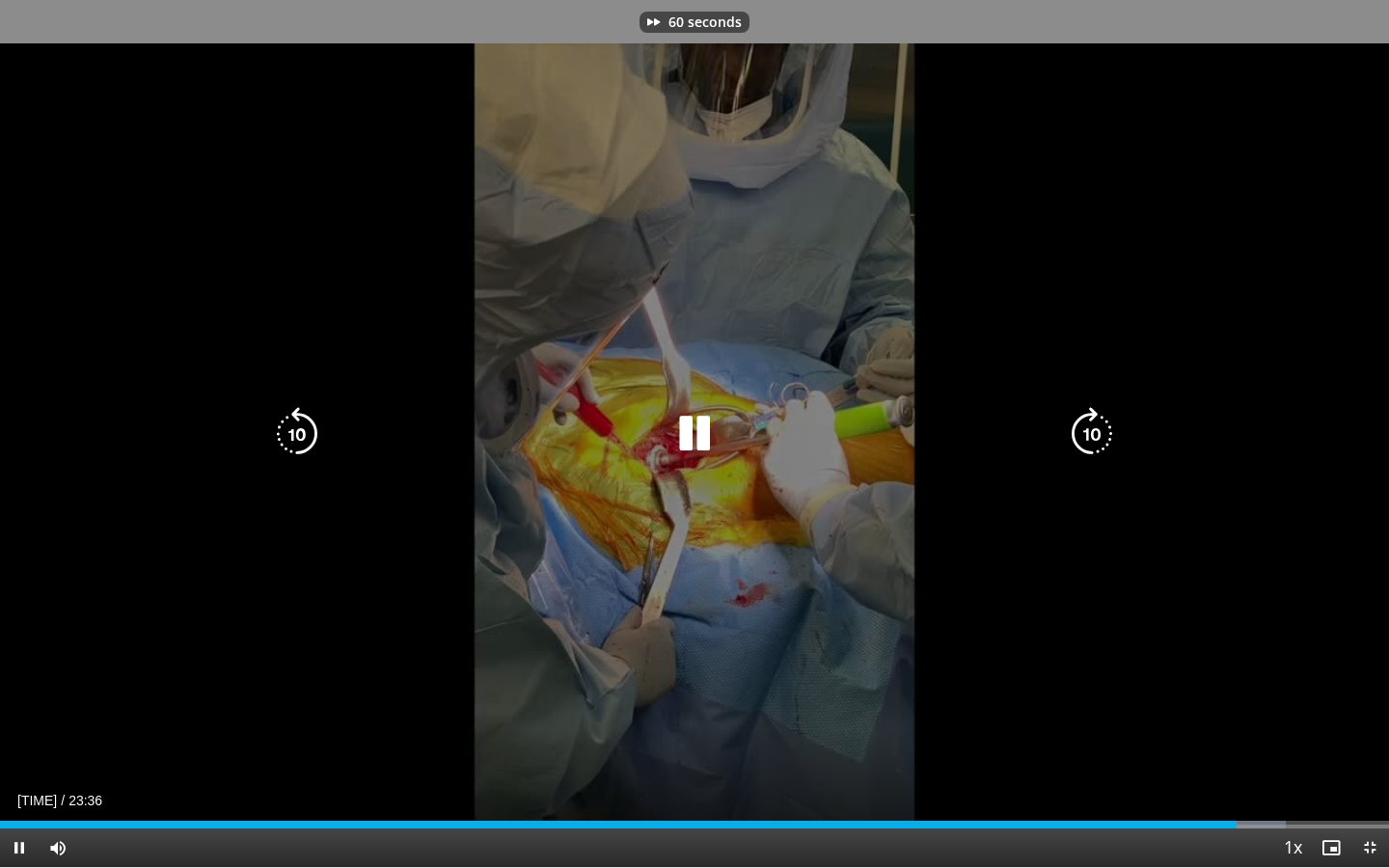 click at bounding box center [1092, 434] 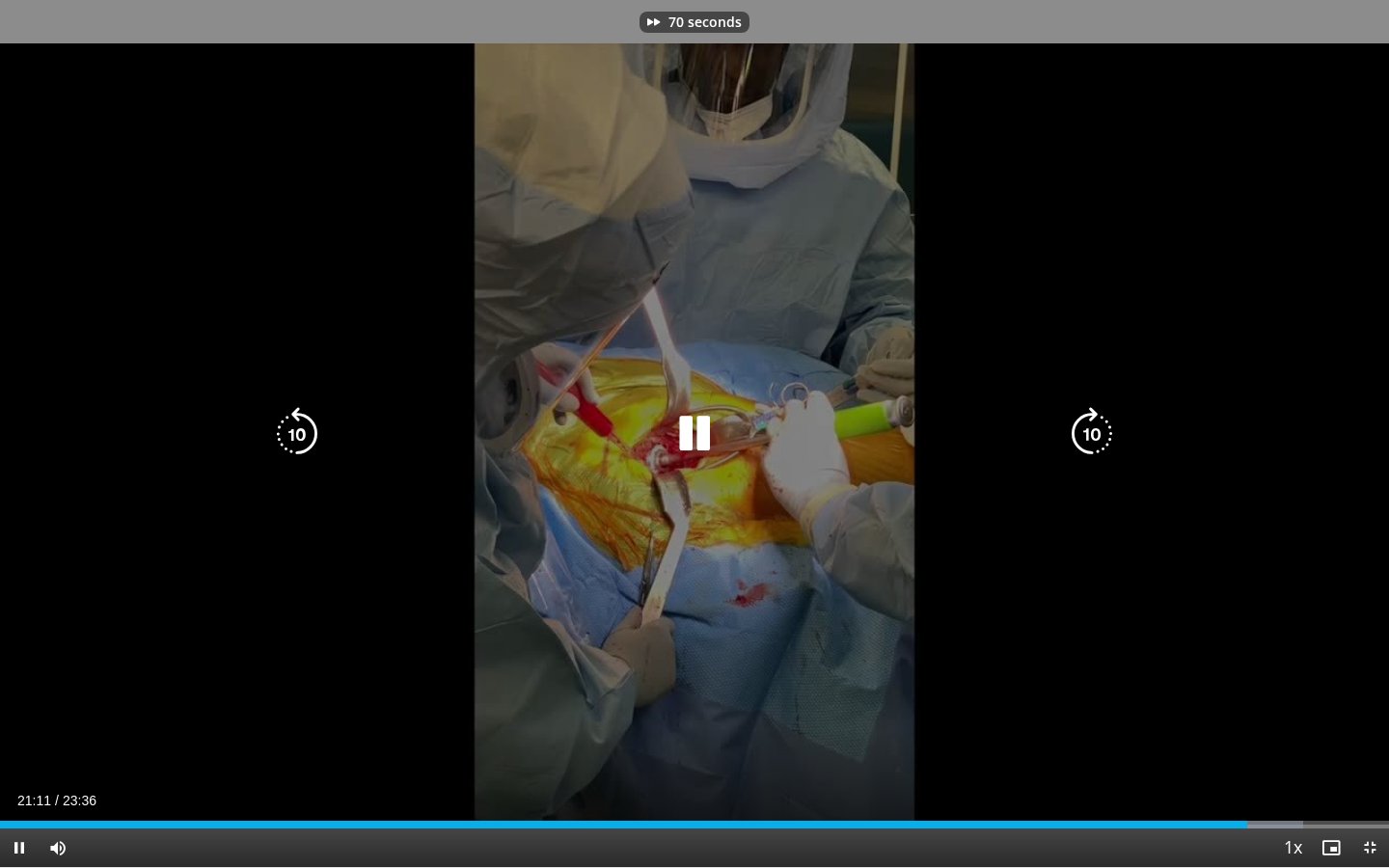 click at bounding box center (1092, 434) 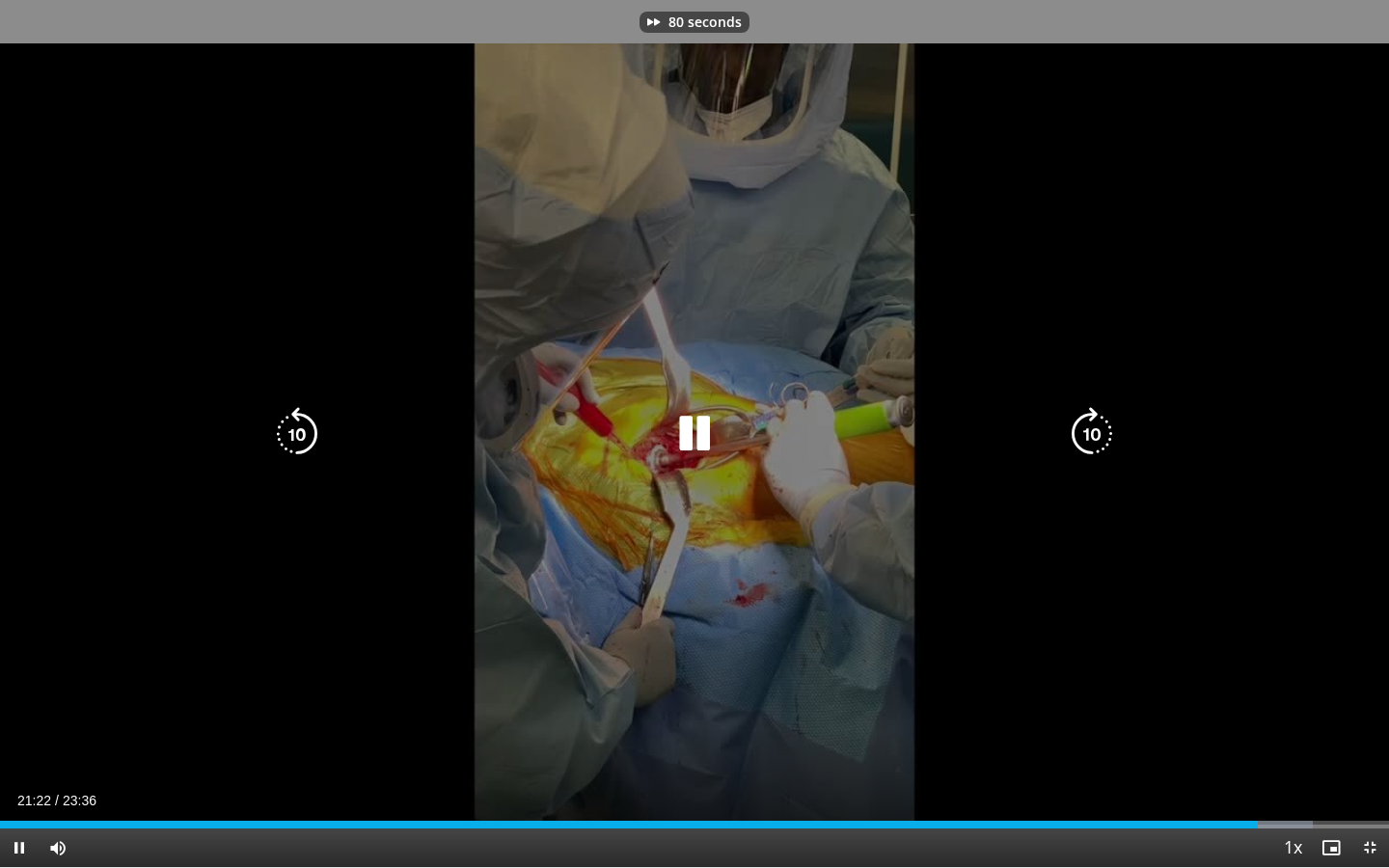 click at bounding box center [1092, 434] 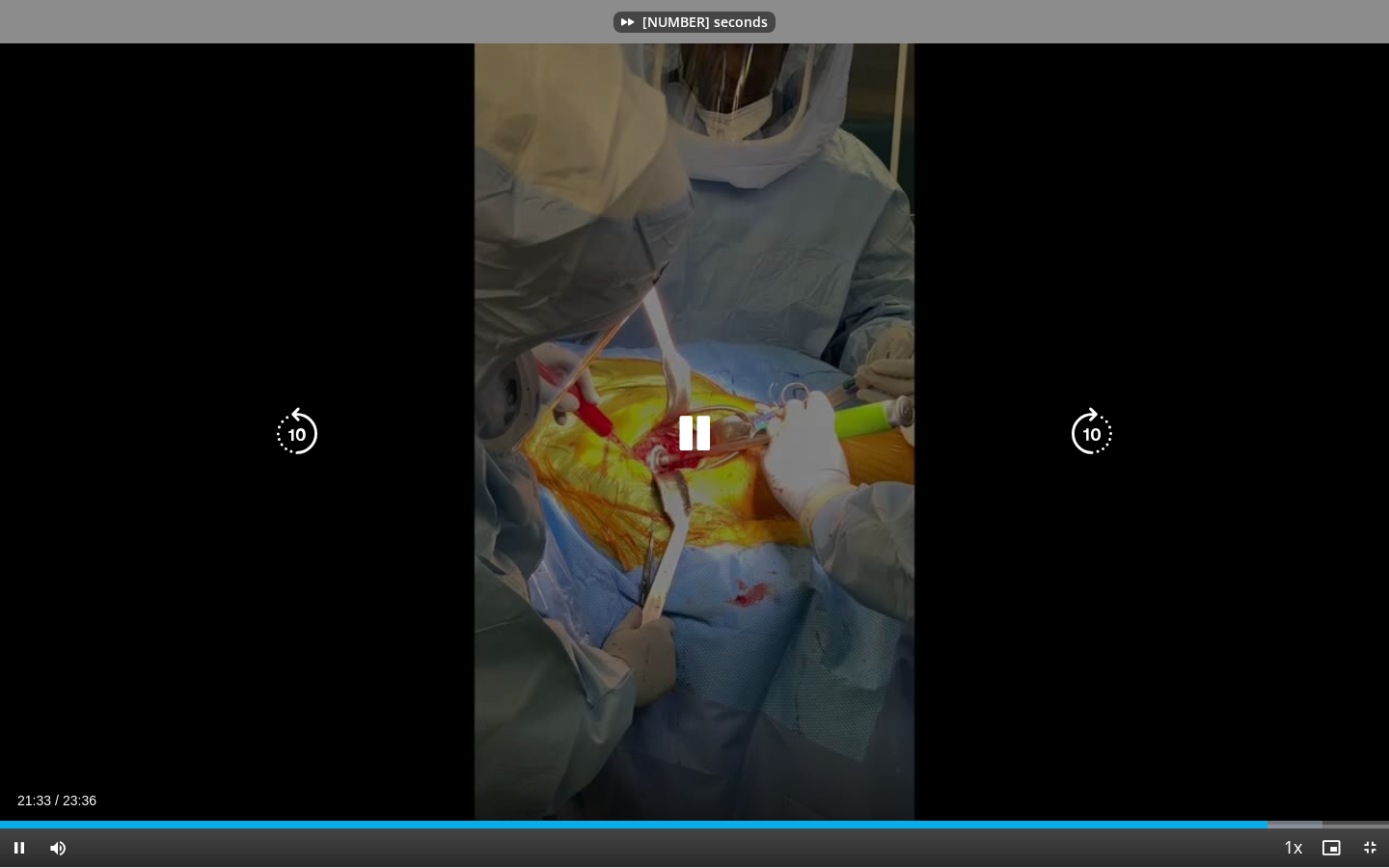 click at bounding box center (1092, 434) 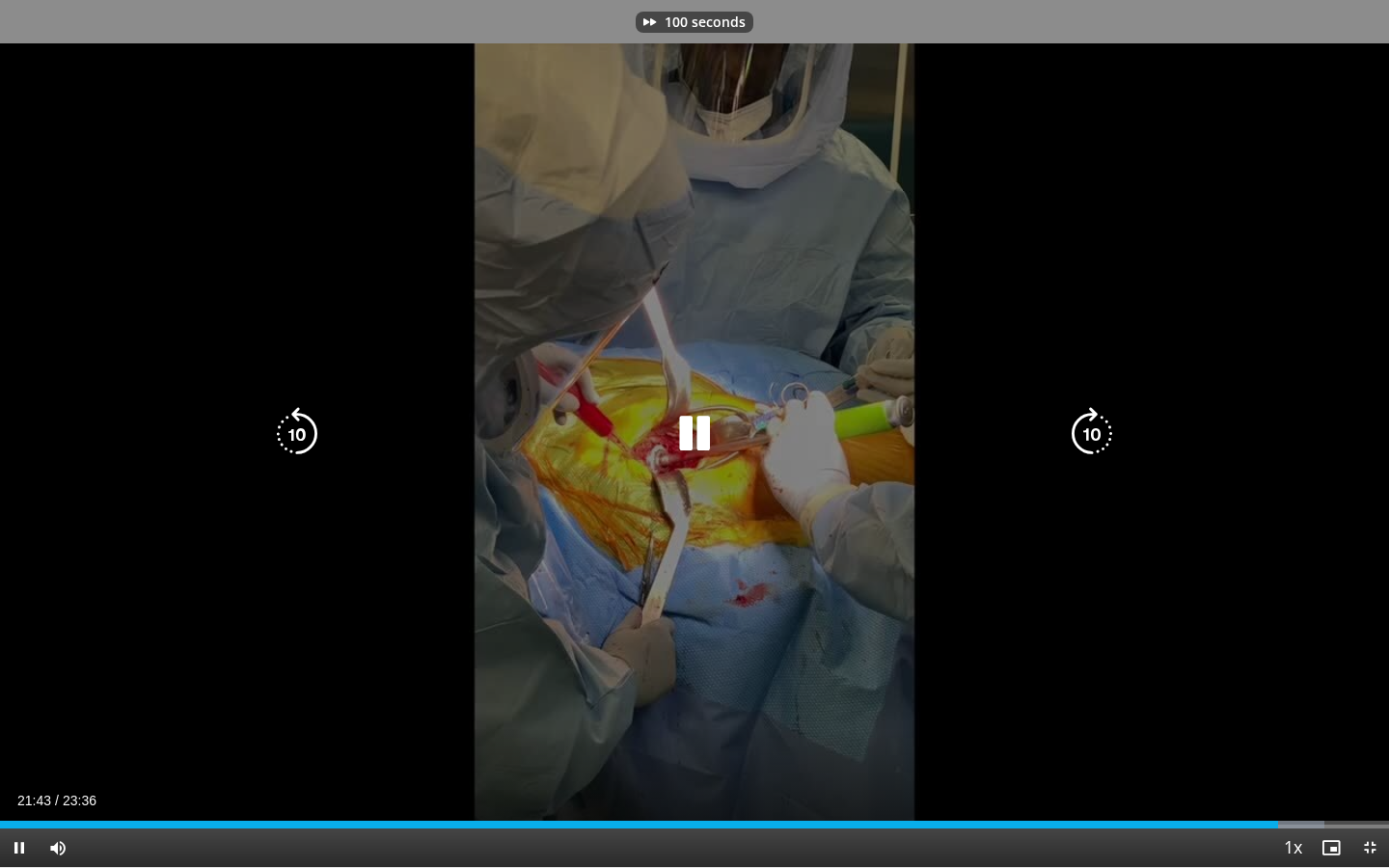 click at bounding box center (1092, 434) 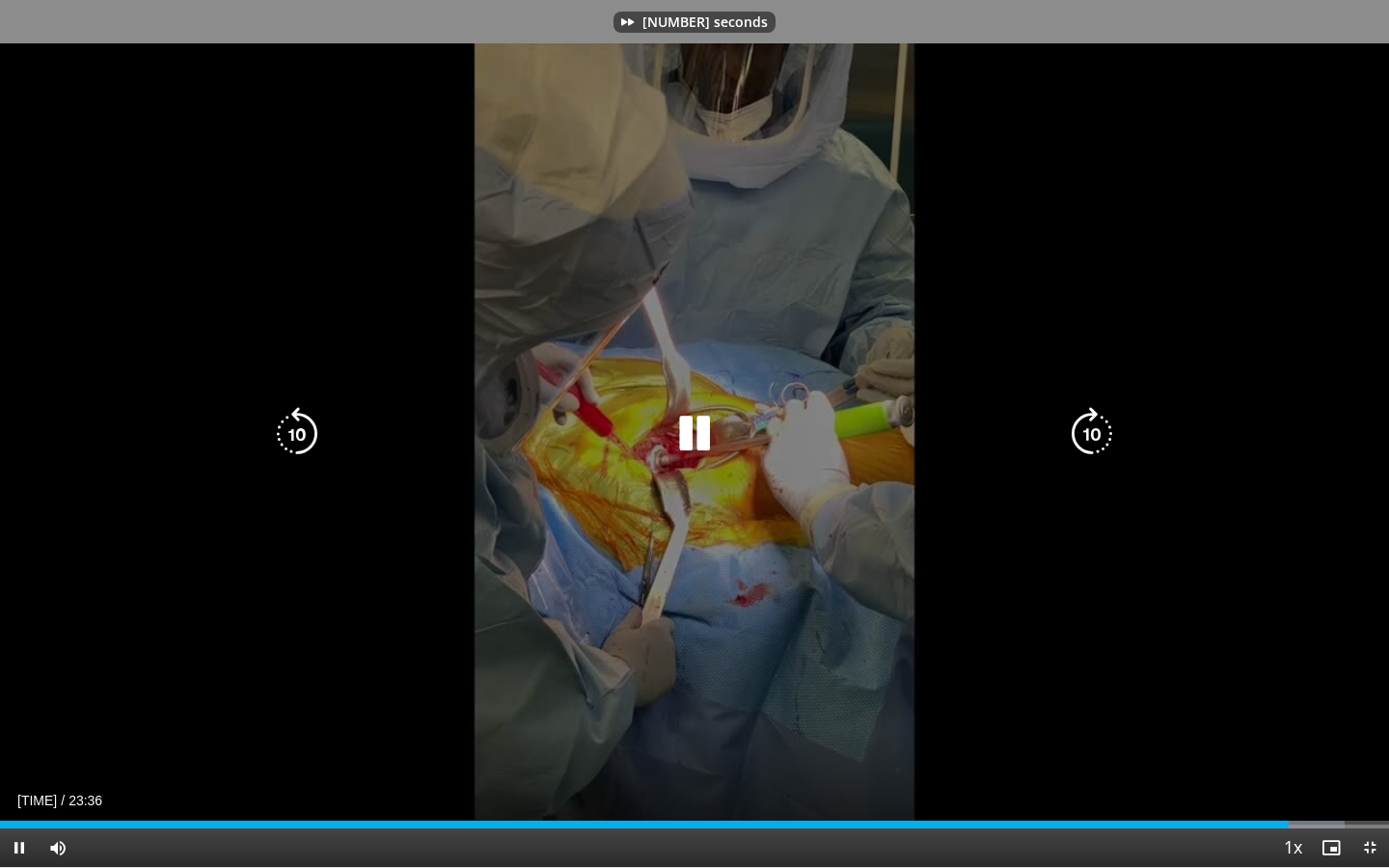click at bounding box center [1092, 434] 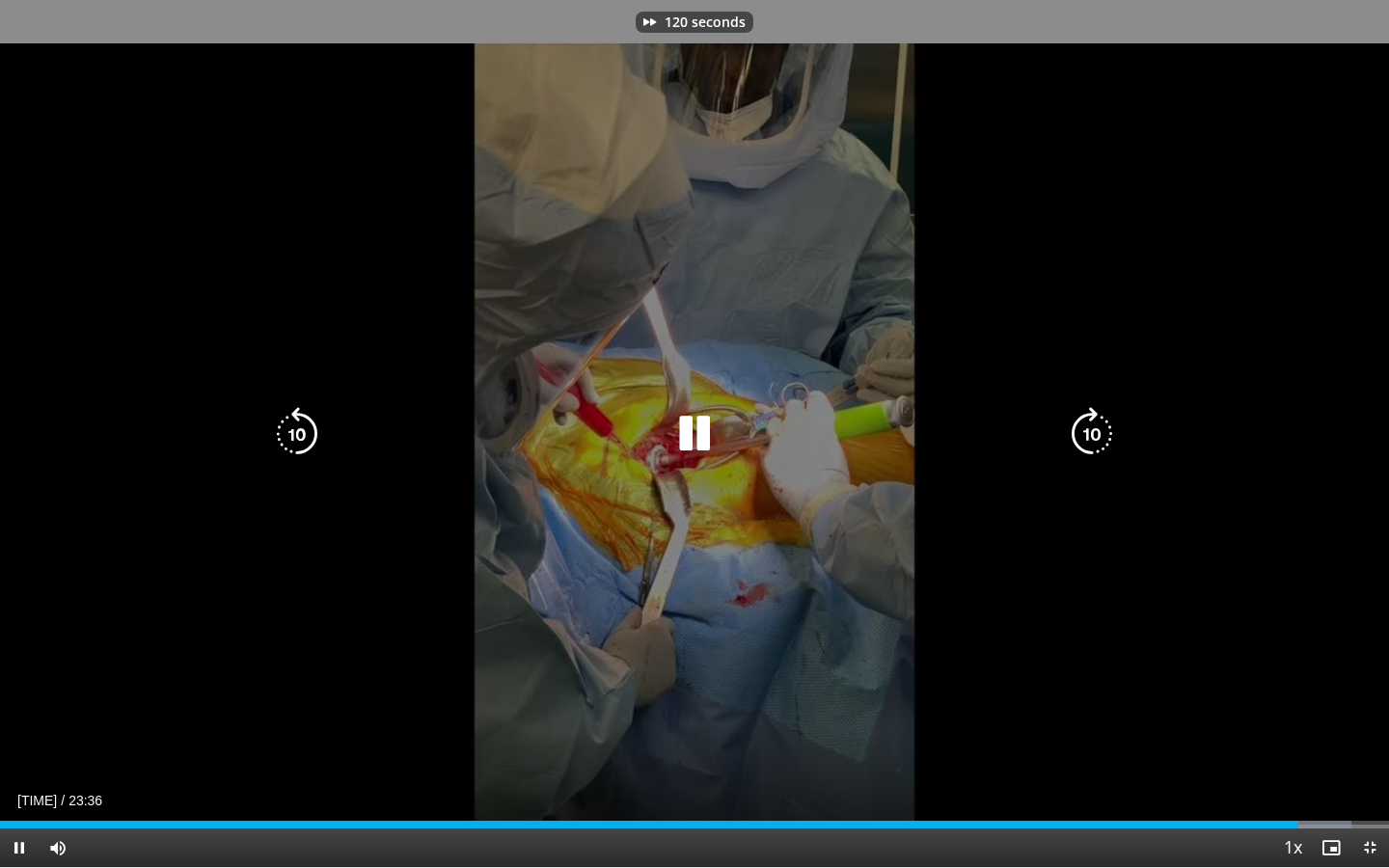 click at bounding box center (1092, 434) 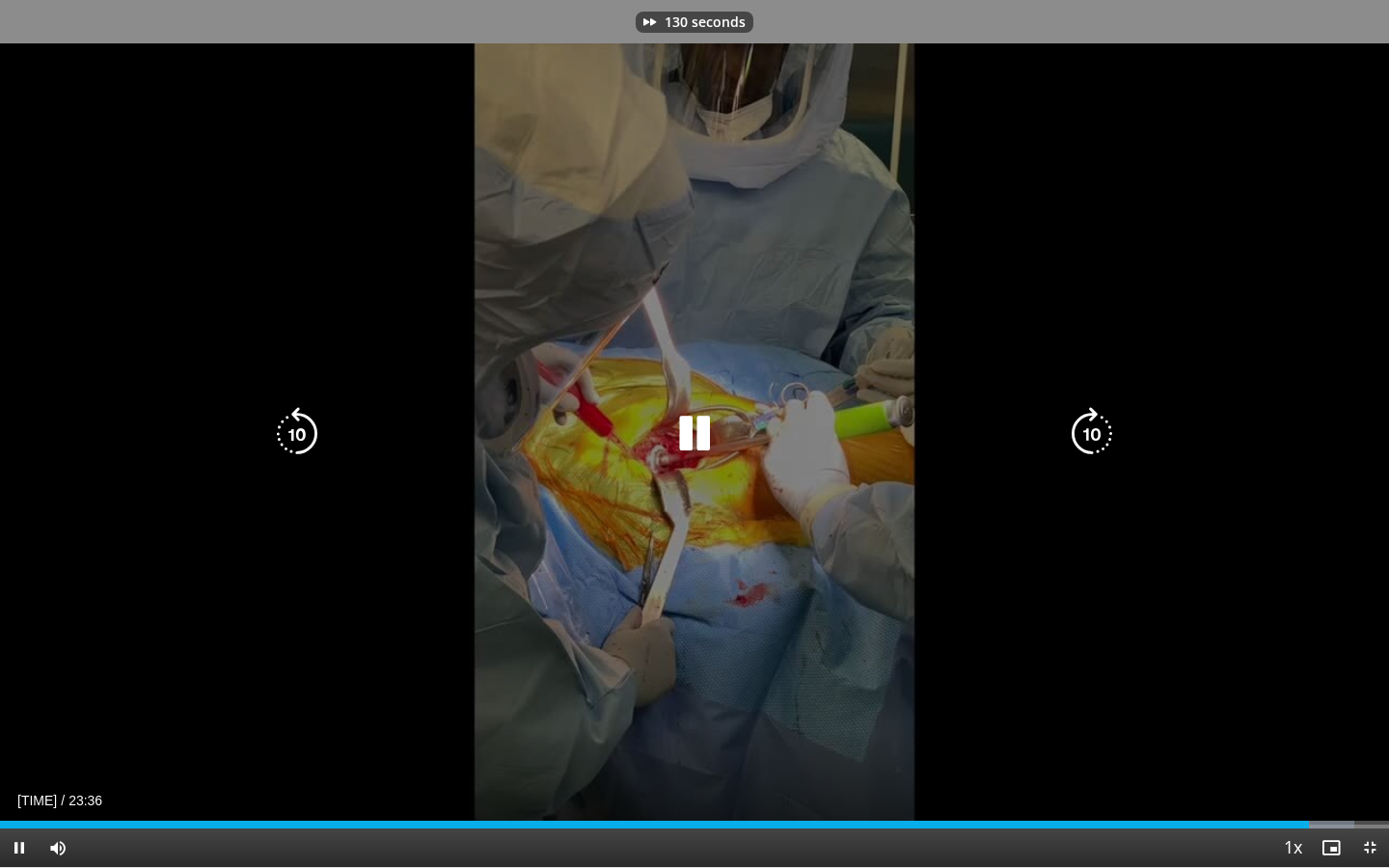 click at bounding box center [1092, 434] 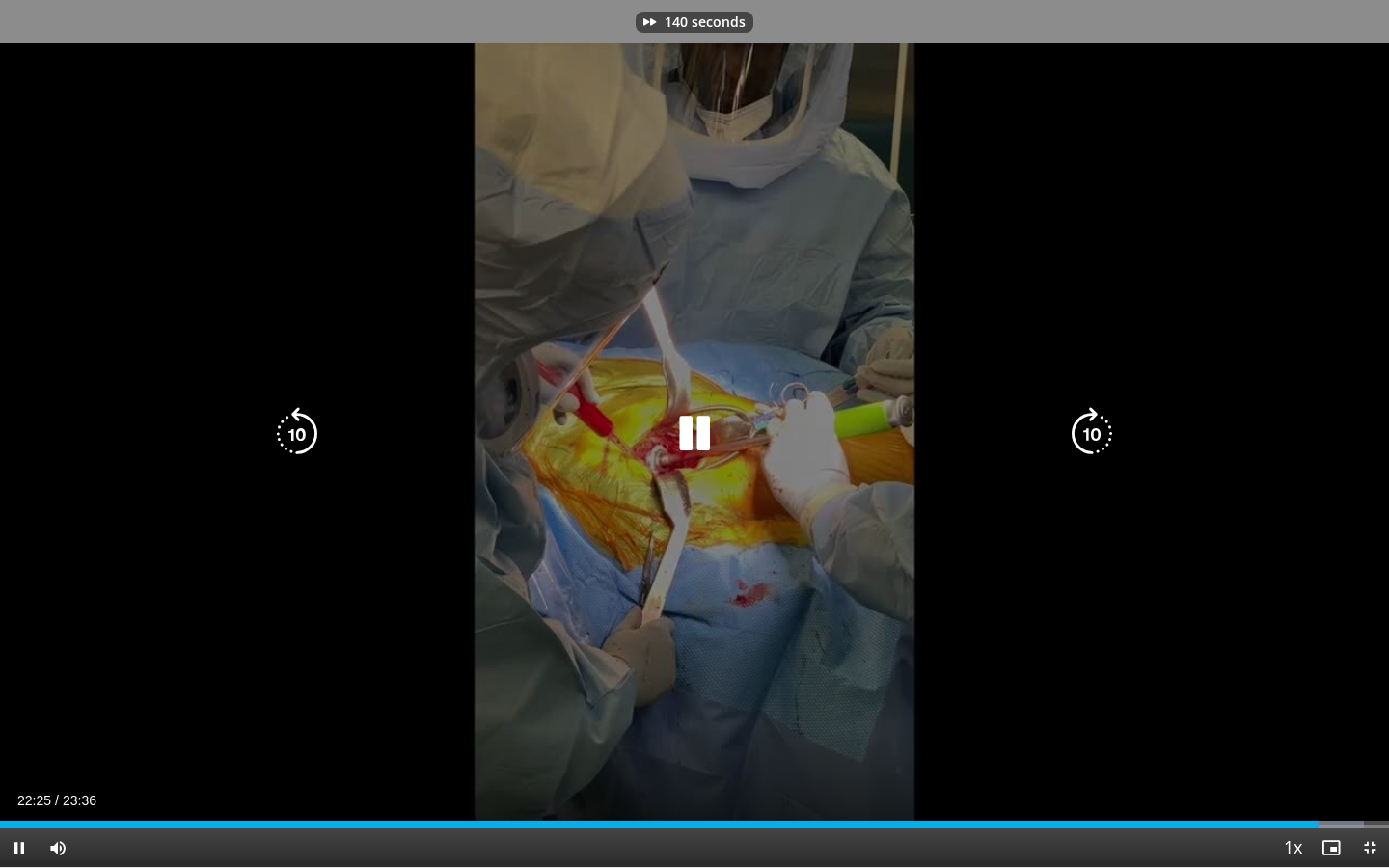 click at bounding box center (1092, 434) 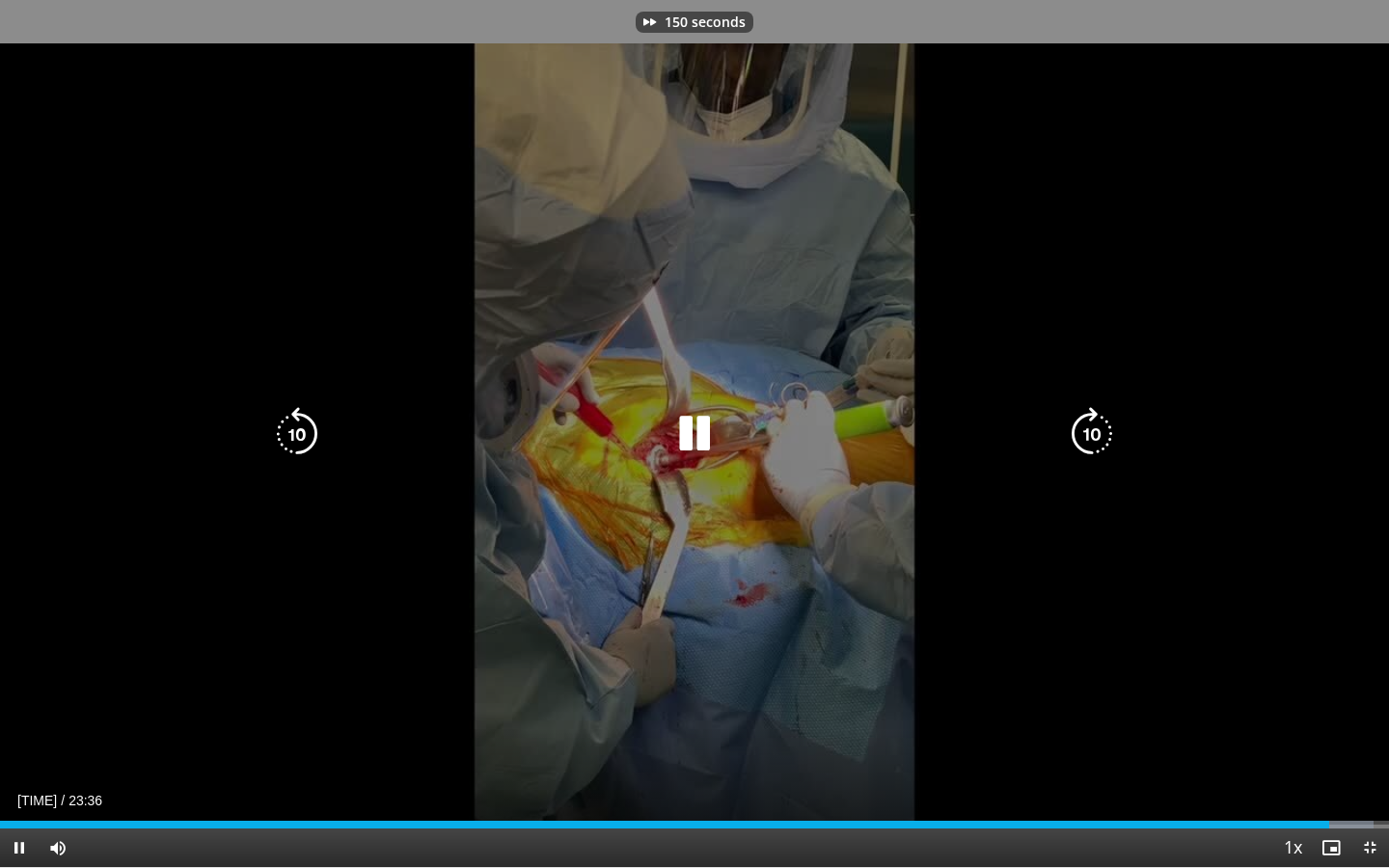 click at bounding box center [1092, 434] 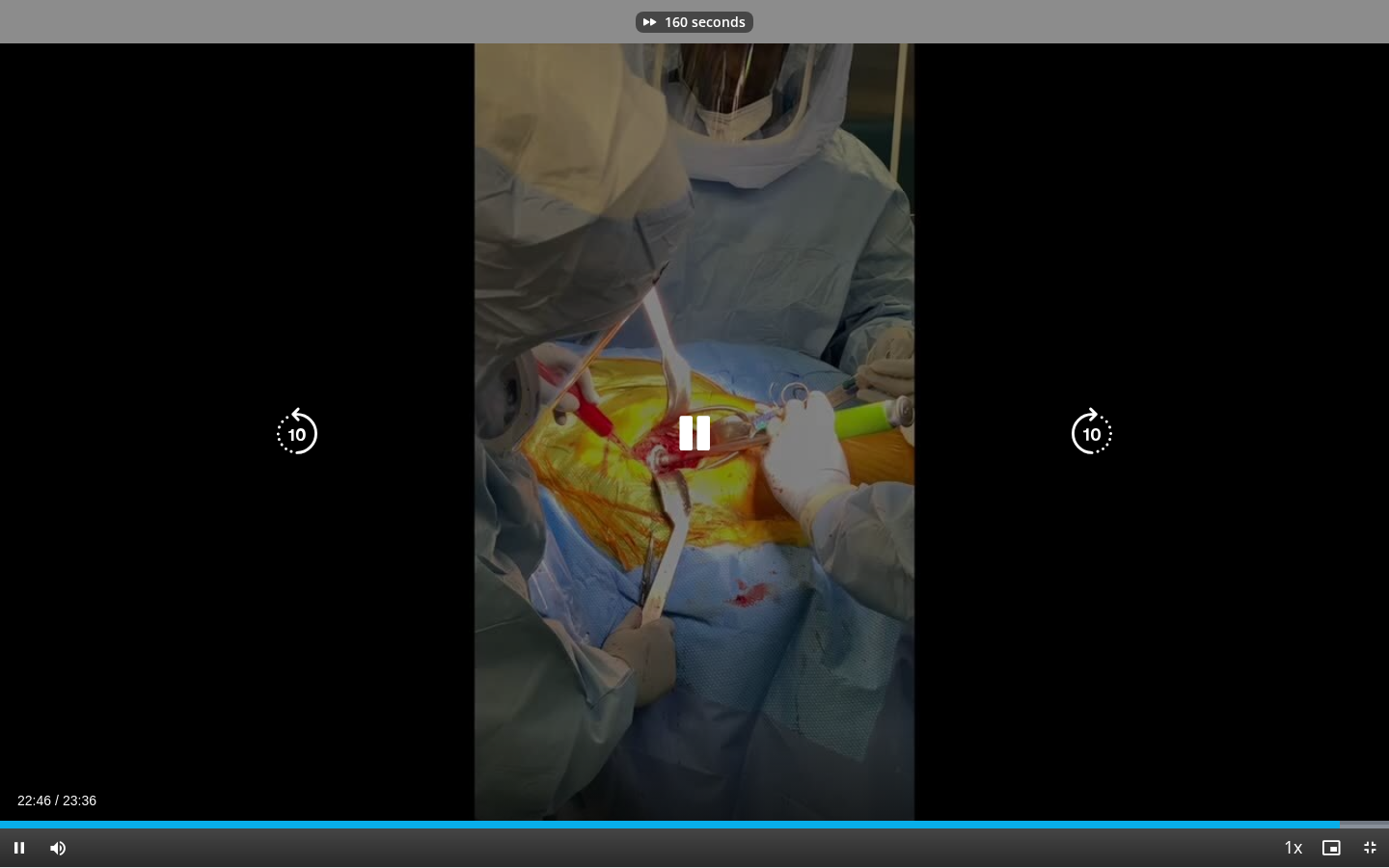 click at bounding box center (1092, 434) 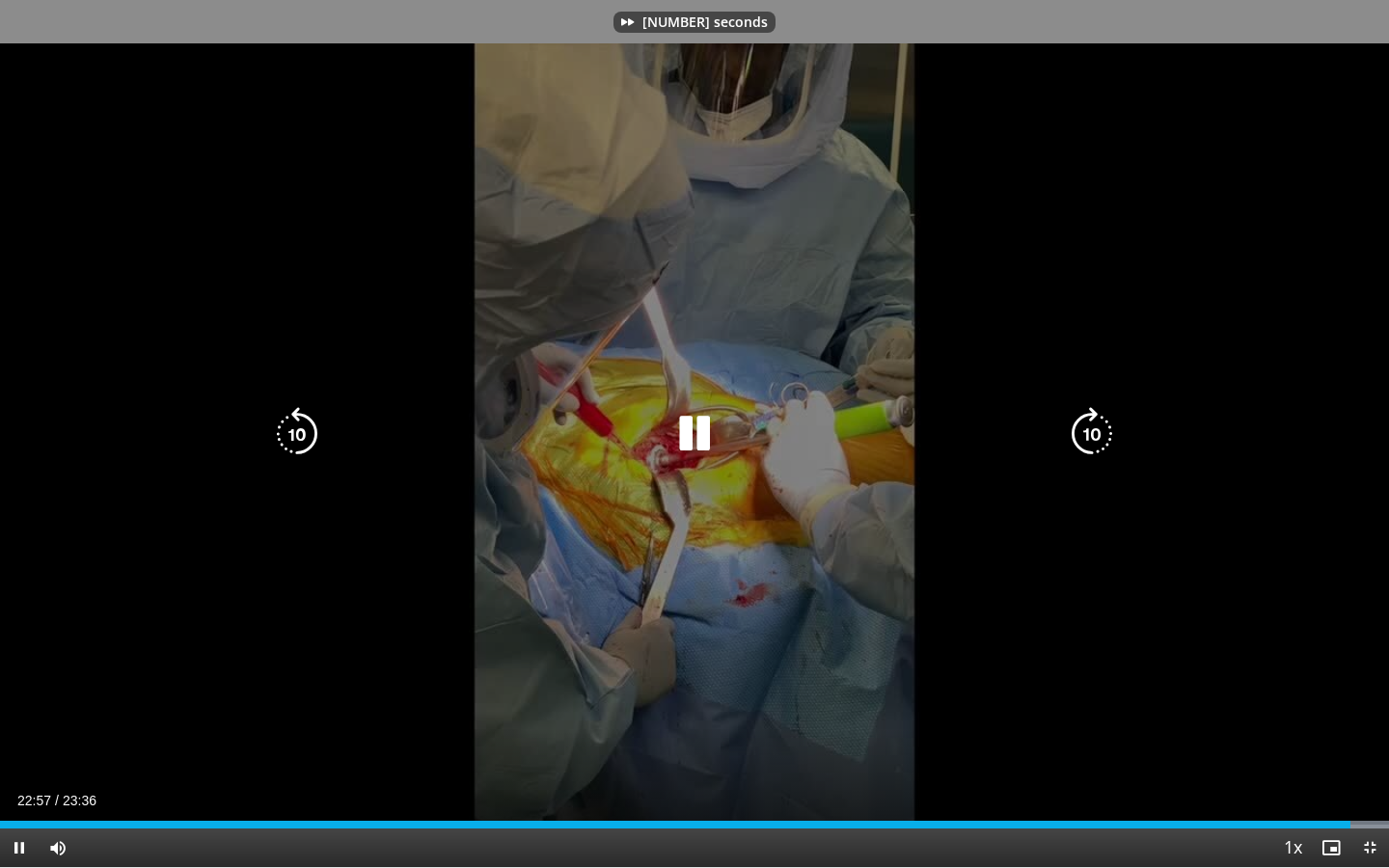 click at bounding box center [1092, 434] 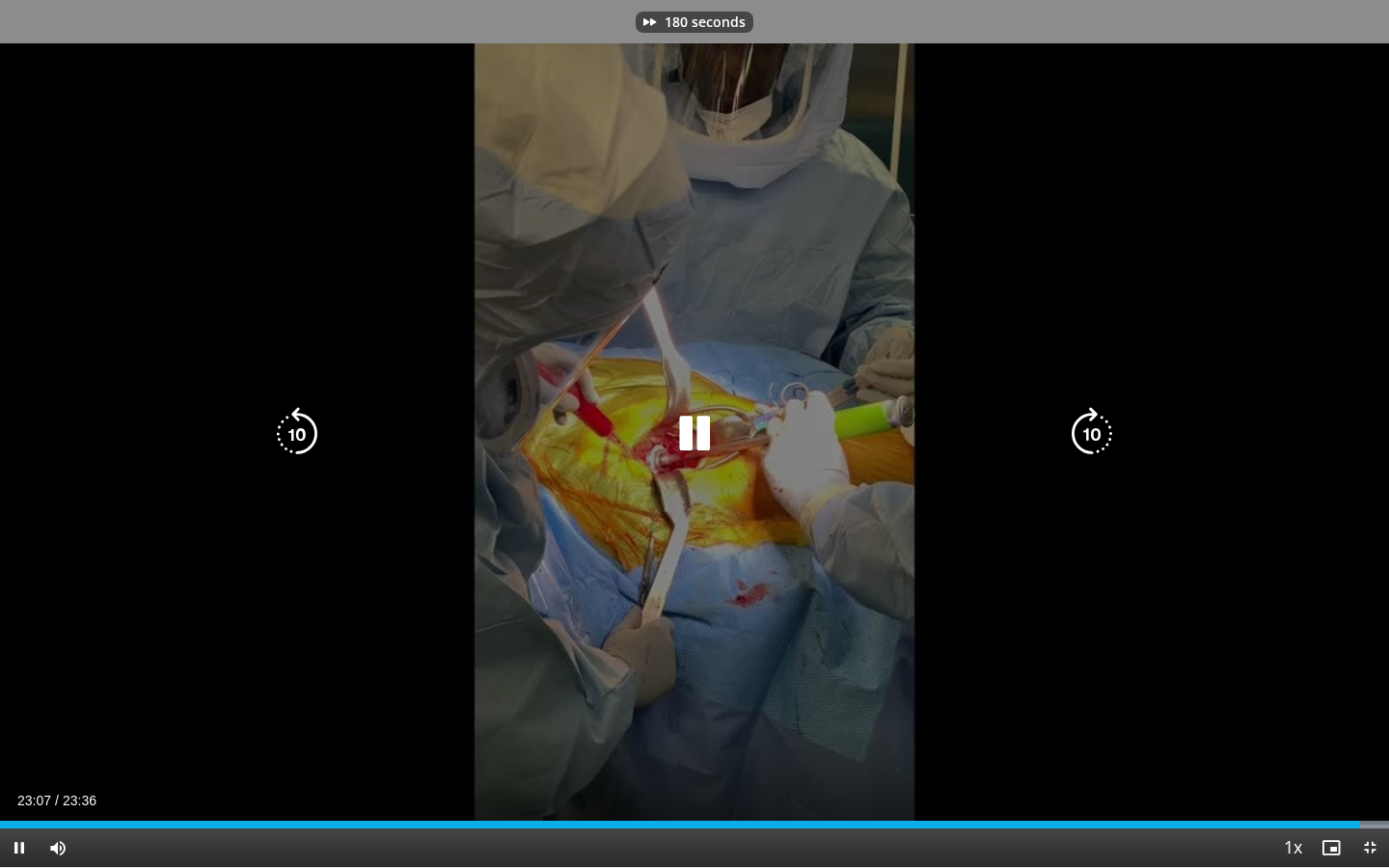 click at bounding box center (1092, 434) 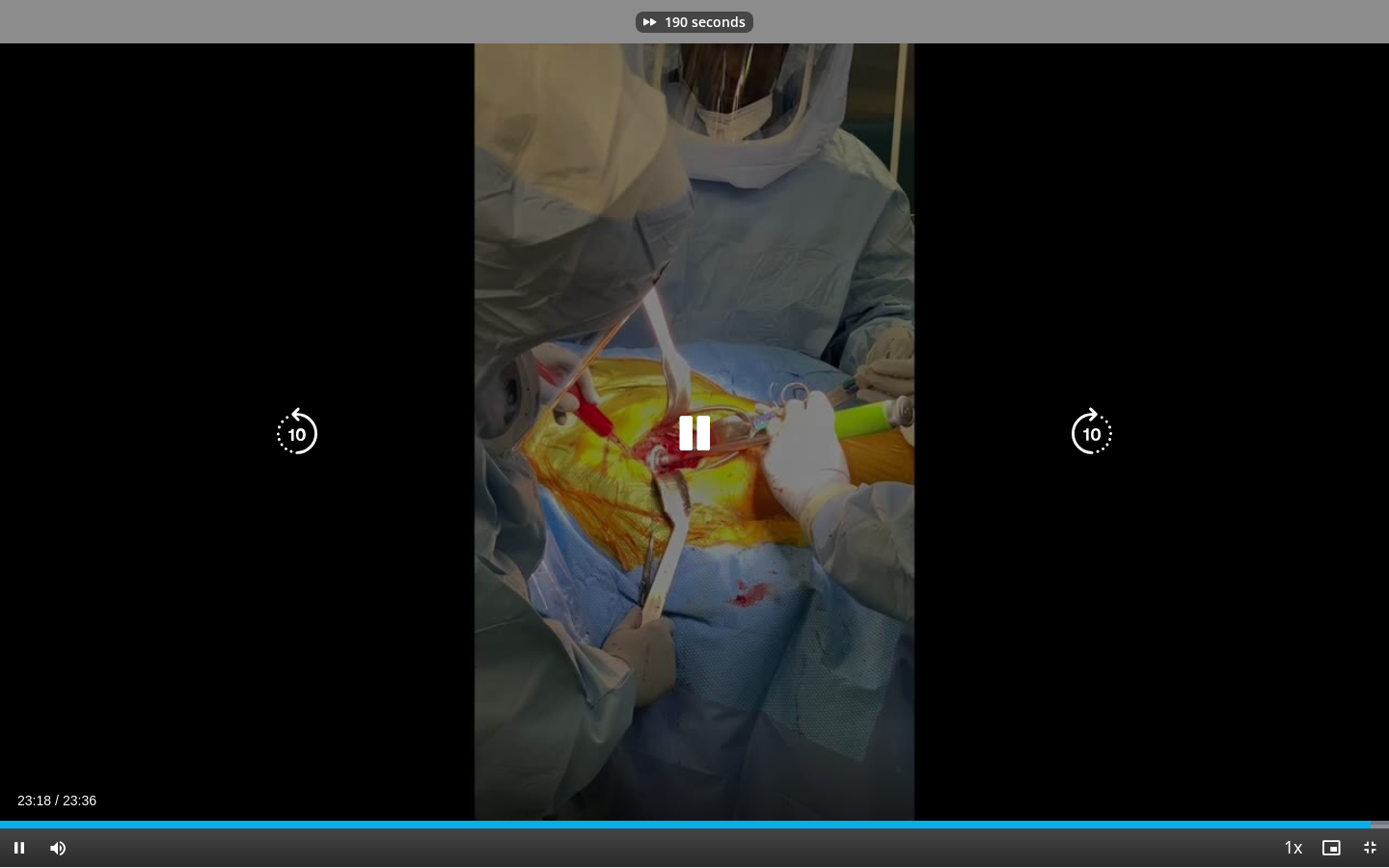 click at bounding box center [1092, 434] 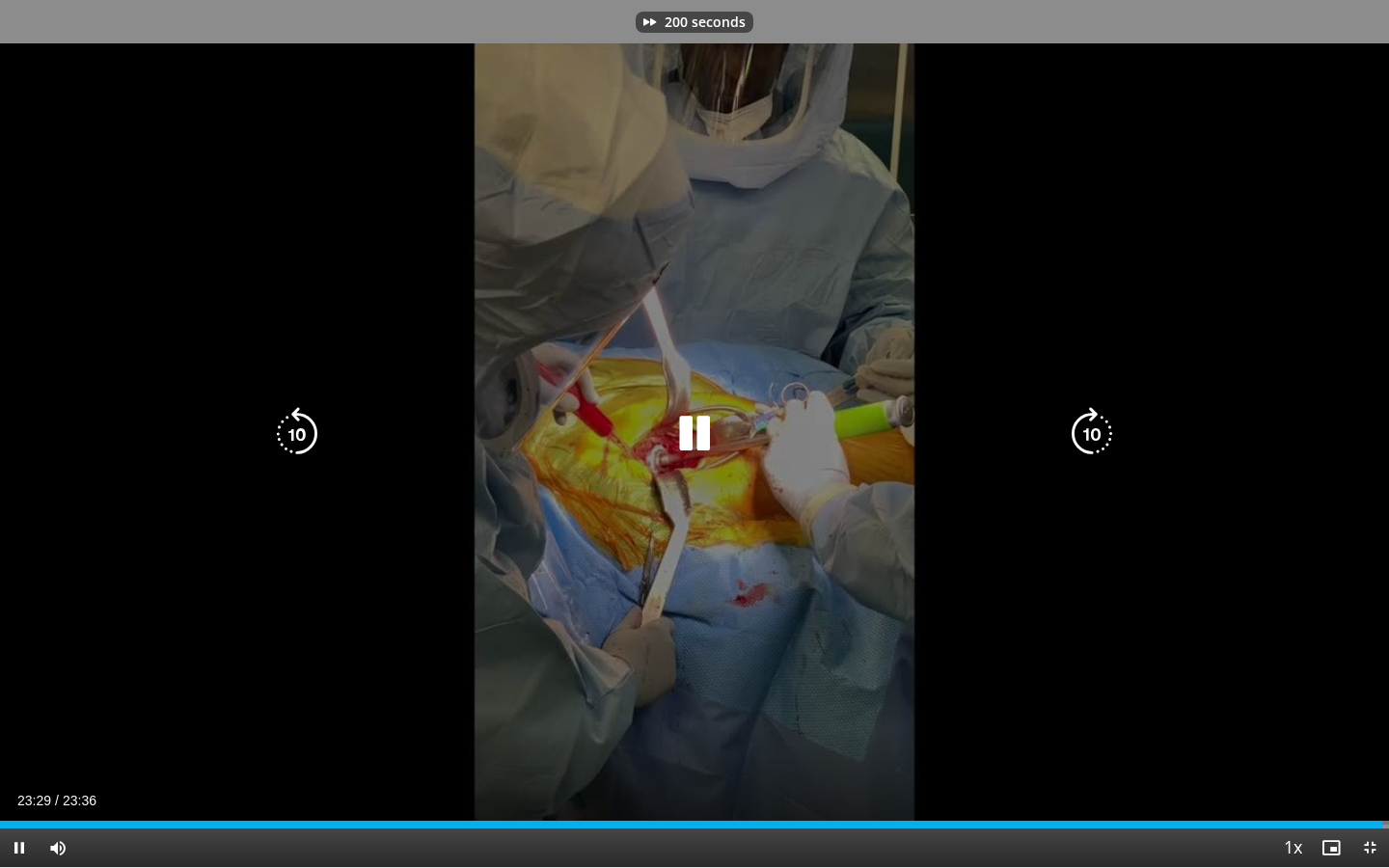 click at bounding box center [1092, 434] 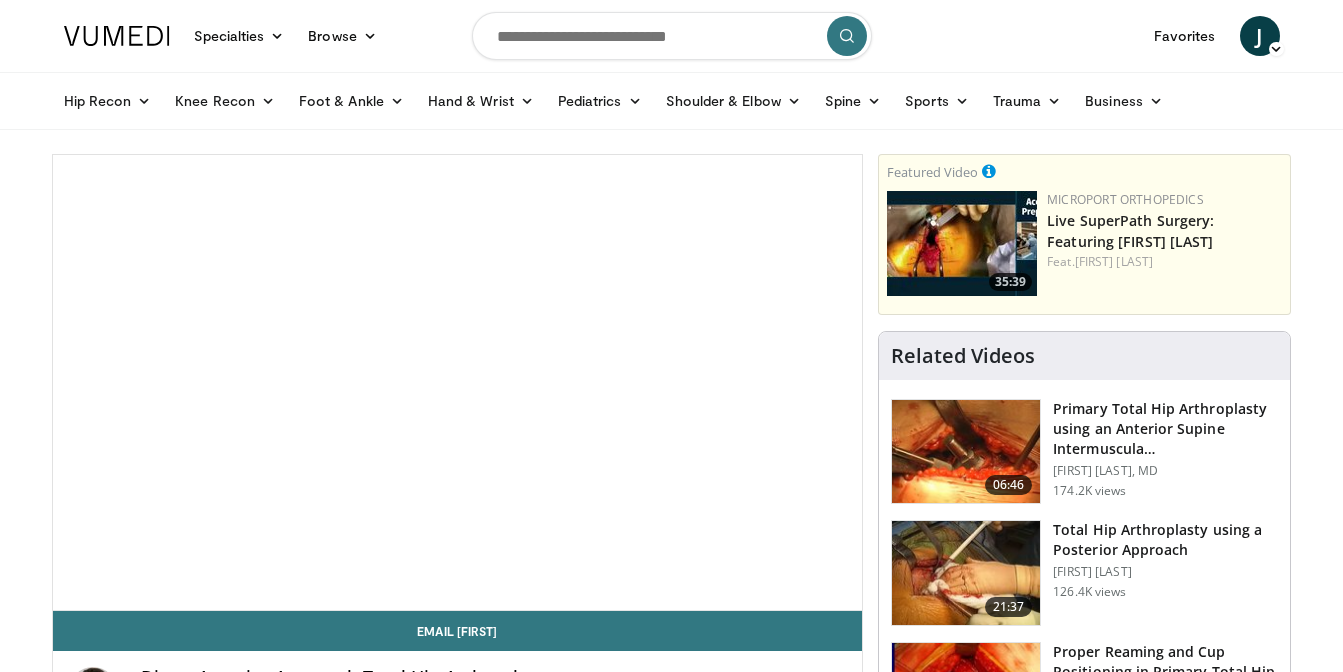 scroll, scrollTop: 0, scrollLeft: 0, axis: both 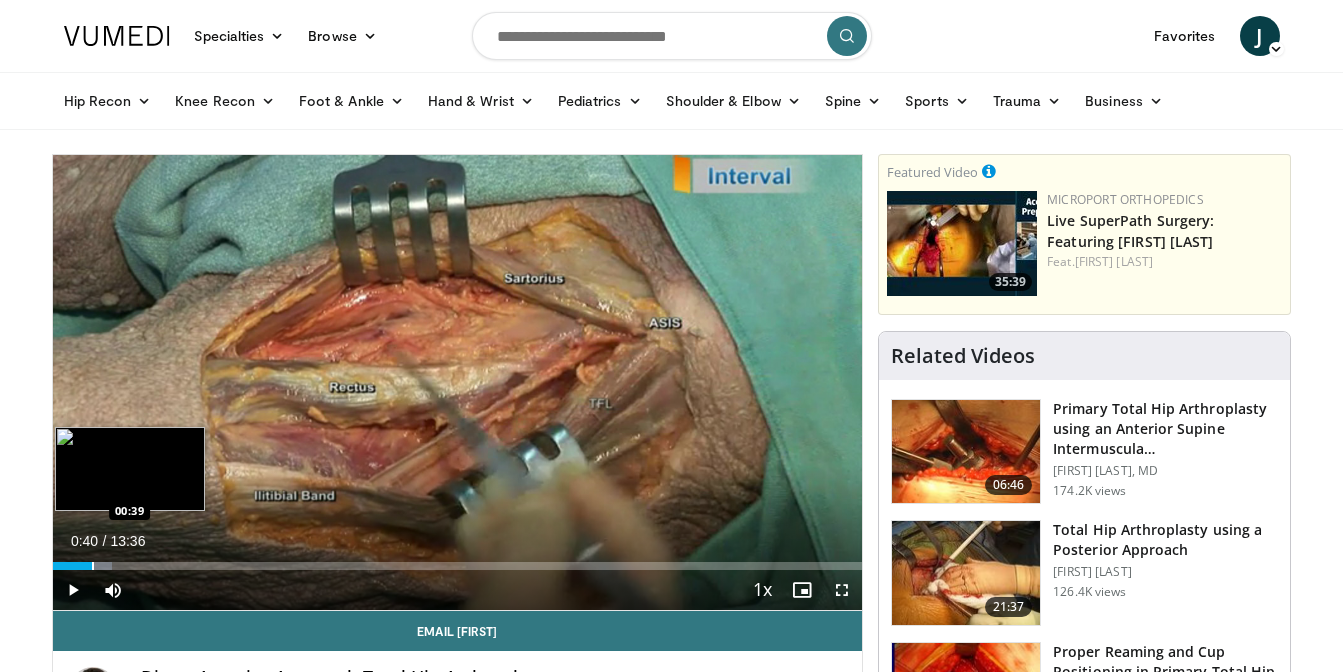 click on "Loaded :  7.33% 00:11 00:39" at bounding box center [458, 560] 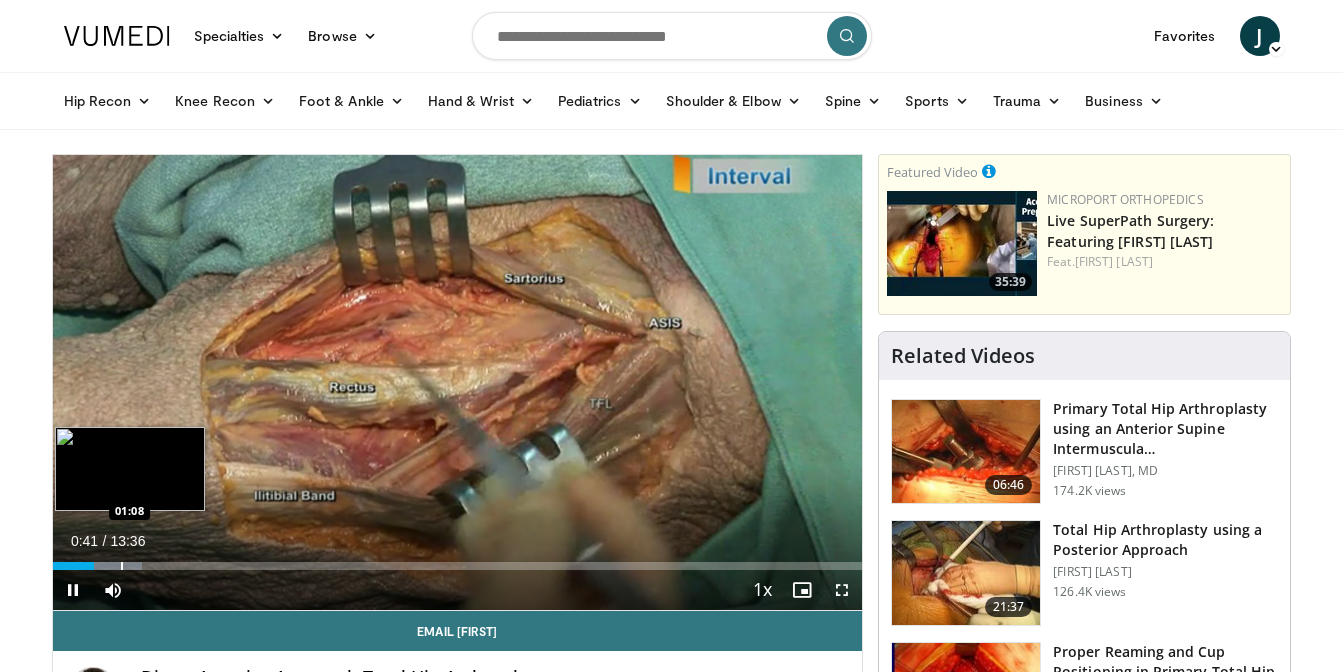 click at bounding box center (122, 566) 